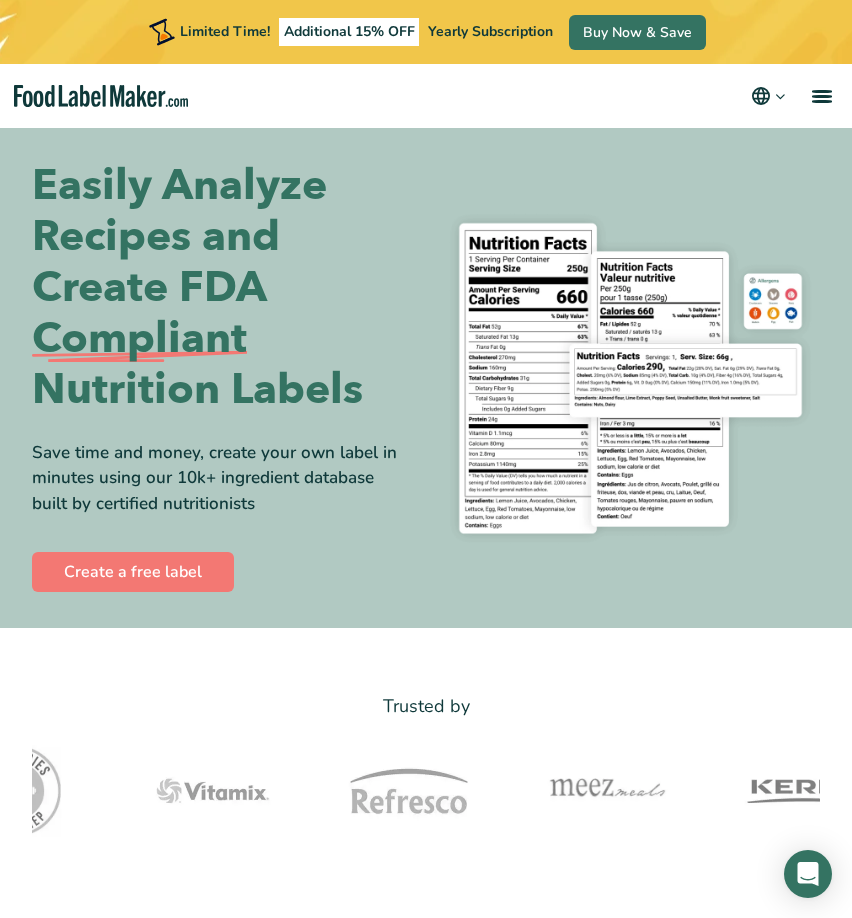 scroll, scrollTop: 0, scrollLeft: 0, axis: both 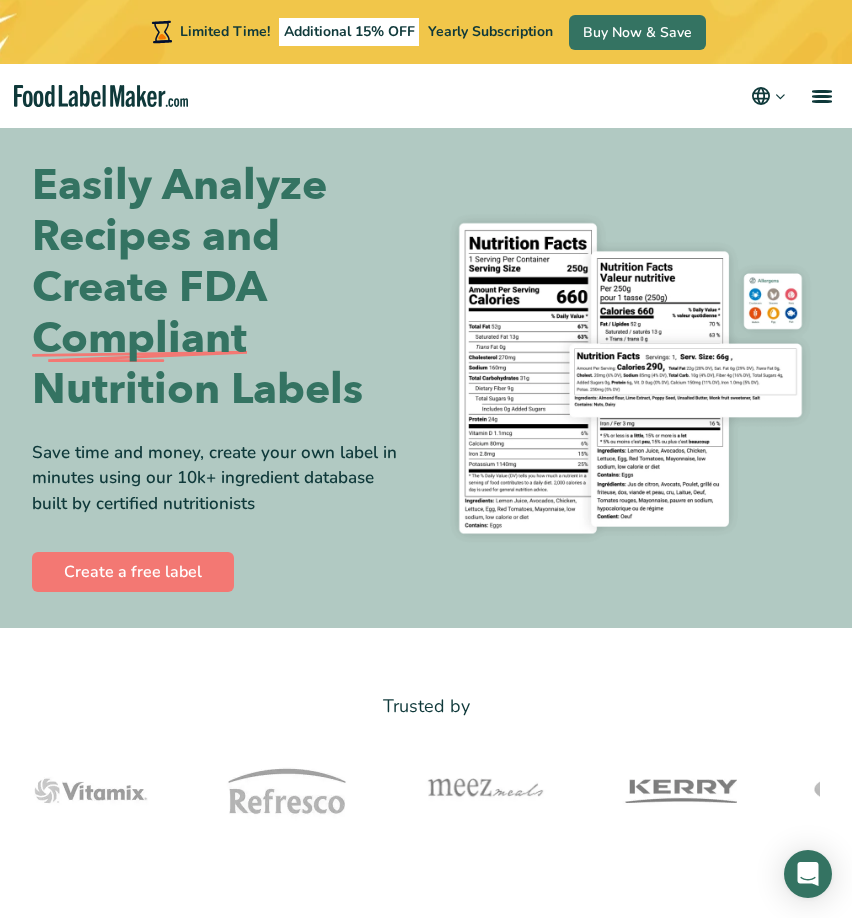 click at bounding box center (780, 96) 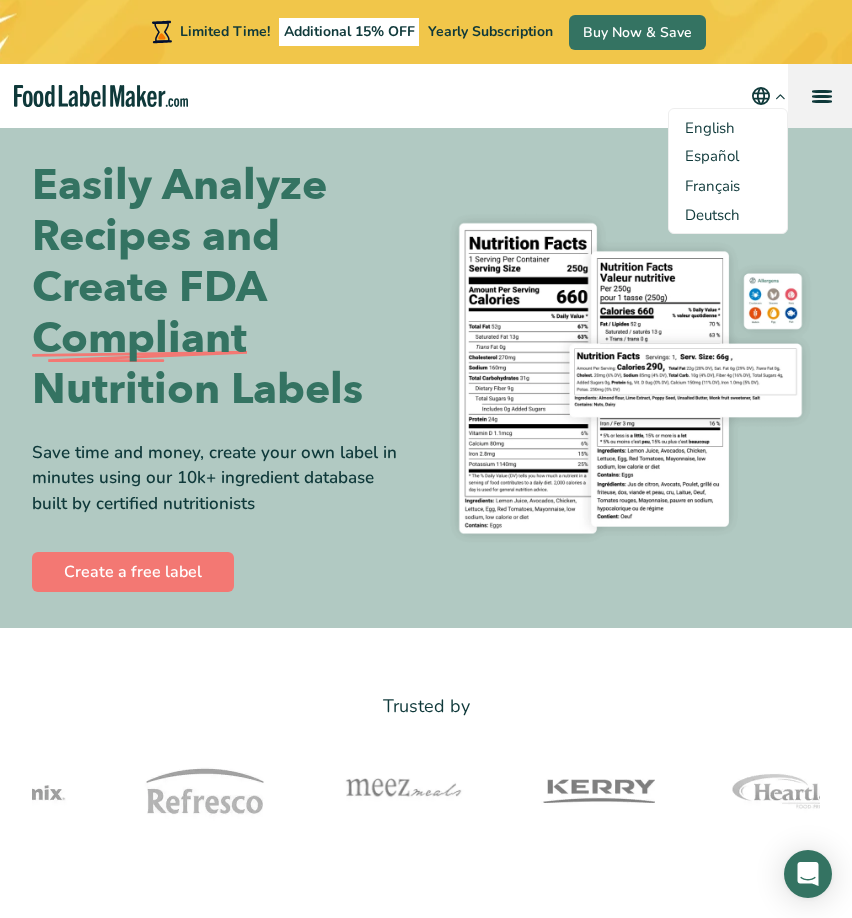 click at bounding box center [822, 96] 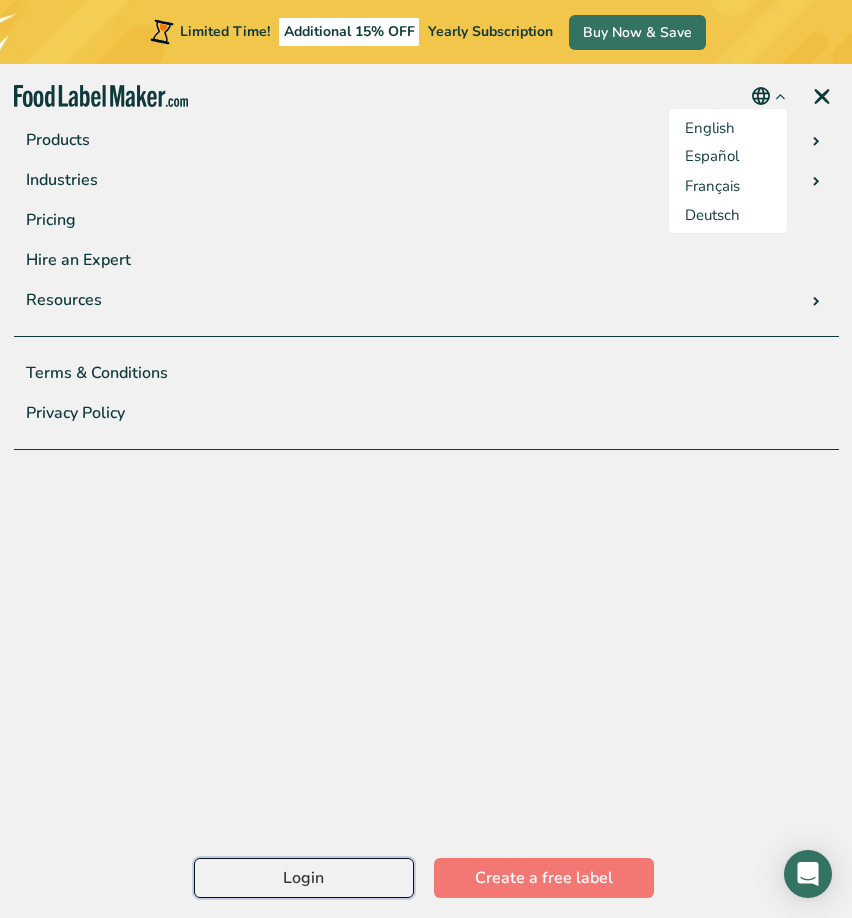 click on "Login" at bounding box center (304, 878) 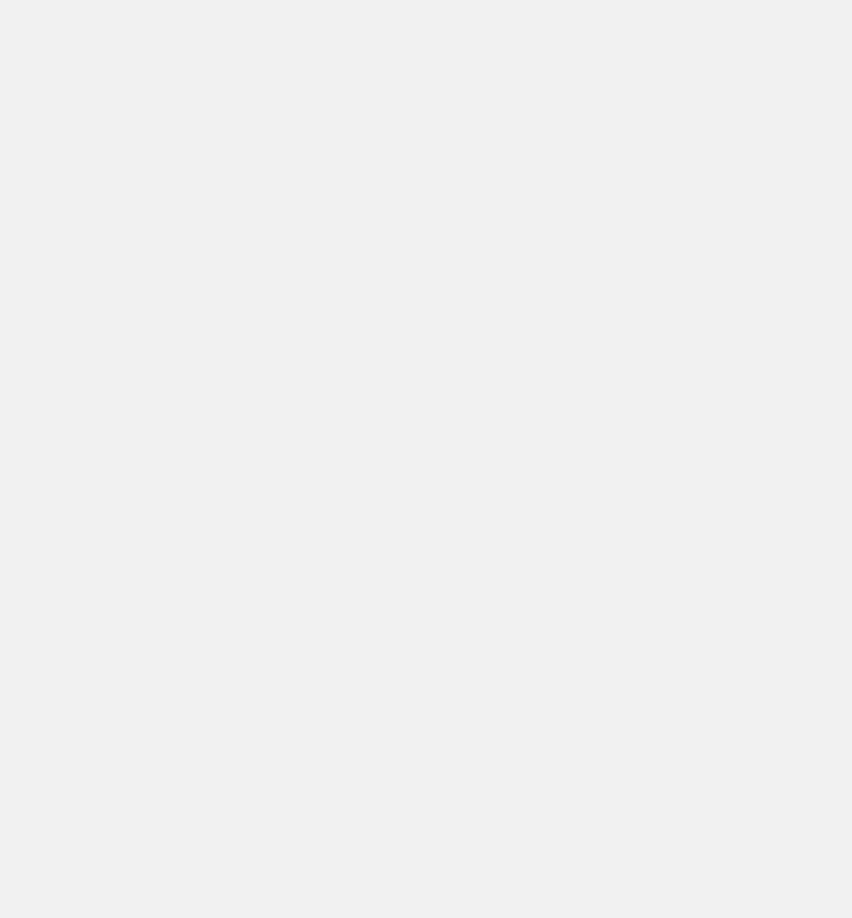 scroll, scrollTop: 0, scrollLeft: 0, axis: both 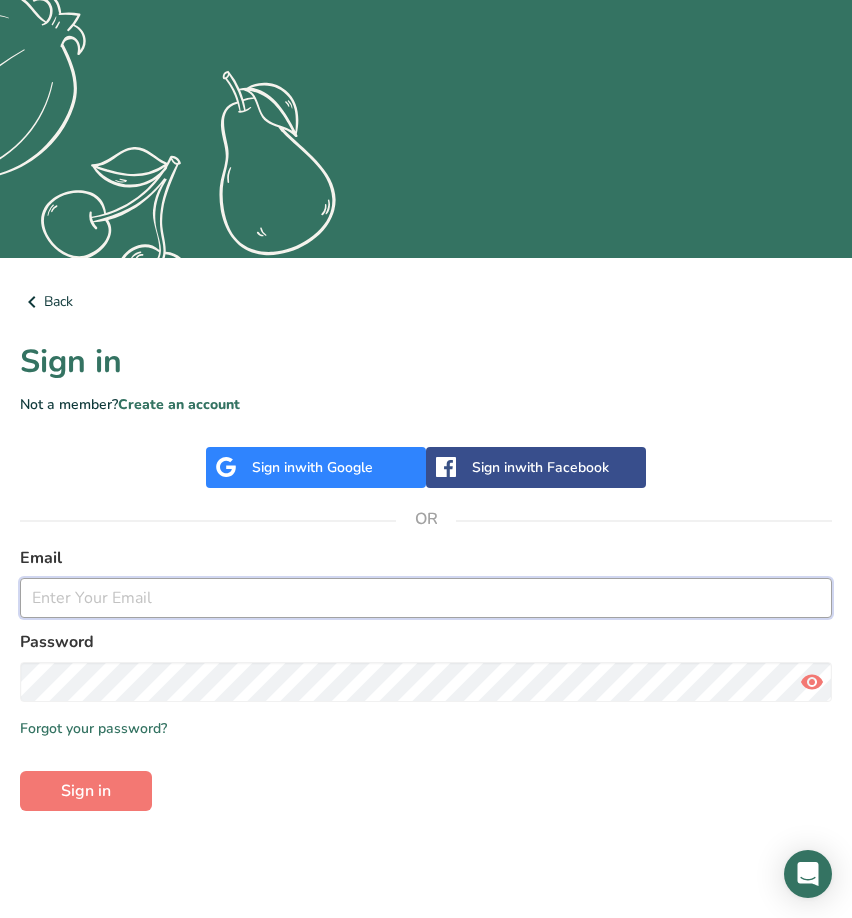 click at bounding box center [426, 598] 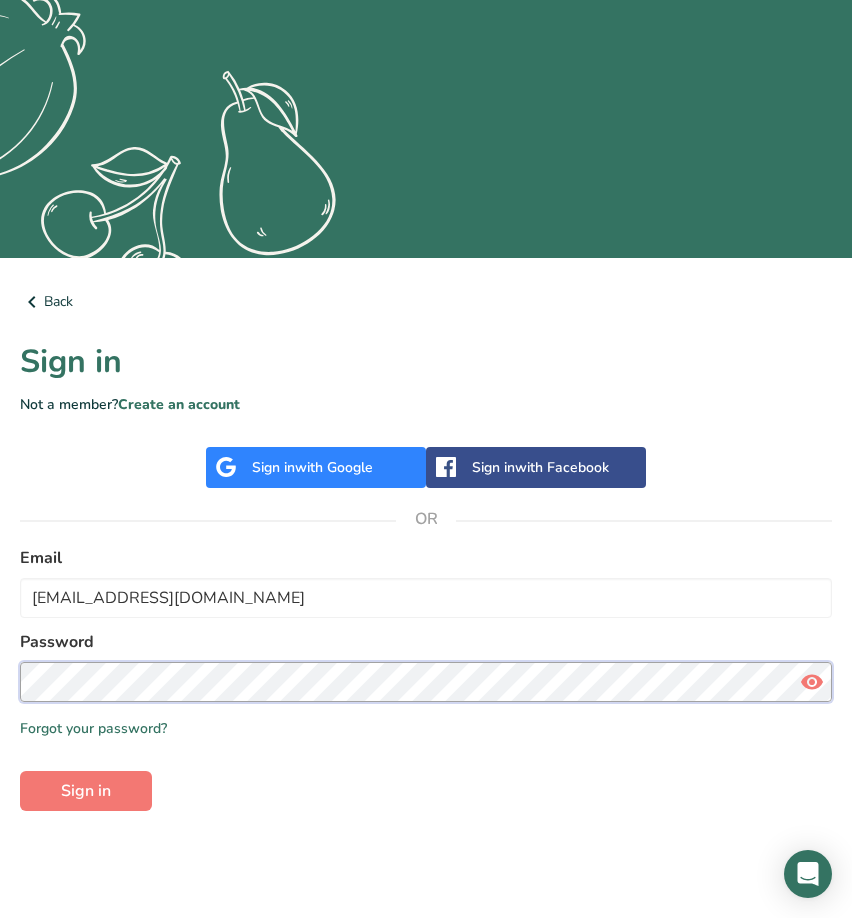 click on "Sign in" at bounding box center [86, 791] 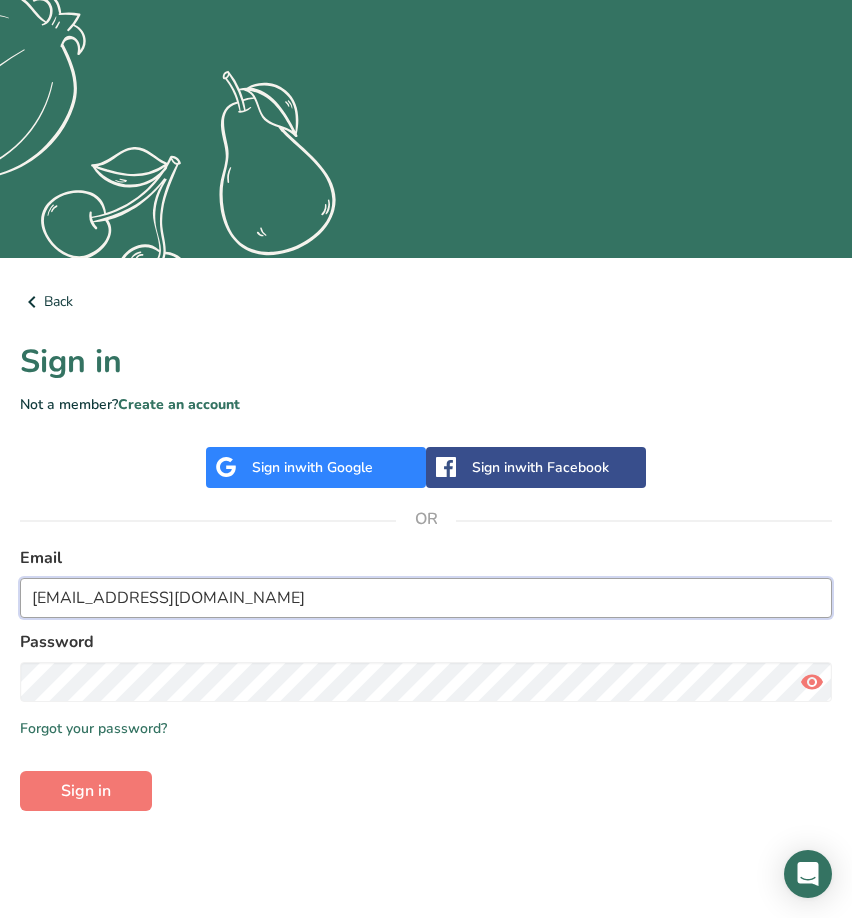 drag, startPoint x: 236, startPoint y: 596, endPoint x: -132, endPoint y: 589, distance: 368.06656 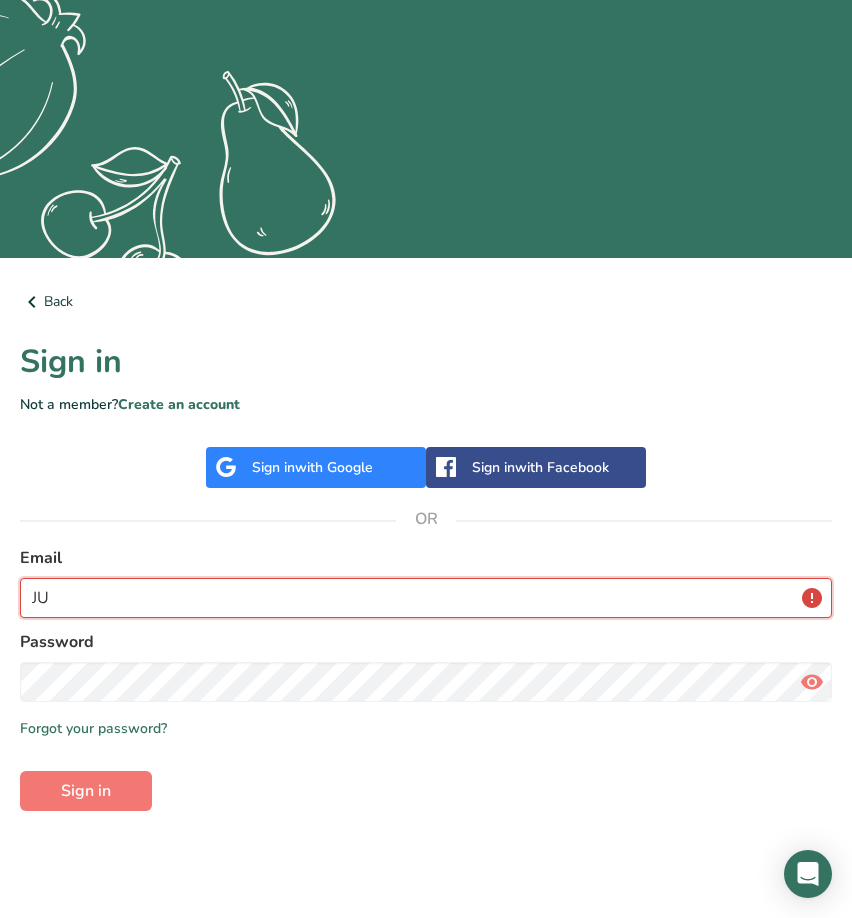 type on "J" 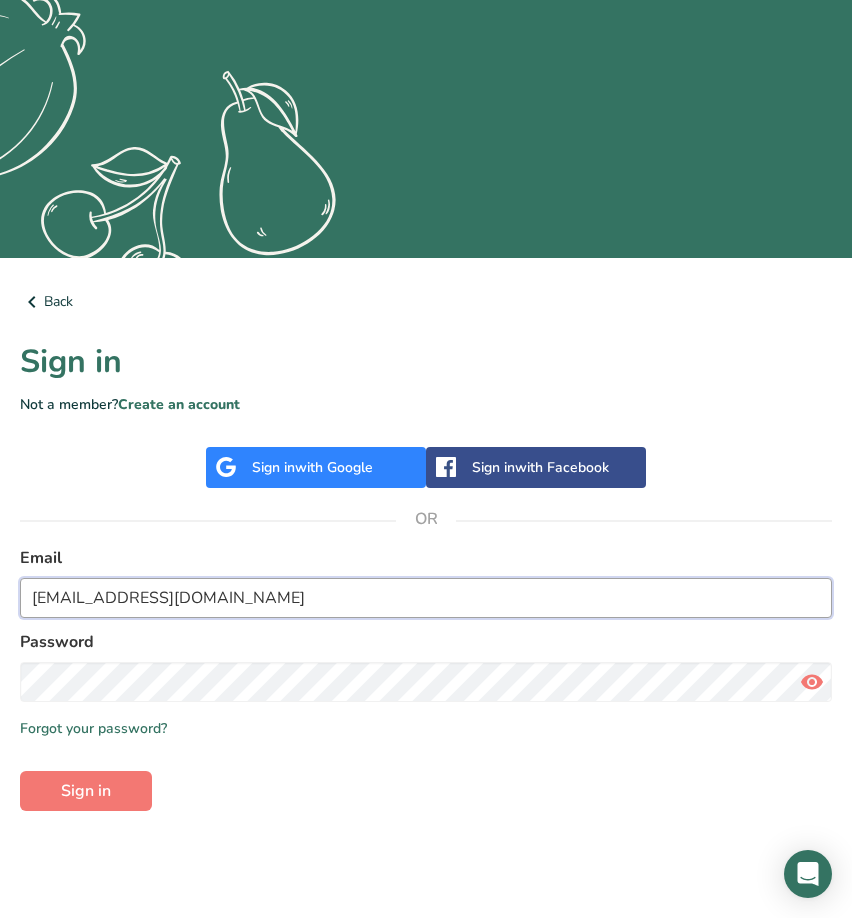 click on "Sign in" at bounding box center [86, 791] 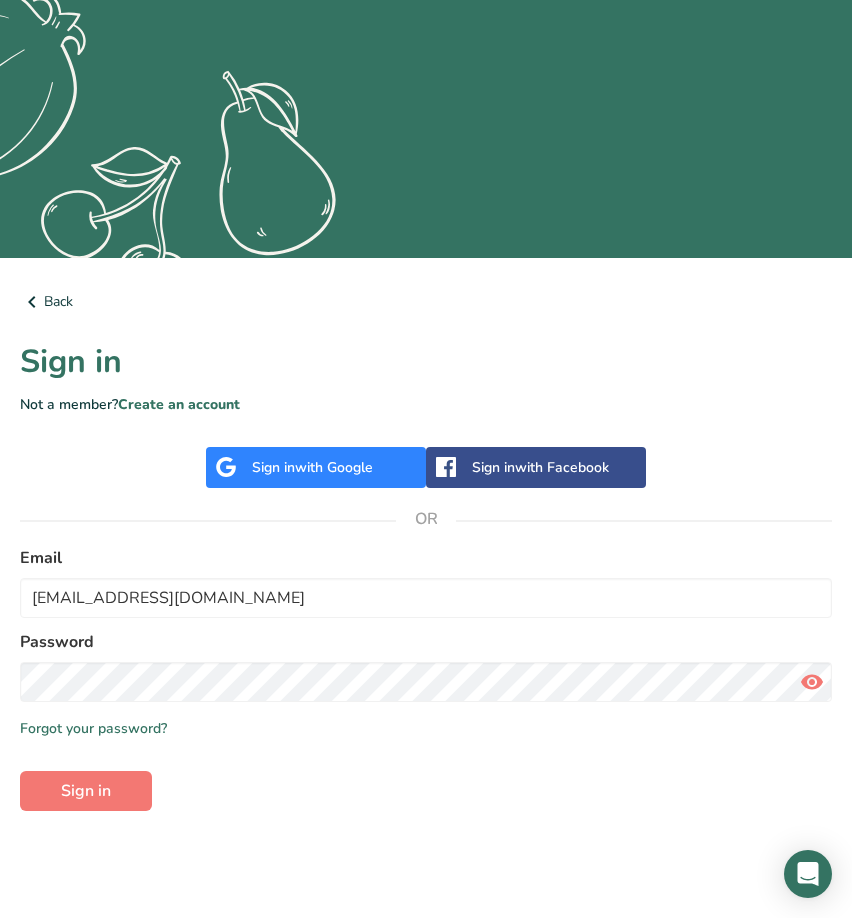 click on "with Google" at bounding box center (334, 467) 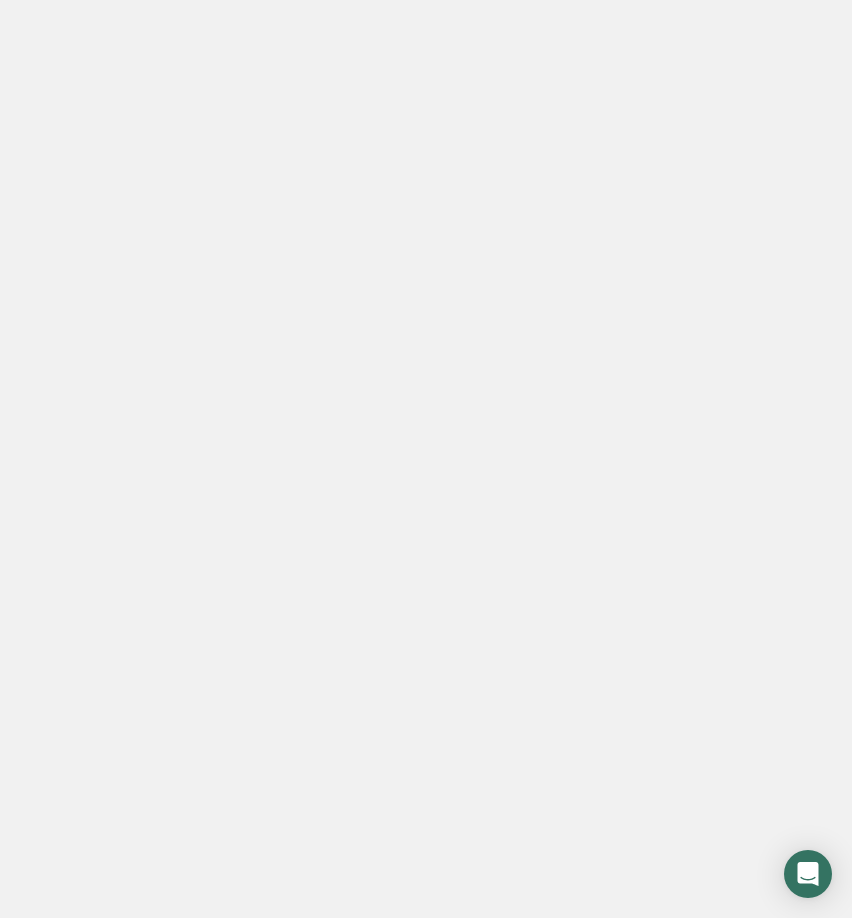 scroll, scrollTop: 0, scrollLeft: 0, axis: both 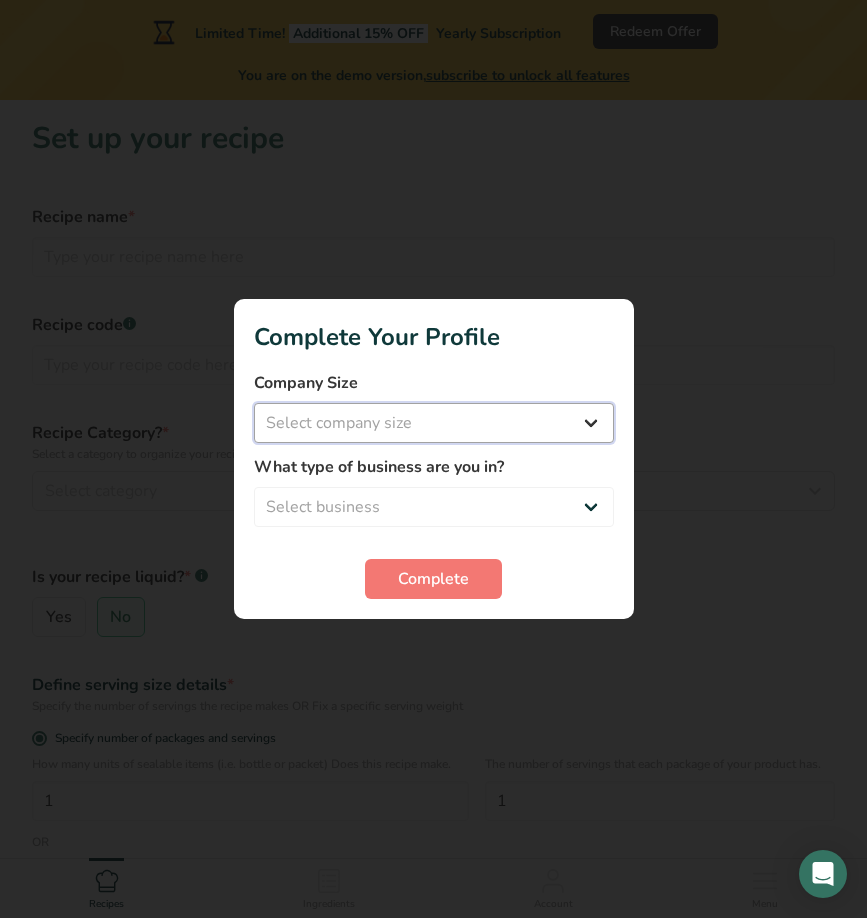 click on "Select company size
Fewer than 10 Employees
10 to 50 Employees
51 to 500 Employees
Over 500 Employees" at bounding box center (434, 423) 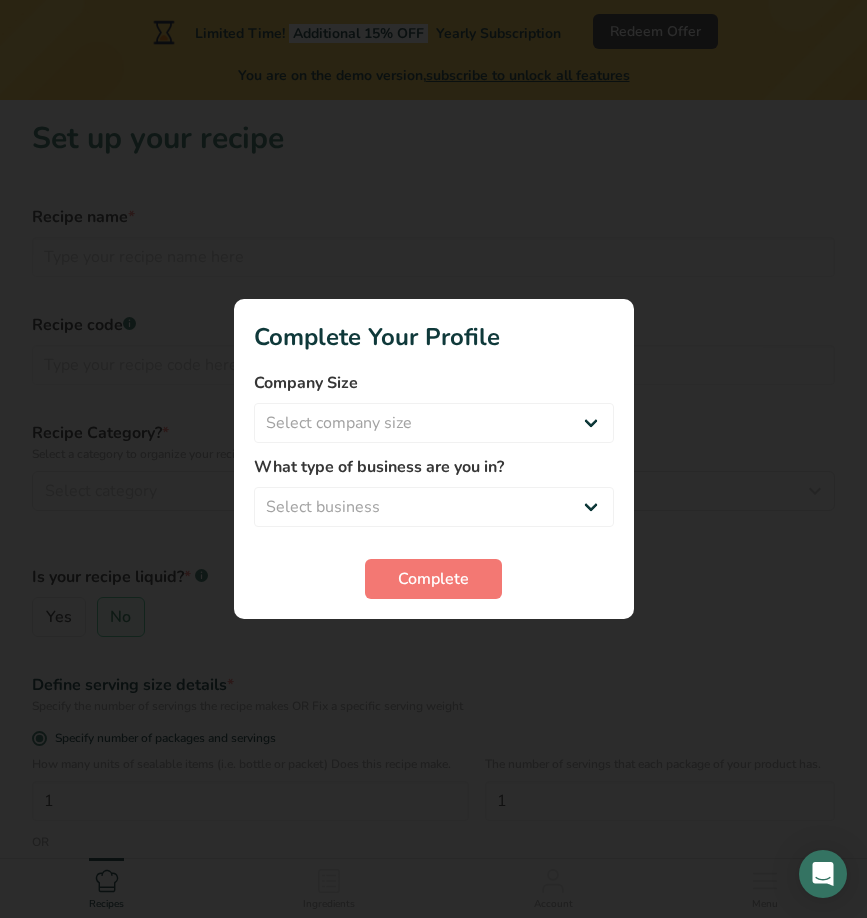 click at bounding box center (433, 459) 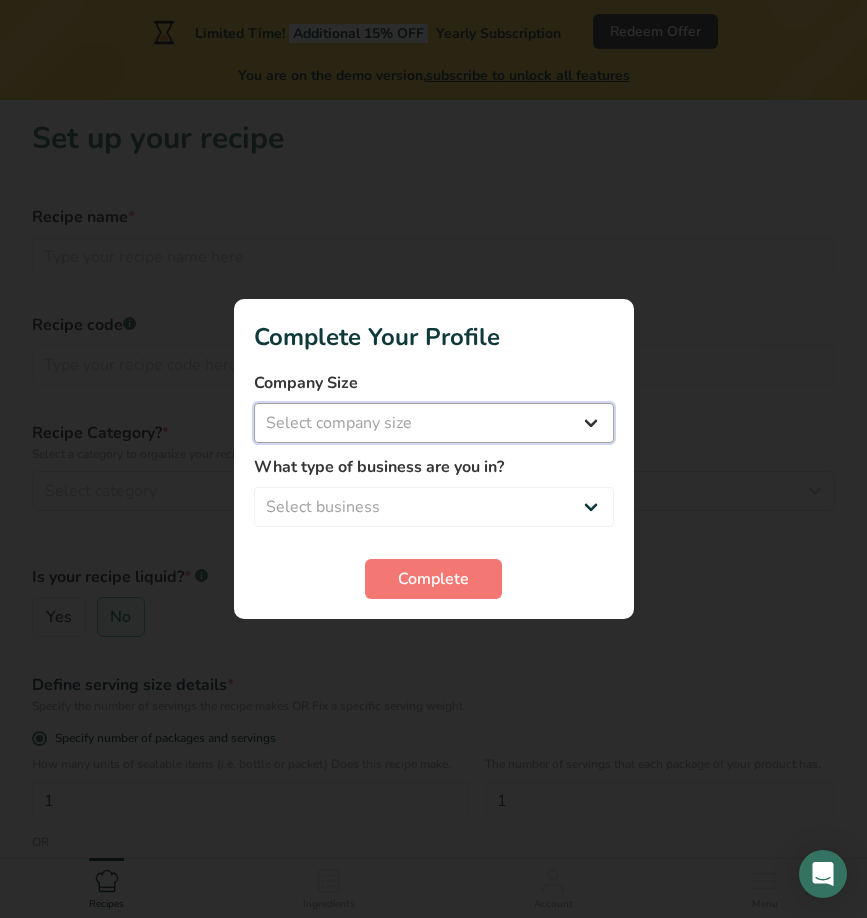 click on "Select company size
Fewer than 10 Employees
10 to 50 Employees
51 to 500 Employees
Over 500 Employees" at bounding box center (434, 423) 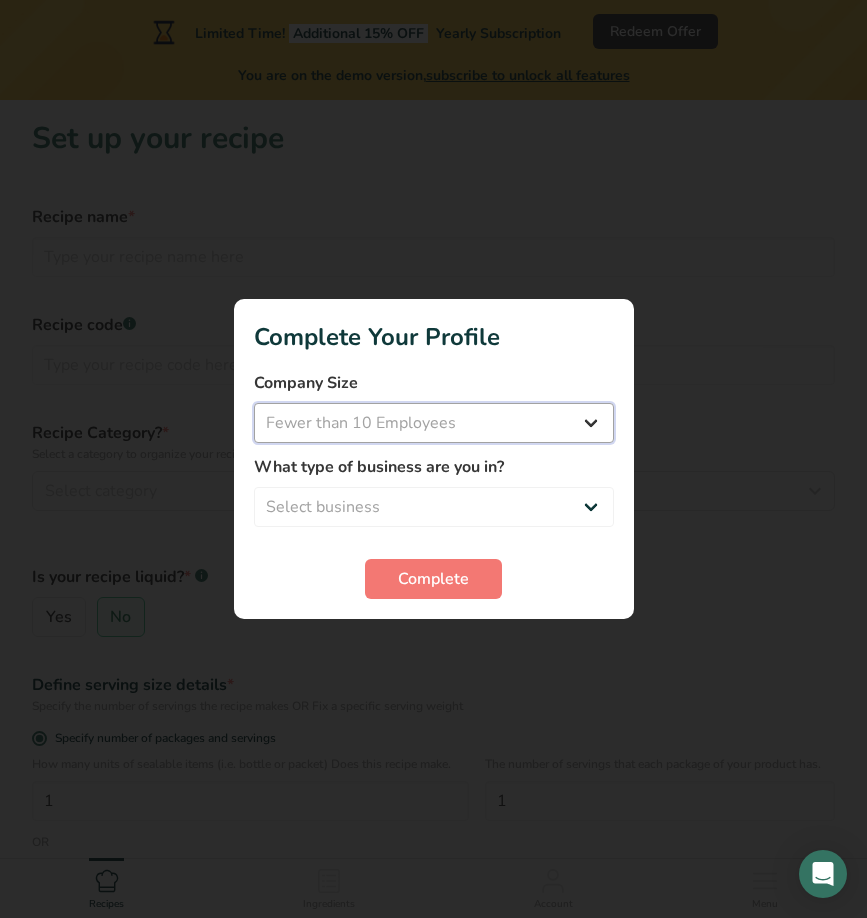 click on "Select company size
Fewer than 10 Employees
10 to 50 Employees
51 to 500 Employees
Over 500 Employees" at bounding box center (434, 423) 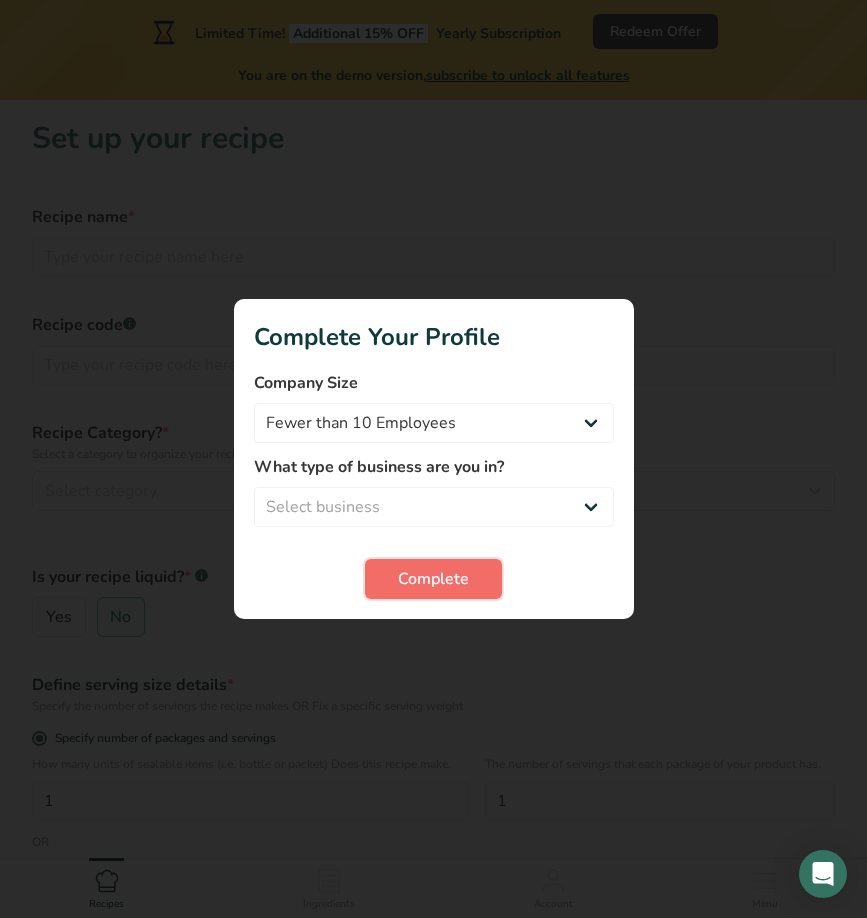 click on "Complete" at bounding box center (433, 579) 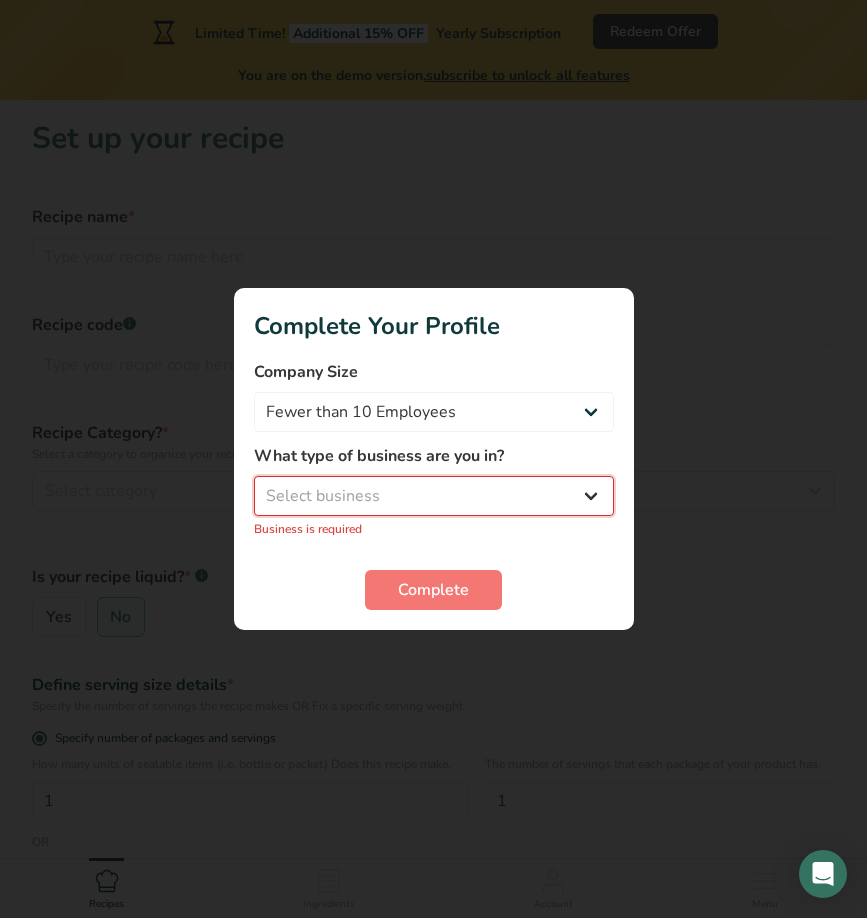 click on "Select business
Packaged Food Manufacturer
Restaurant & Cafe
Bakery
Meal Plans & Catering Company
Nutritionist
Food Blogger
Personal Trainer
Other" at bounding box center (434, 496) 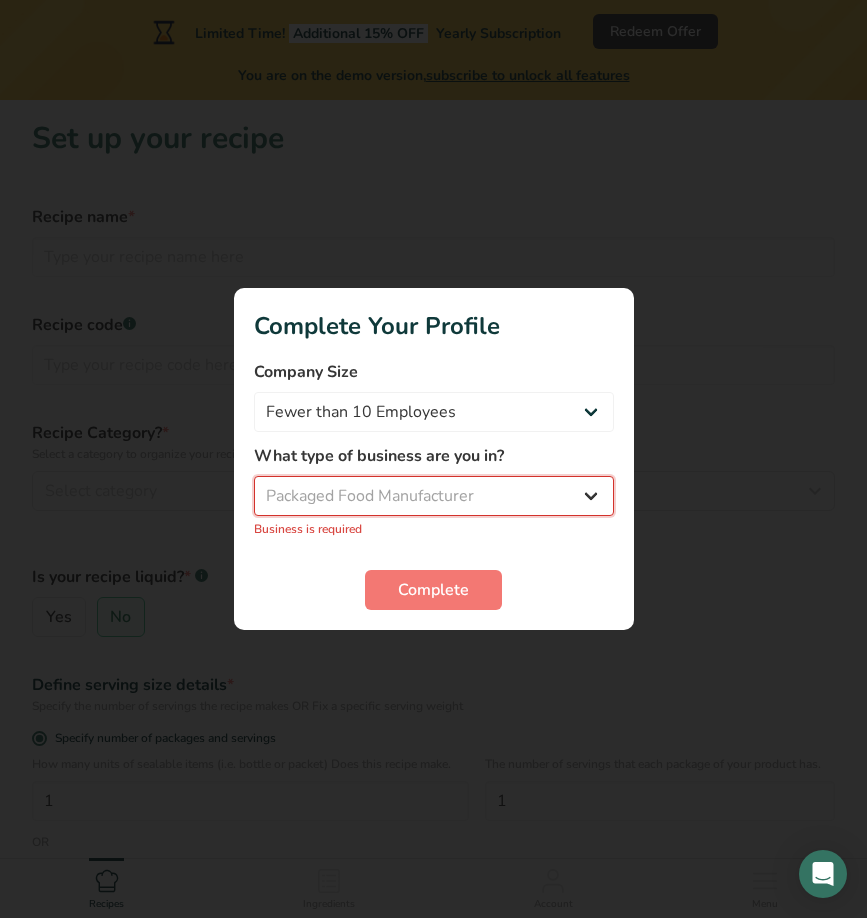 click on "Select business
Packaged Food Manufacturer
Restaurant & Cafe
Bakery
Meal Plans & Catering Company
Nutritionist
Food Blogger
Personal Trainer
Other" at bounding box center (434, 496) 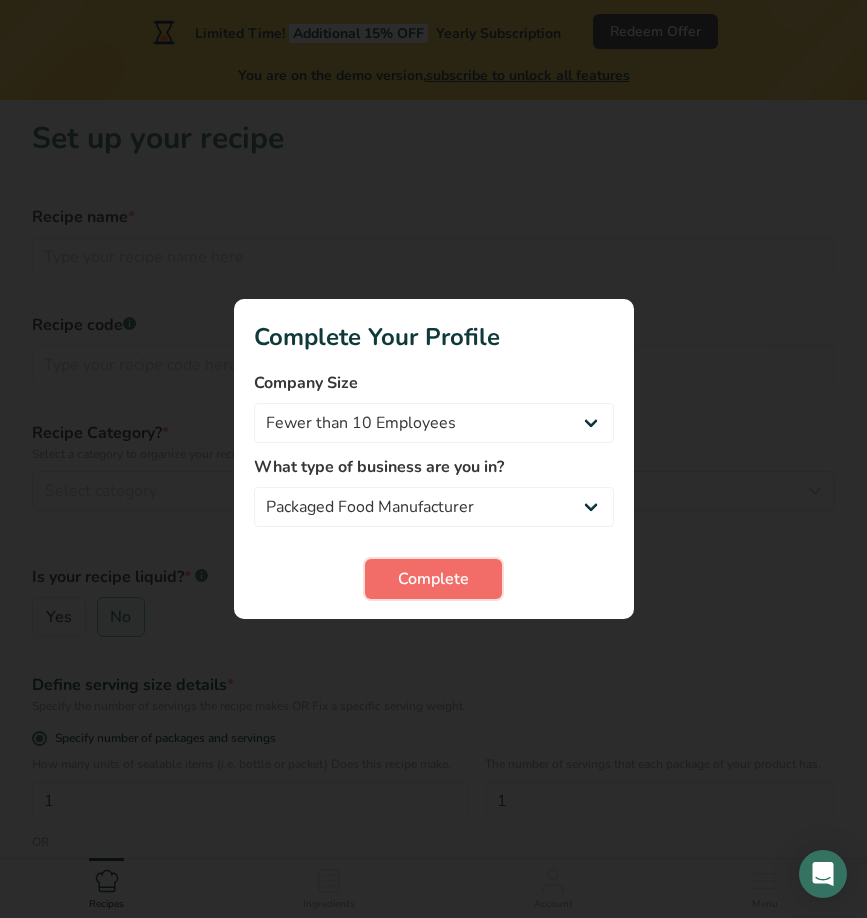 click on "Complete" at bounding box center (433, 579) 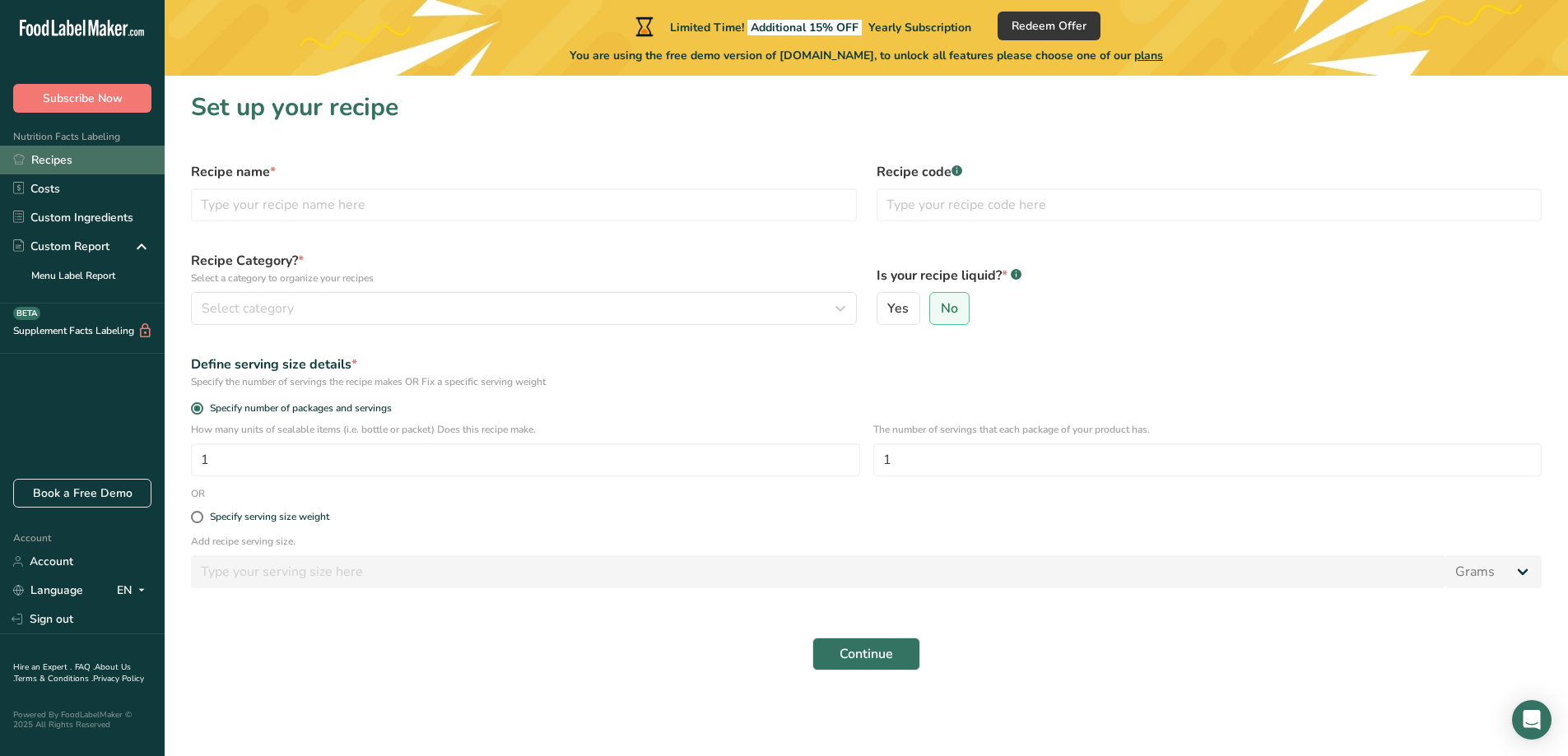 click on "Recipes" at bounding box center [82, 160] 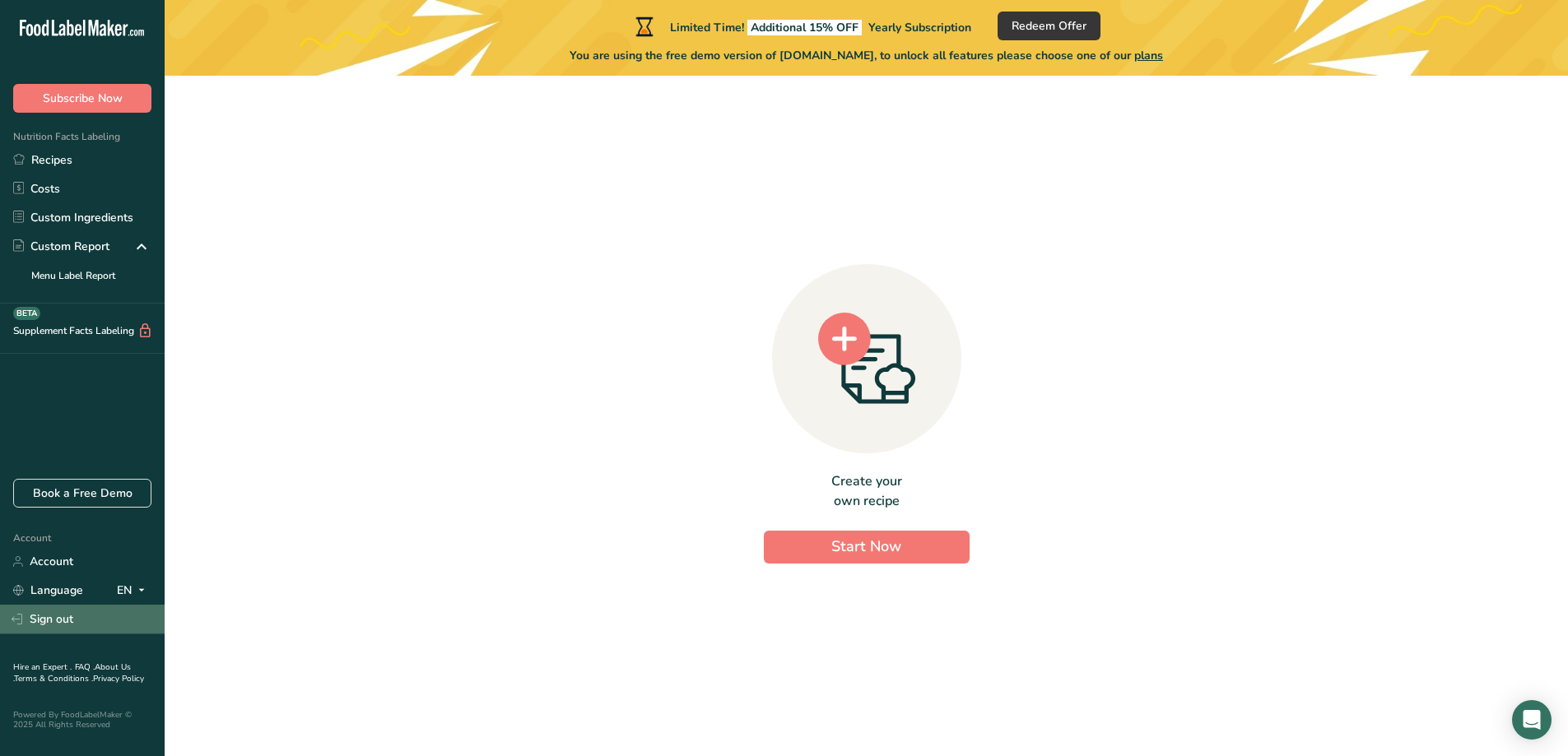 click on "Sign out" at bounding box center [82, 619] 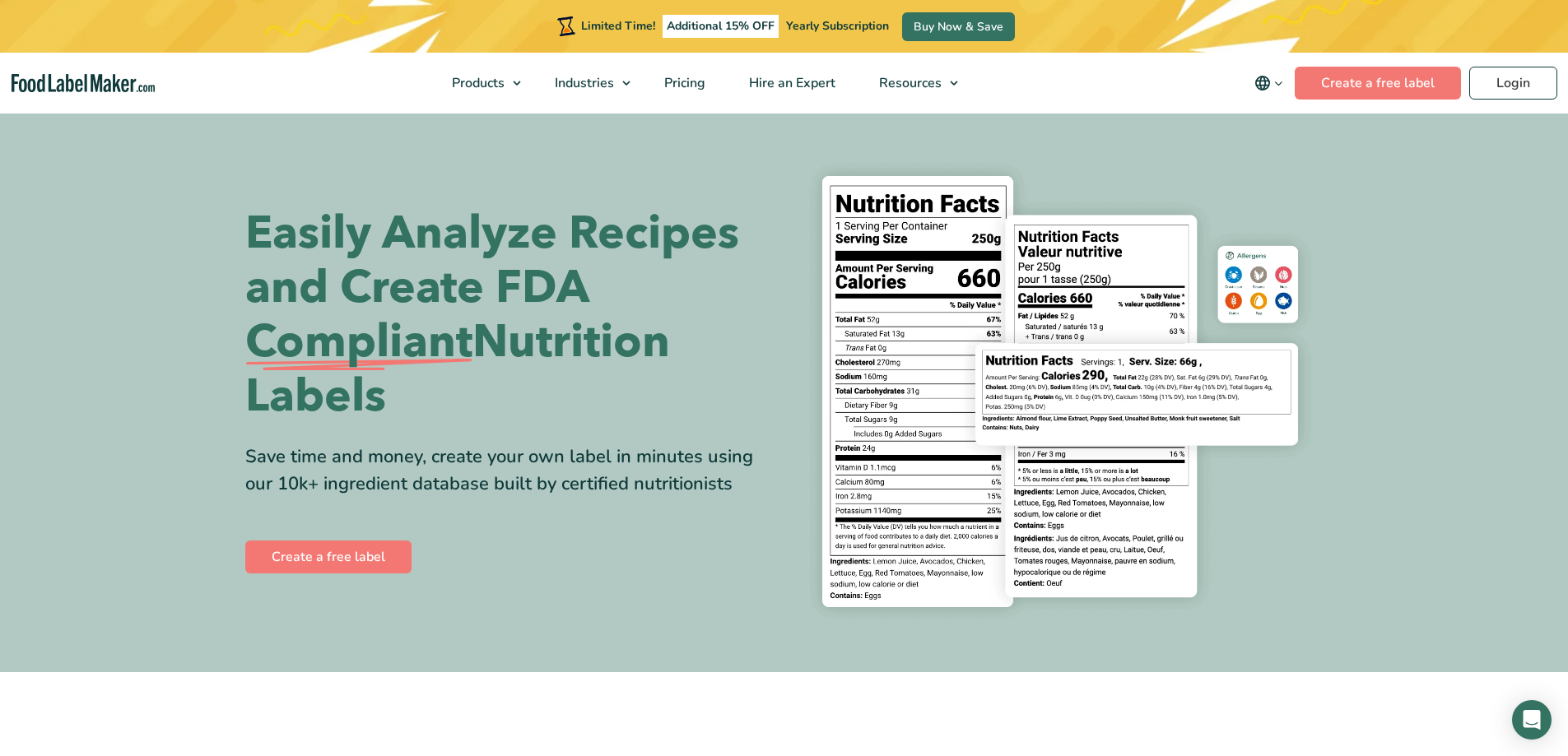 scroll, scrollTop: 0, scrollLeft: 0, axis: both 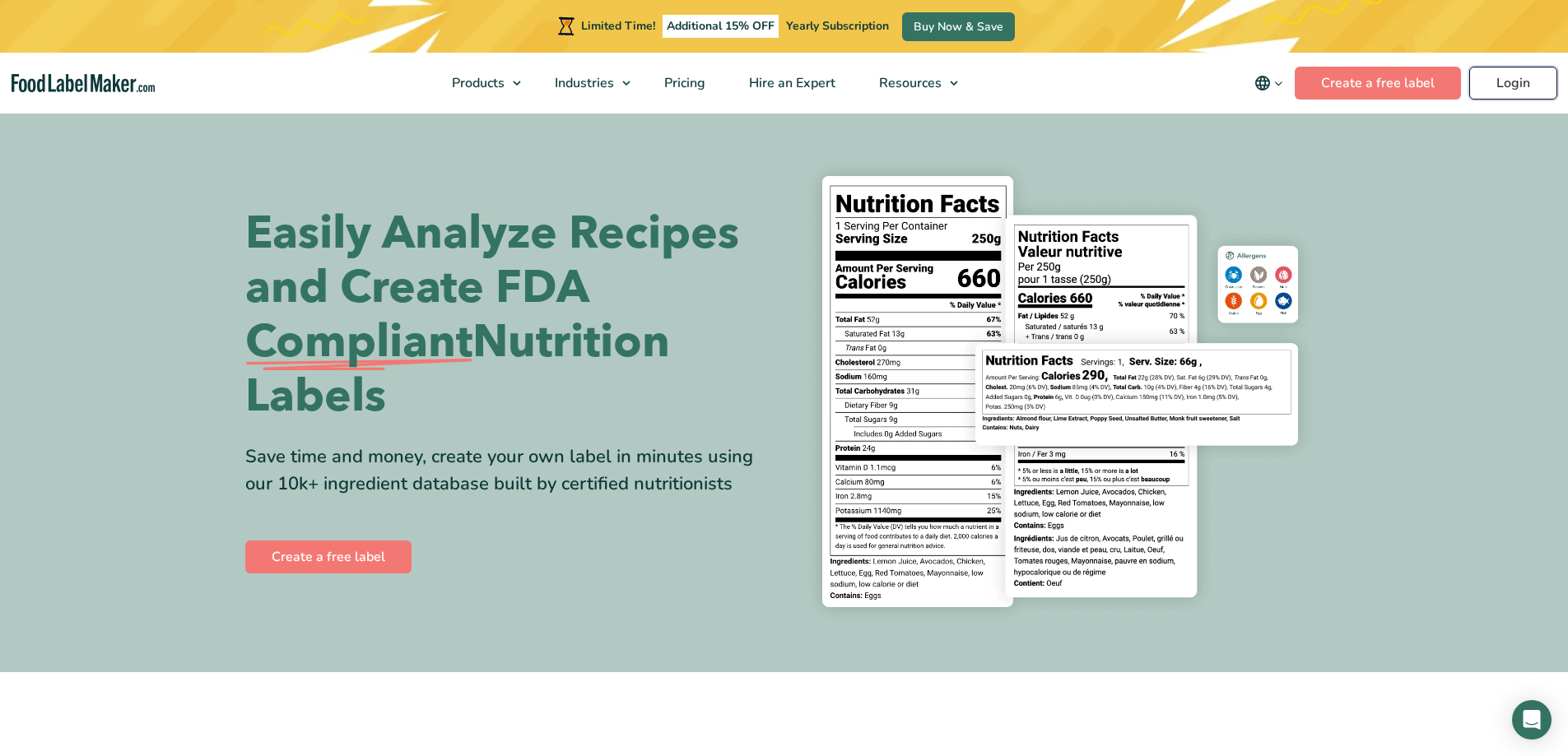 click on "Login" at bounding box center (1513, 83) 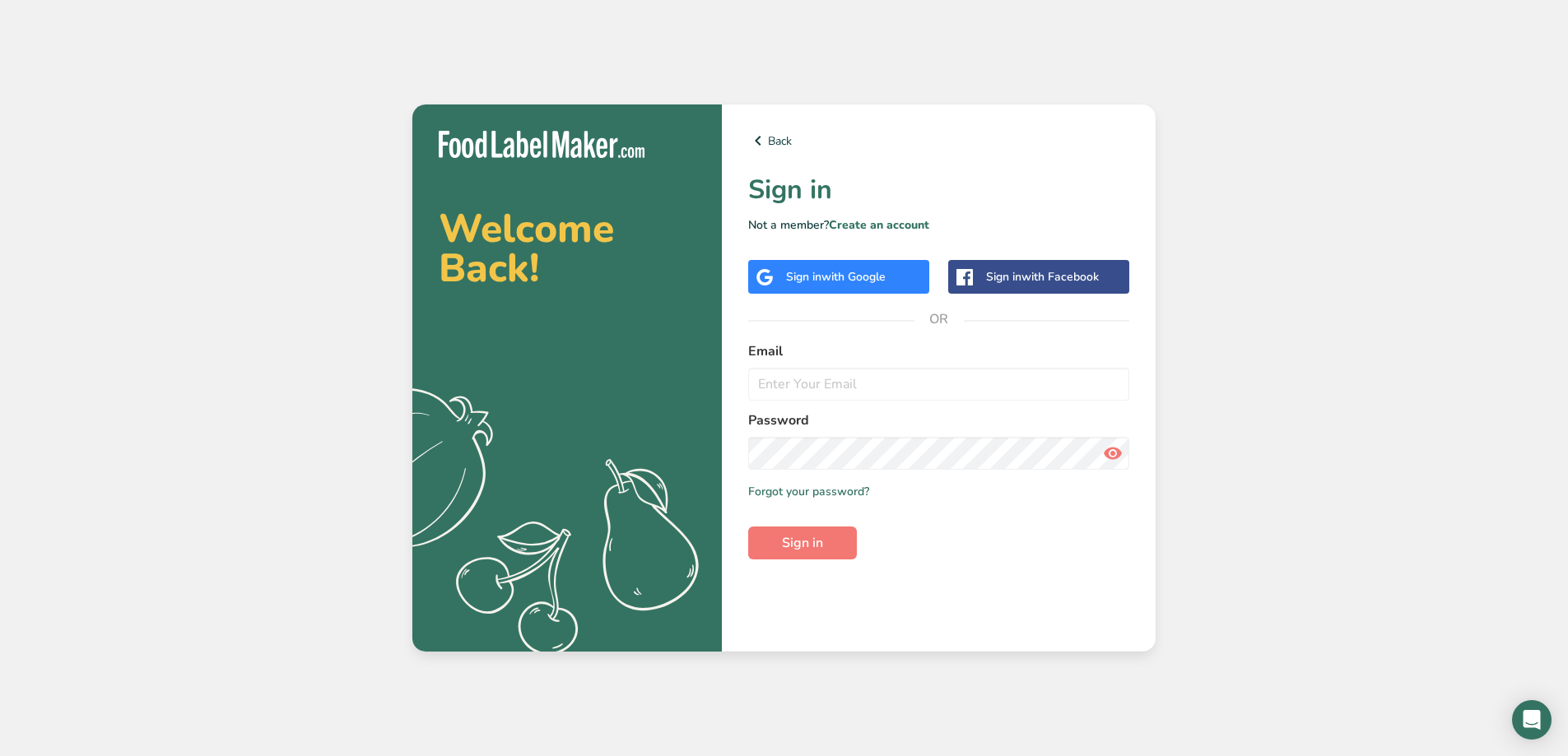 scroll, scrollTop: 0, scrollLeft: 0, axis: both 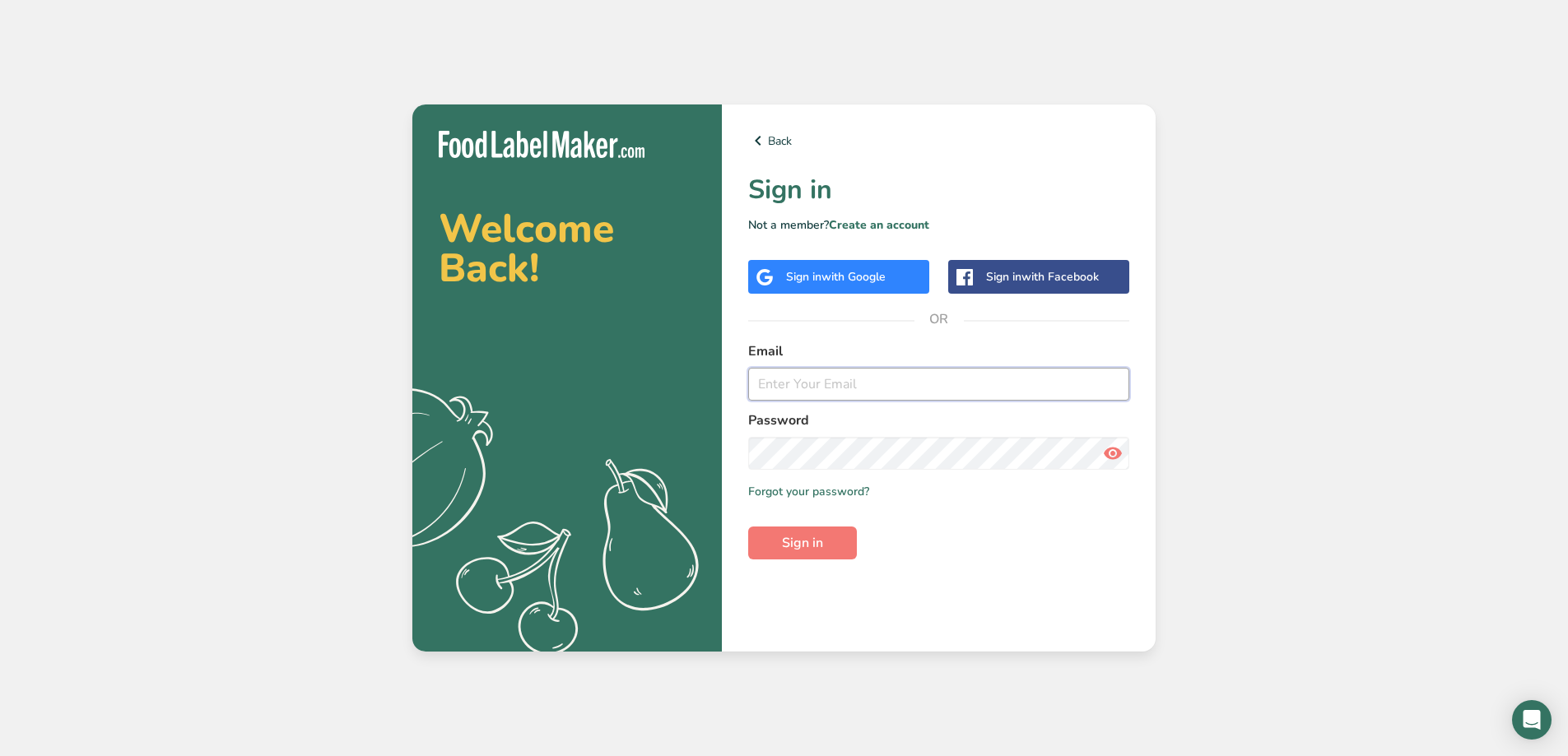 click at bounding box center [938, 384] 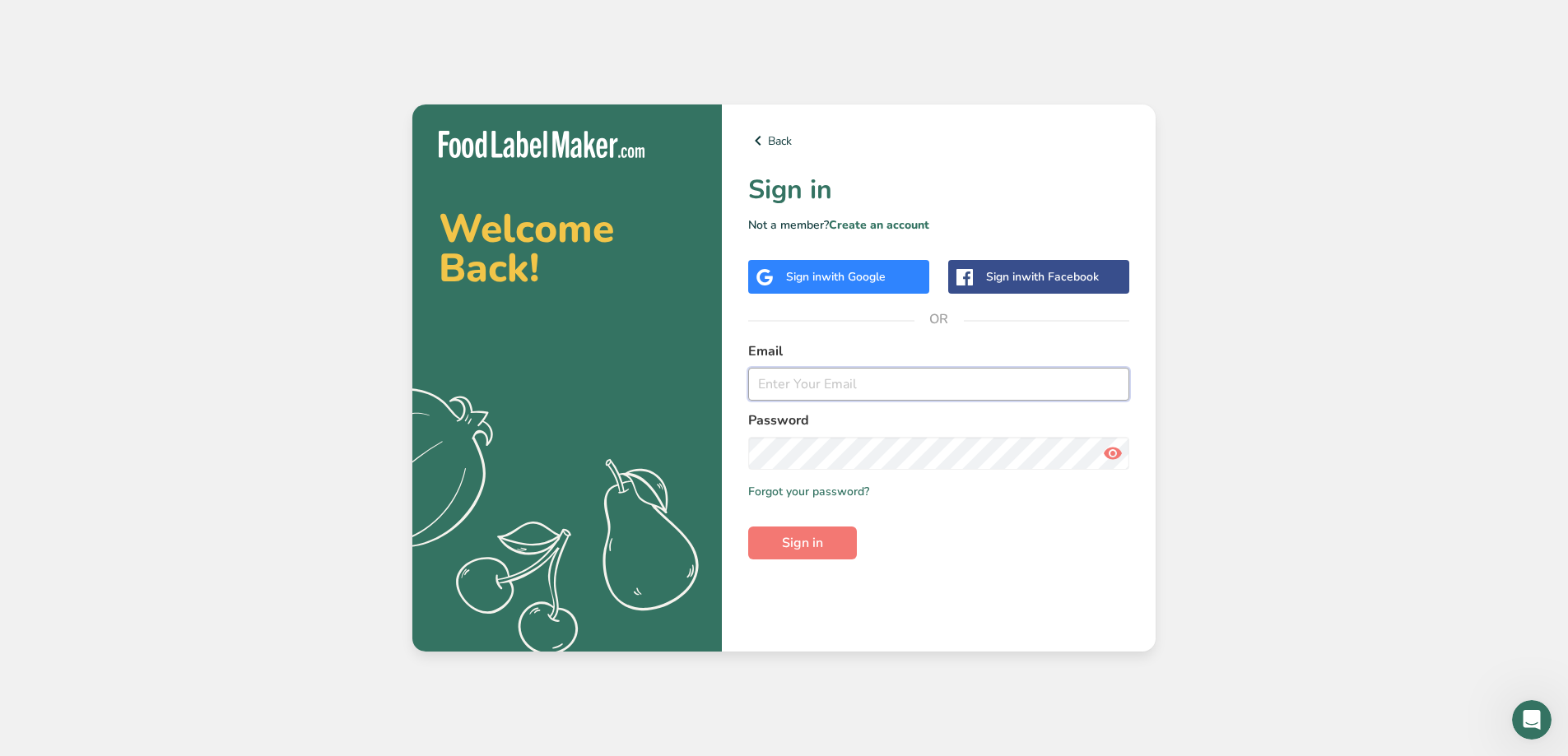 scroll, scrollTop: 0, scrollLeft: 0, axis: both 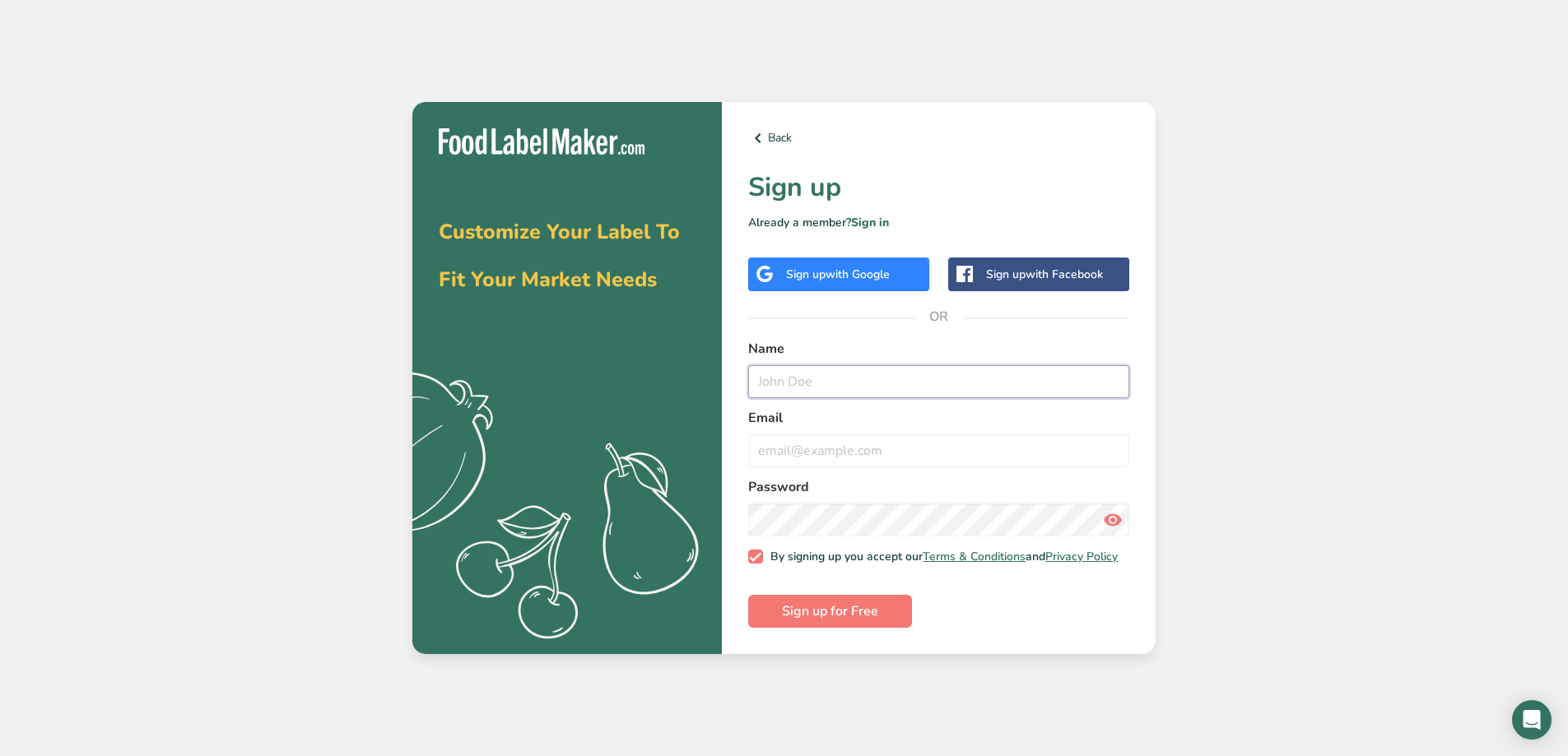 click at bounding box center (938, 382) 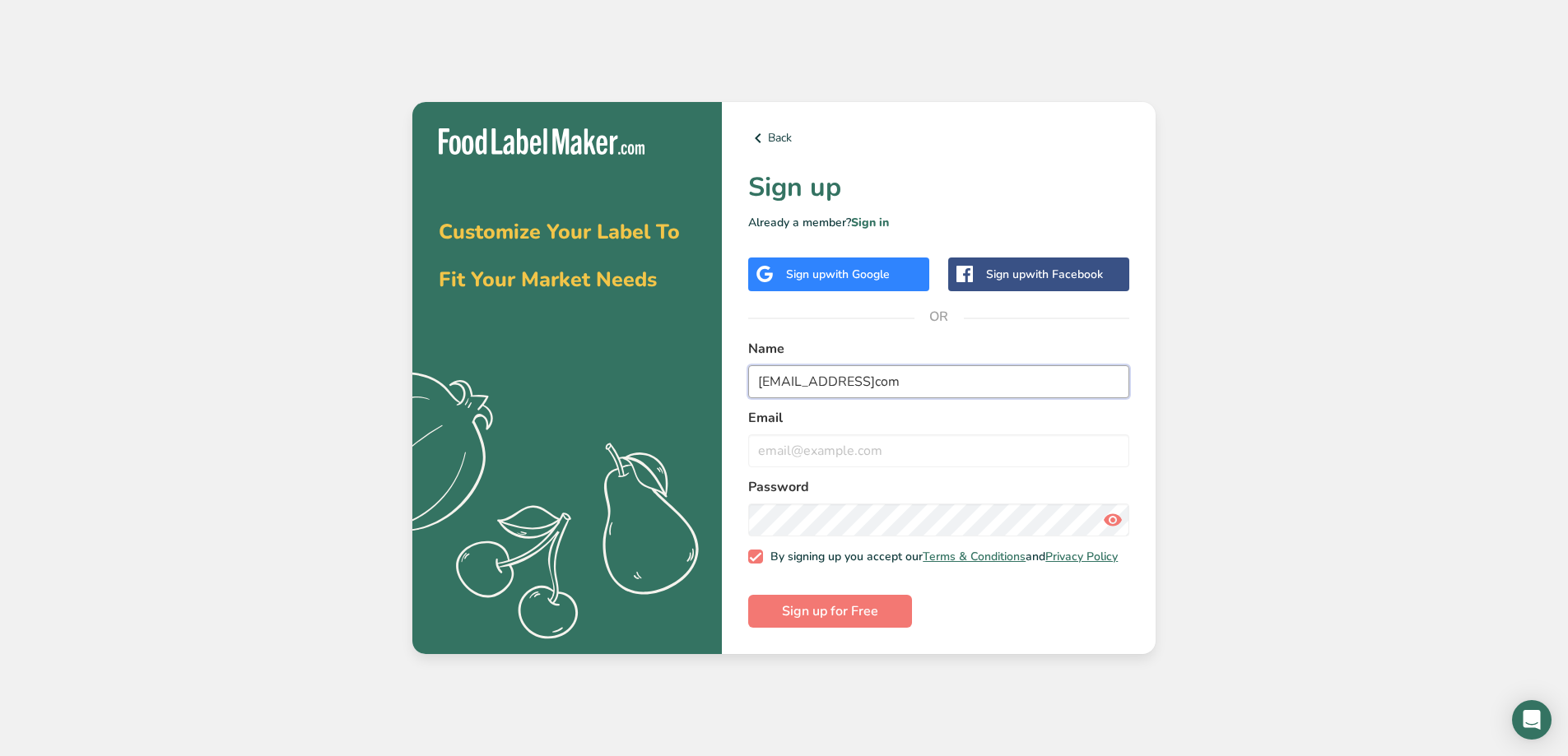 type on "[EMAIL_ADDRESS]com" 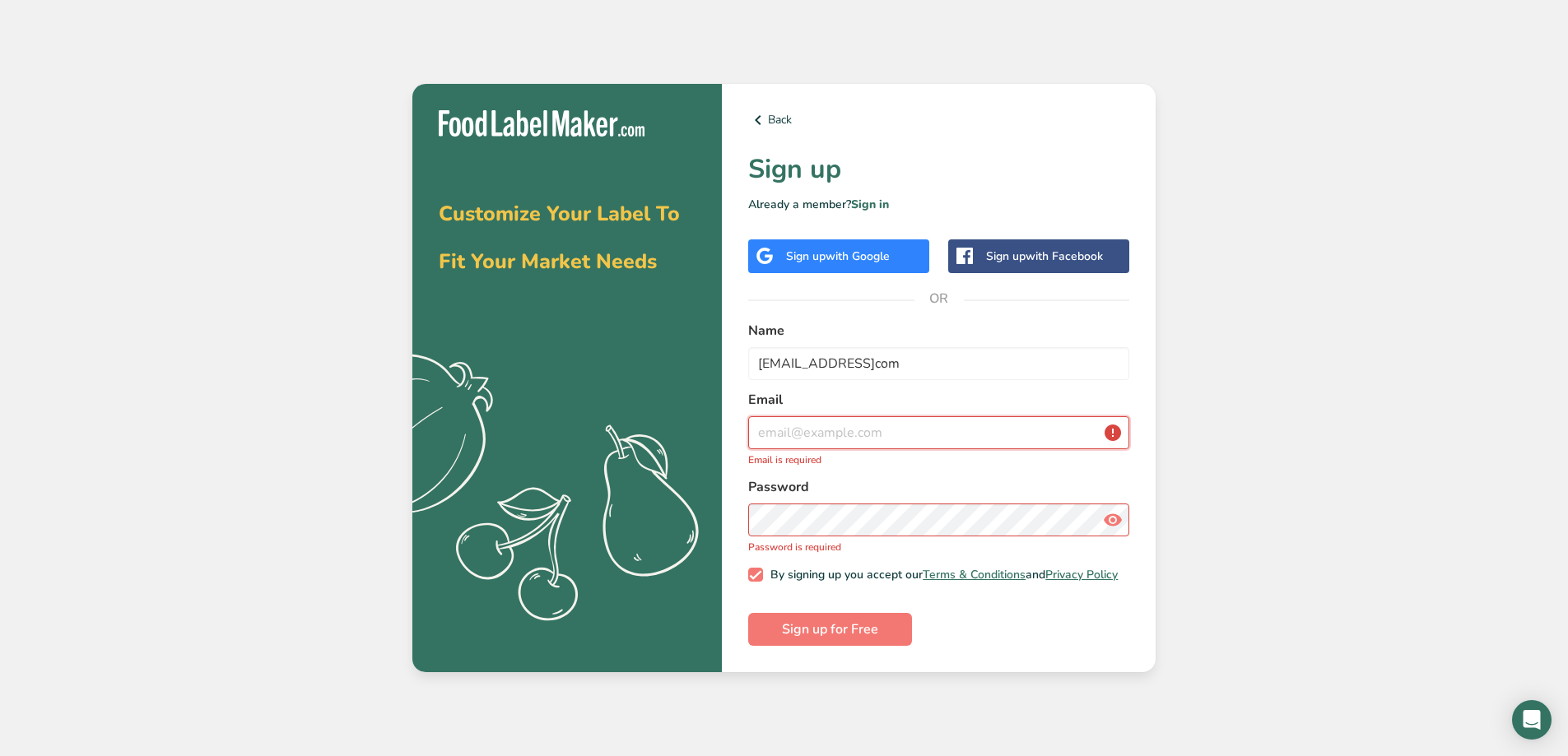 click at bounding box center [938, 433] 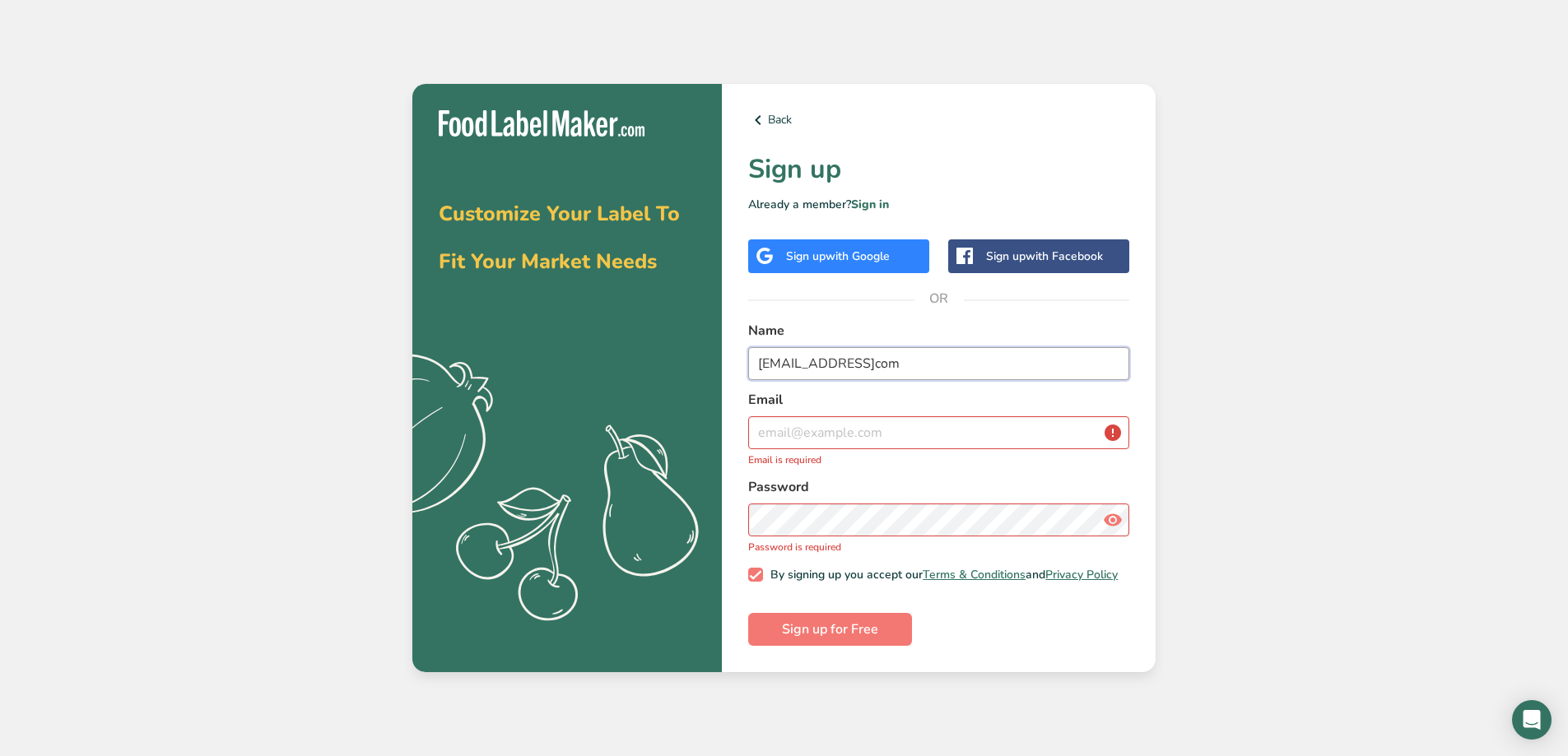 drag, startPoint x: 923, startPoint y: 356, endPoint x: 663, endPoint y: 356, distance: 260 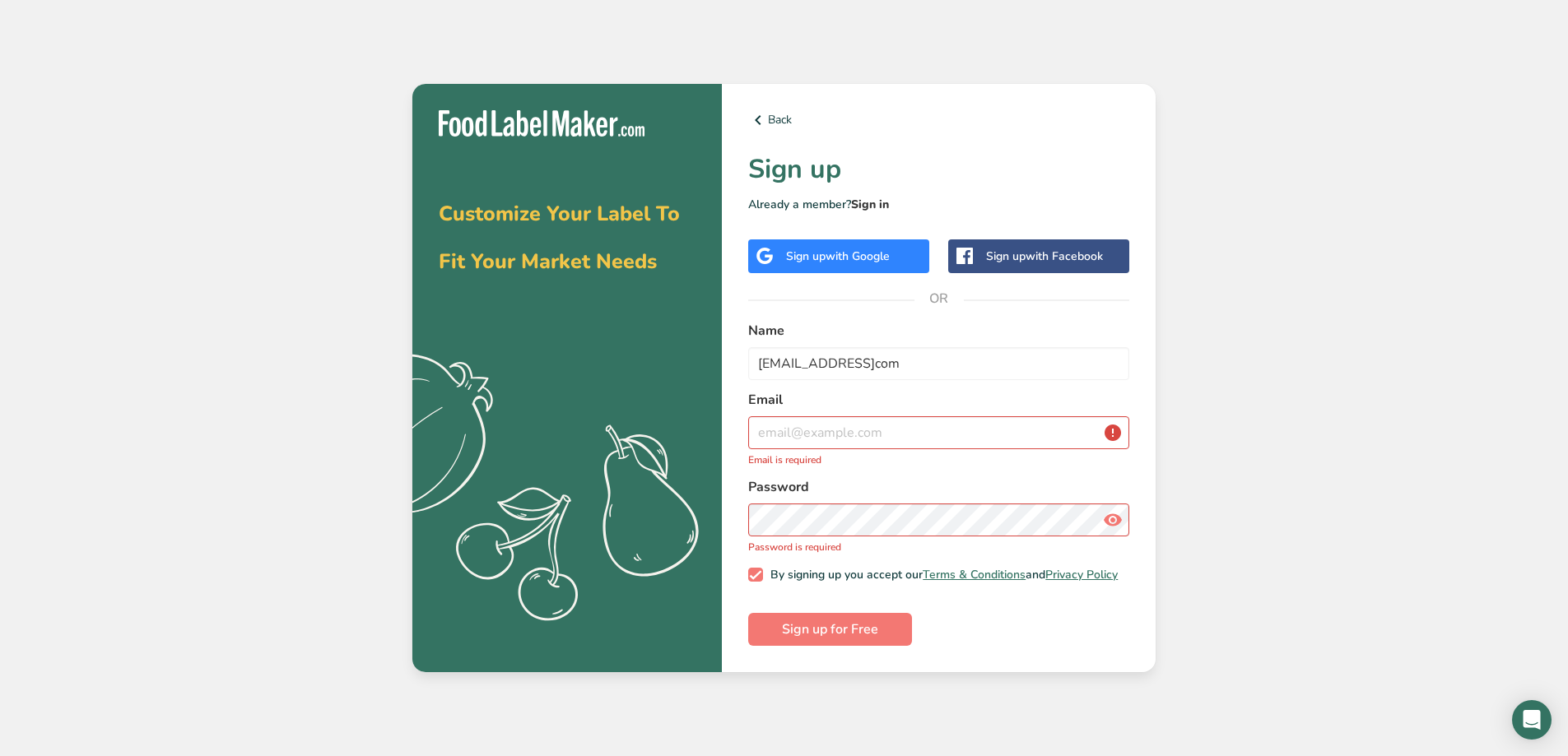 click on "Sign in" at bounding box center [870, 204] 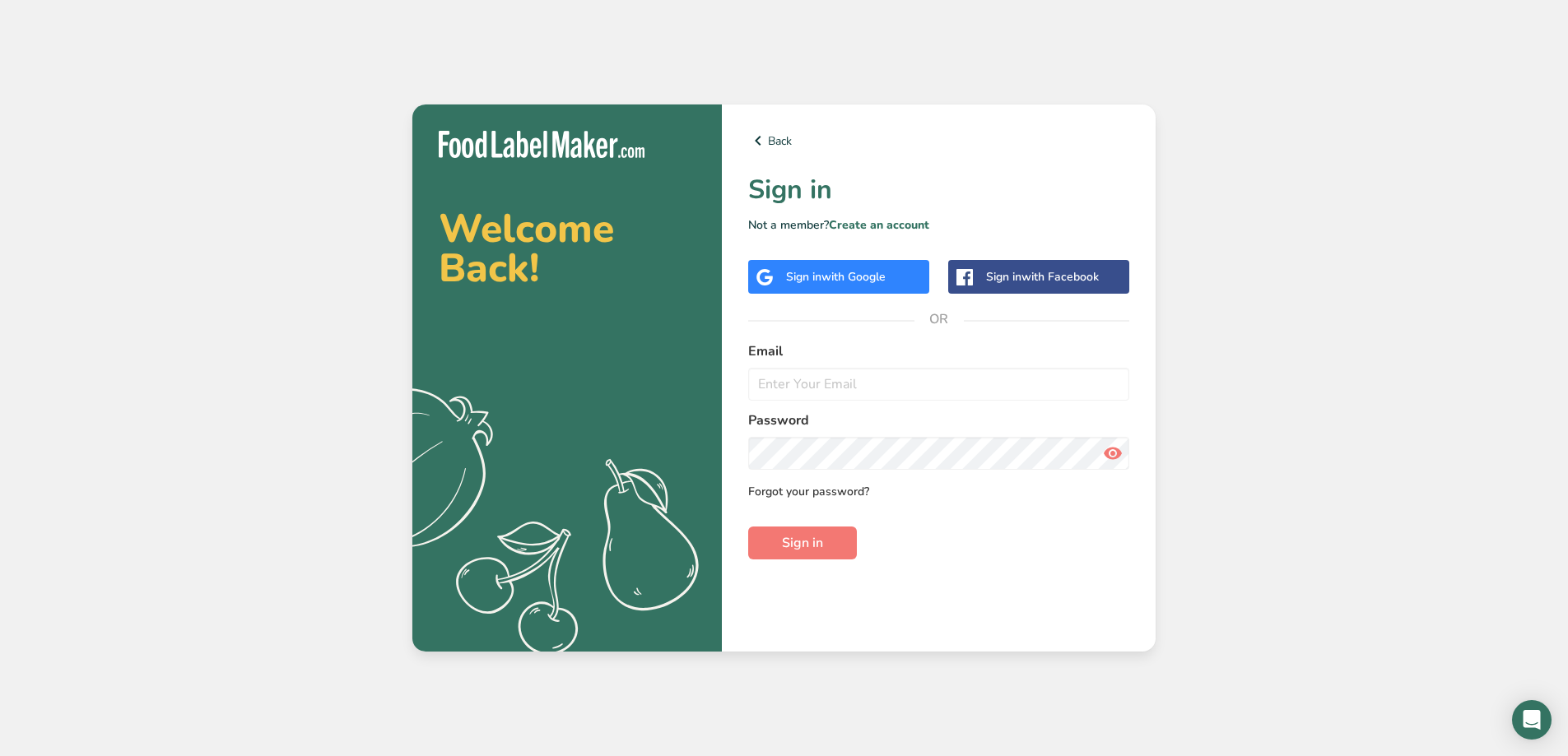 click on "Forgot your password?" at bounding box center [808, 491] 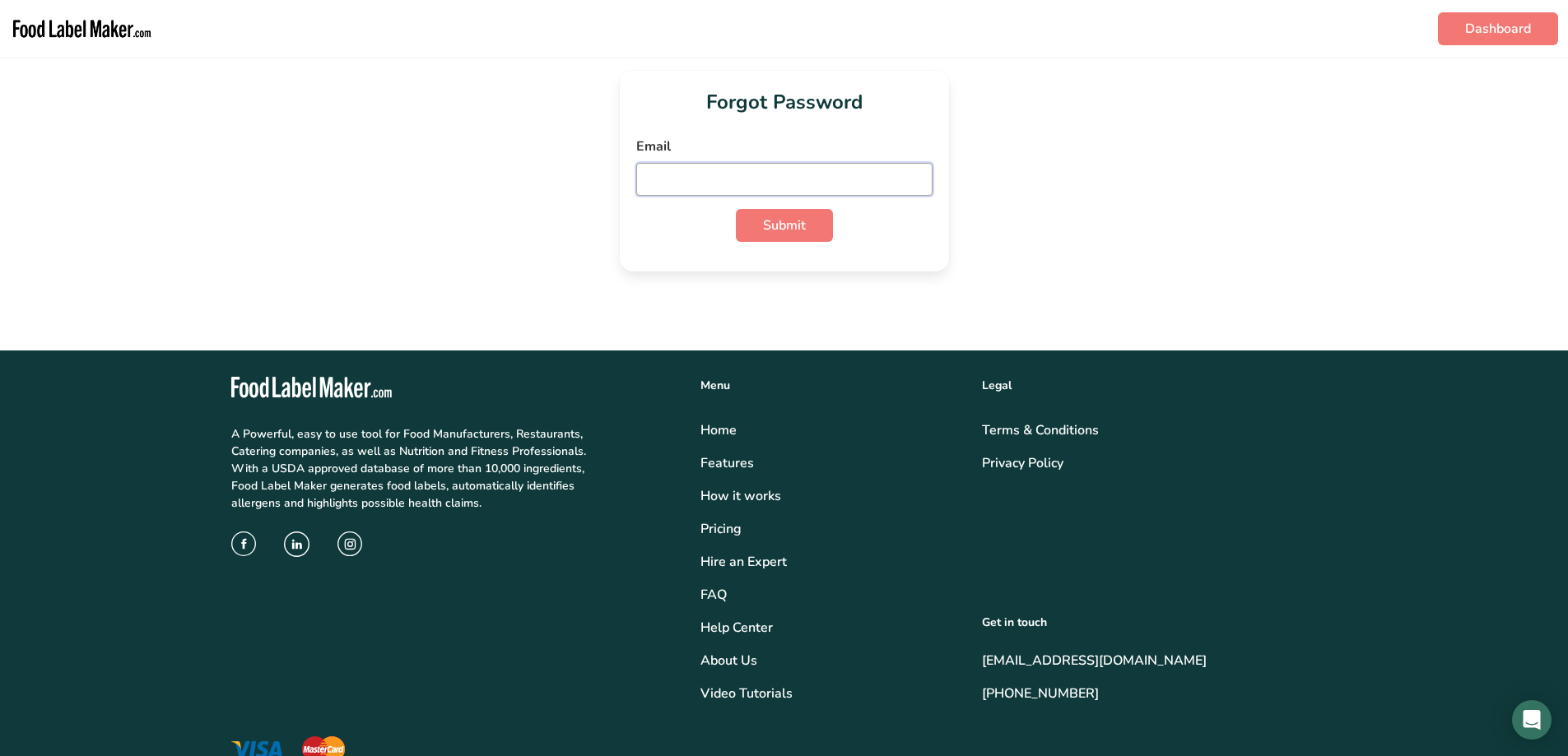 click at bounding box center [784, 179] 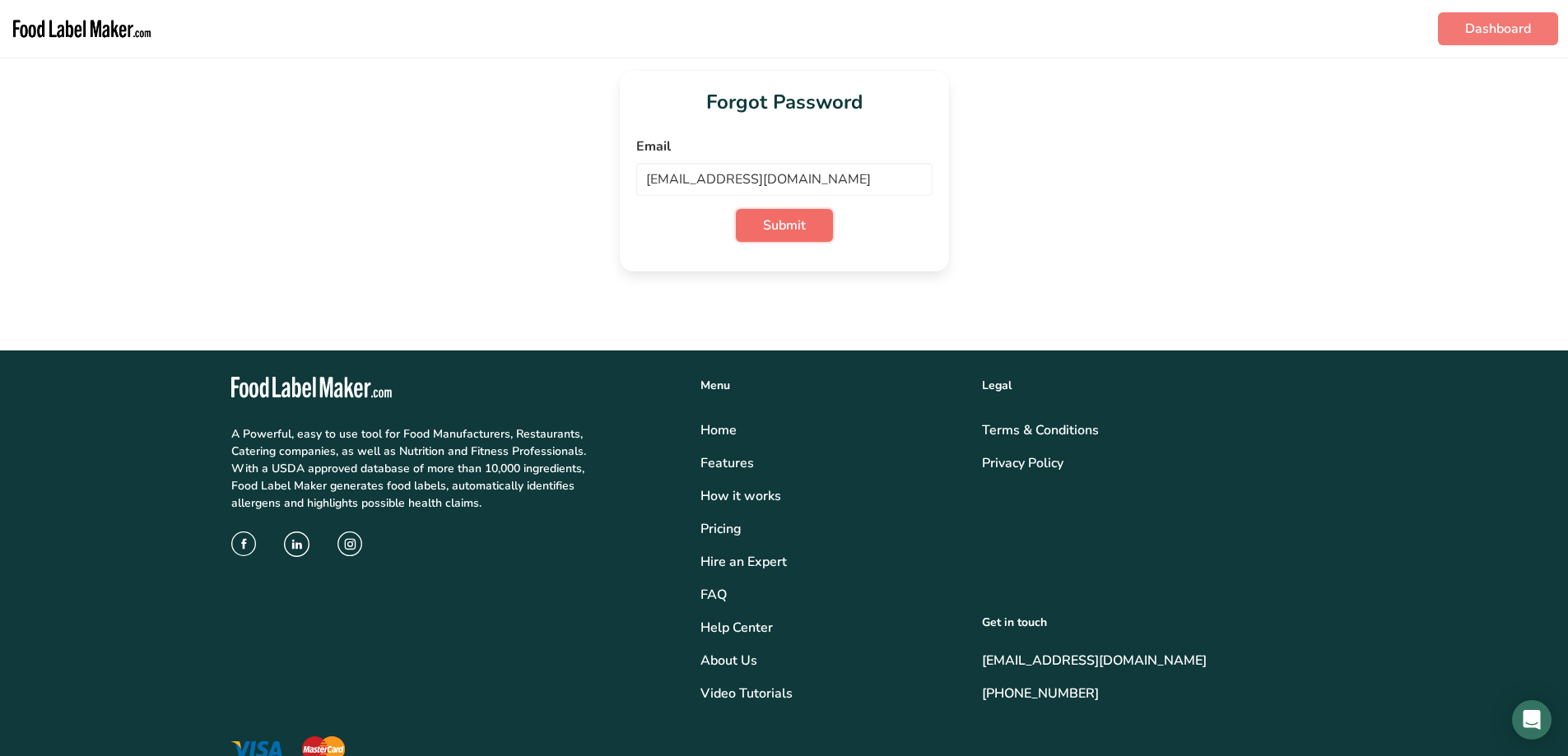 click on "Submit" at bounding box center [784, 225] 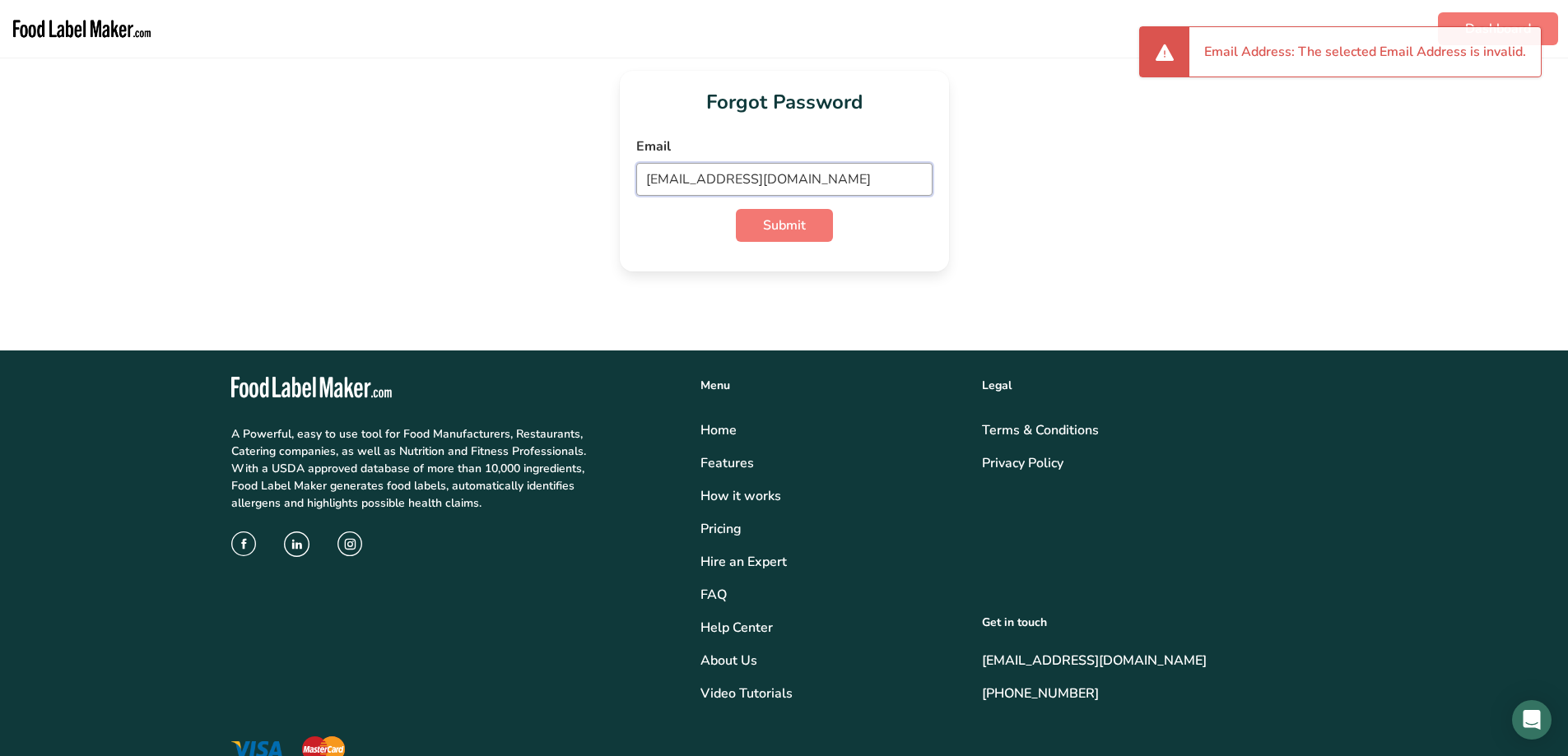 drag, startPoint x: 849, startPoint y: 179, endPoint x: 587, endPoint y: 222, distance: 265.50518 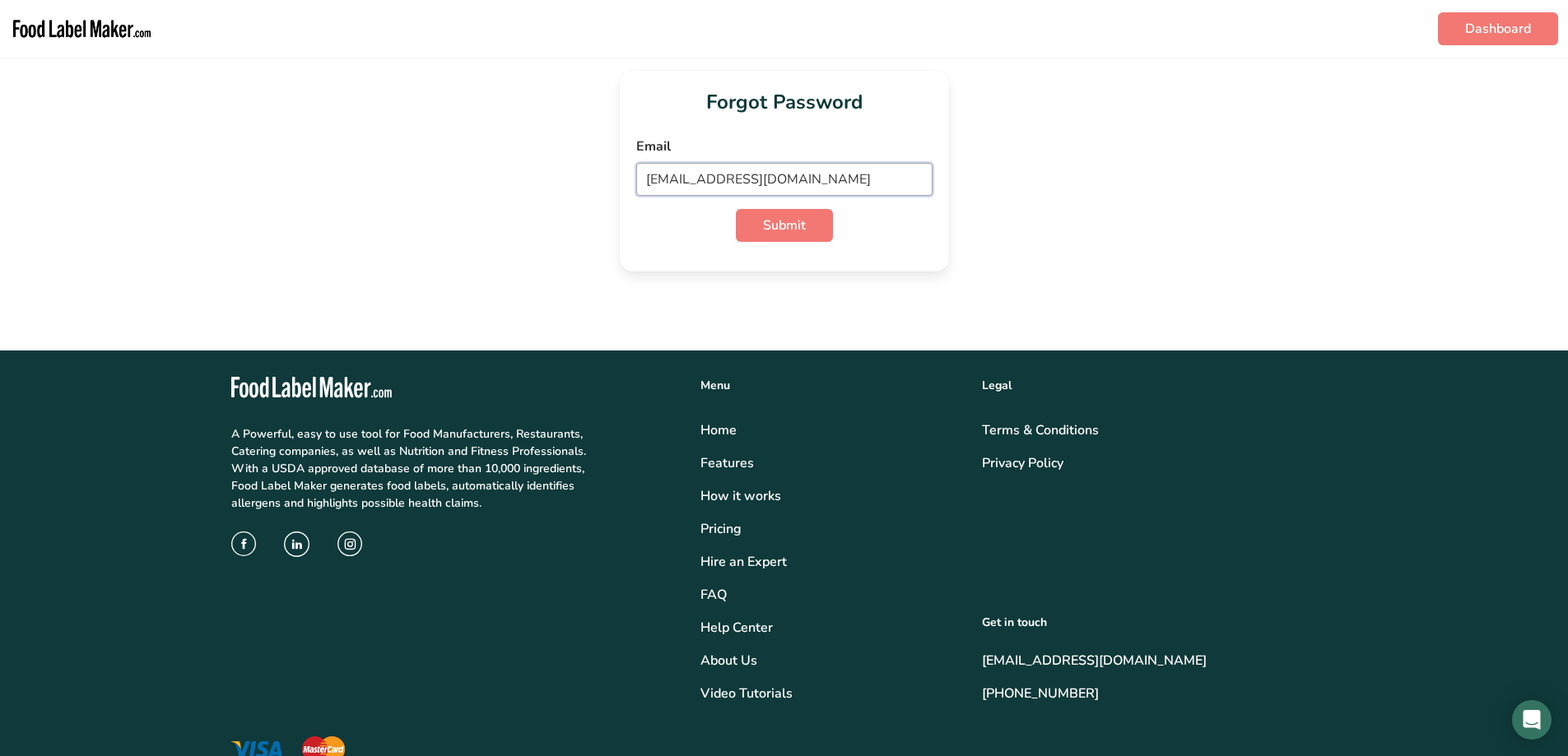 type on "juicyjo661@gmail.com" 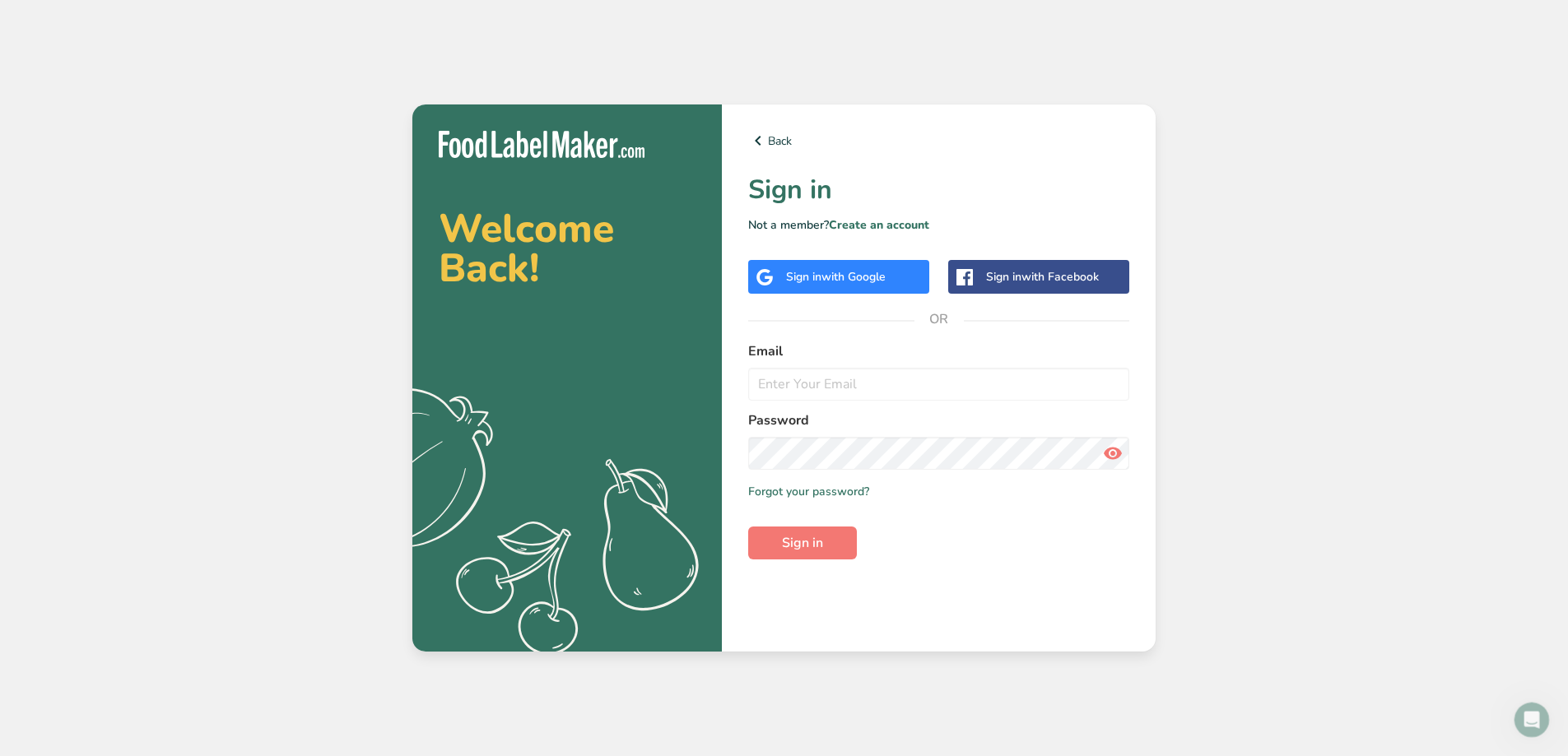scroll, scrollTop: 0, scrollLeft: 0, axis: both 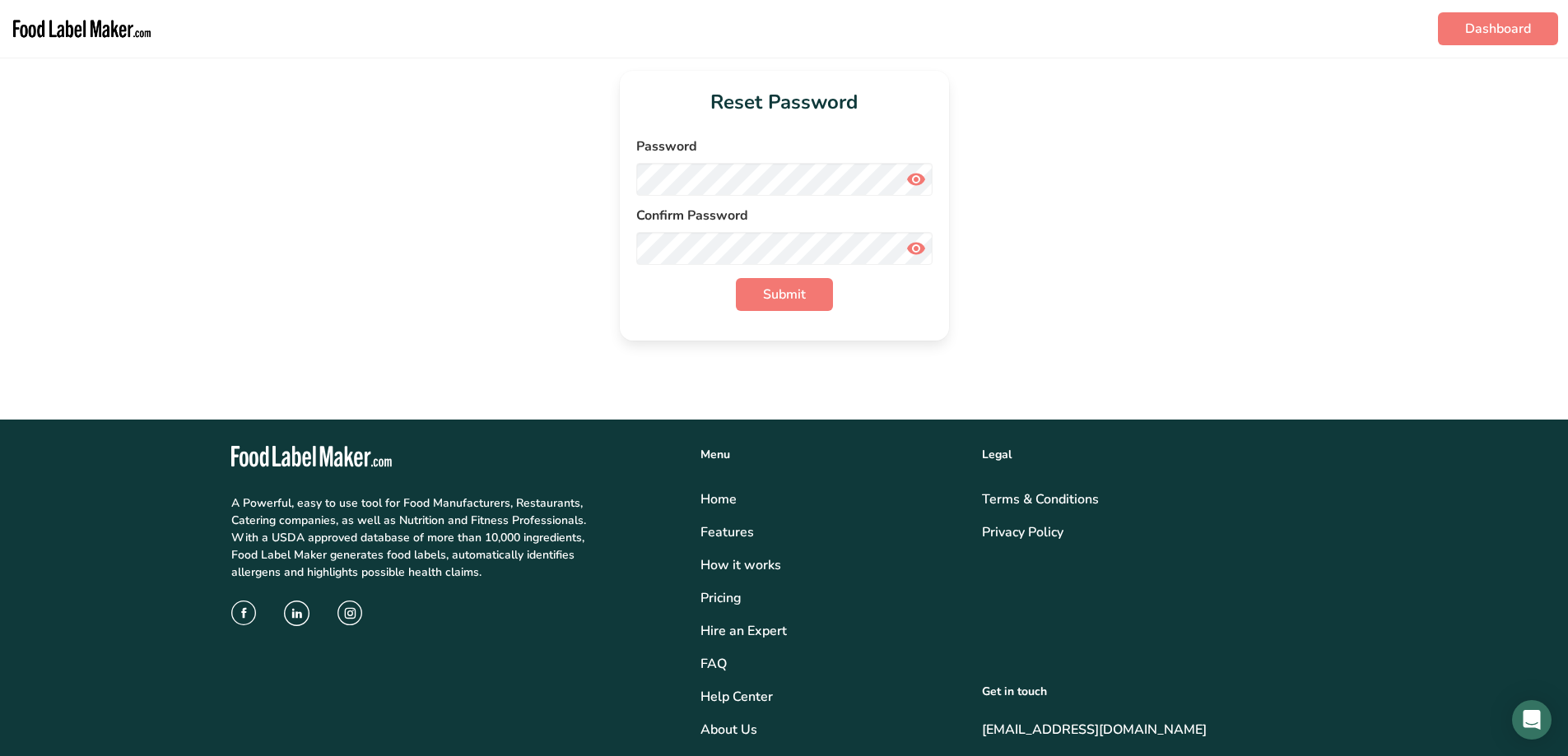 click at bounding box center [916, 179] 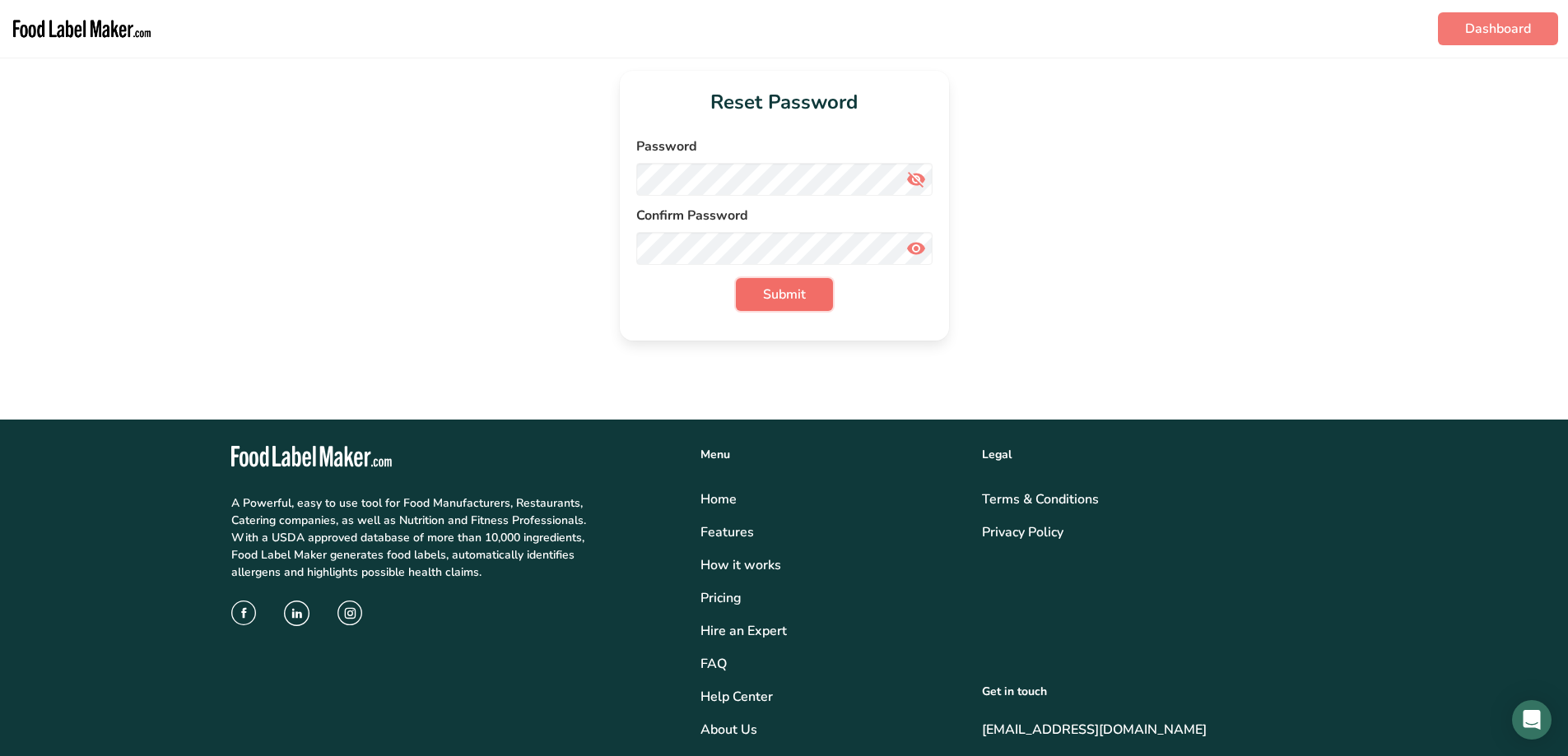 click on "Submit" at bounding box center [784, 295] 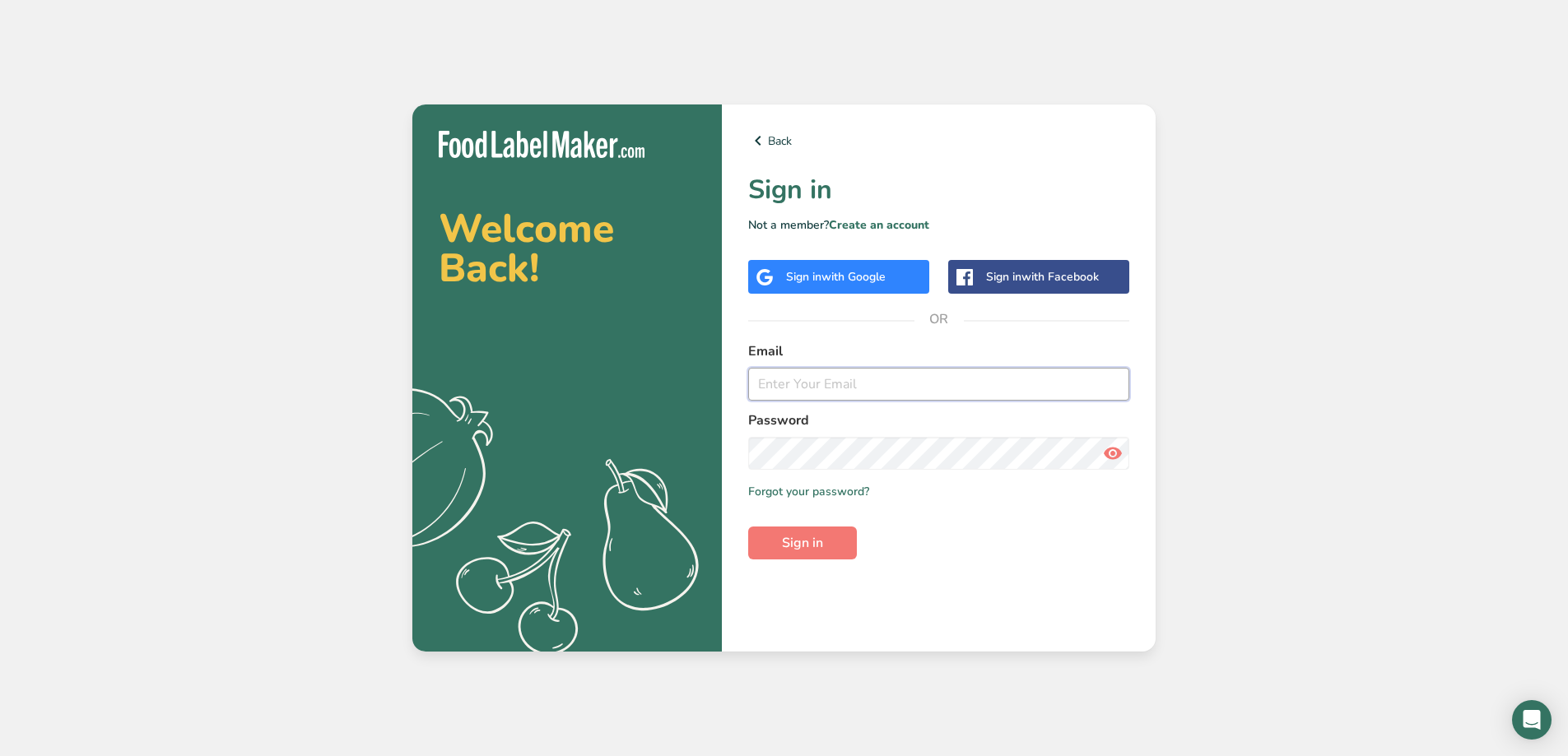click at bounding box center (938, 384) 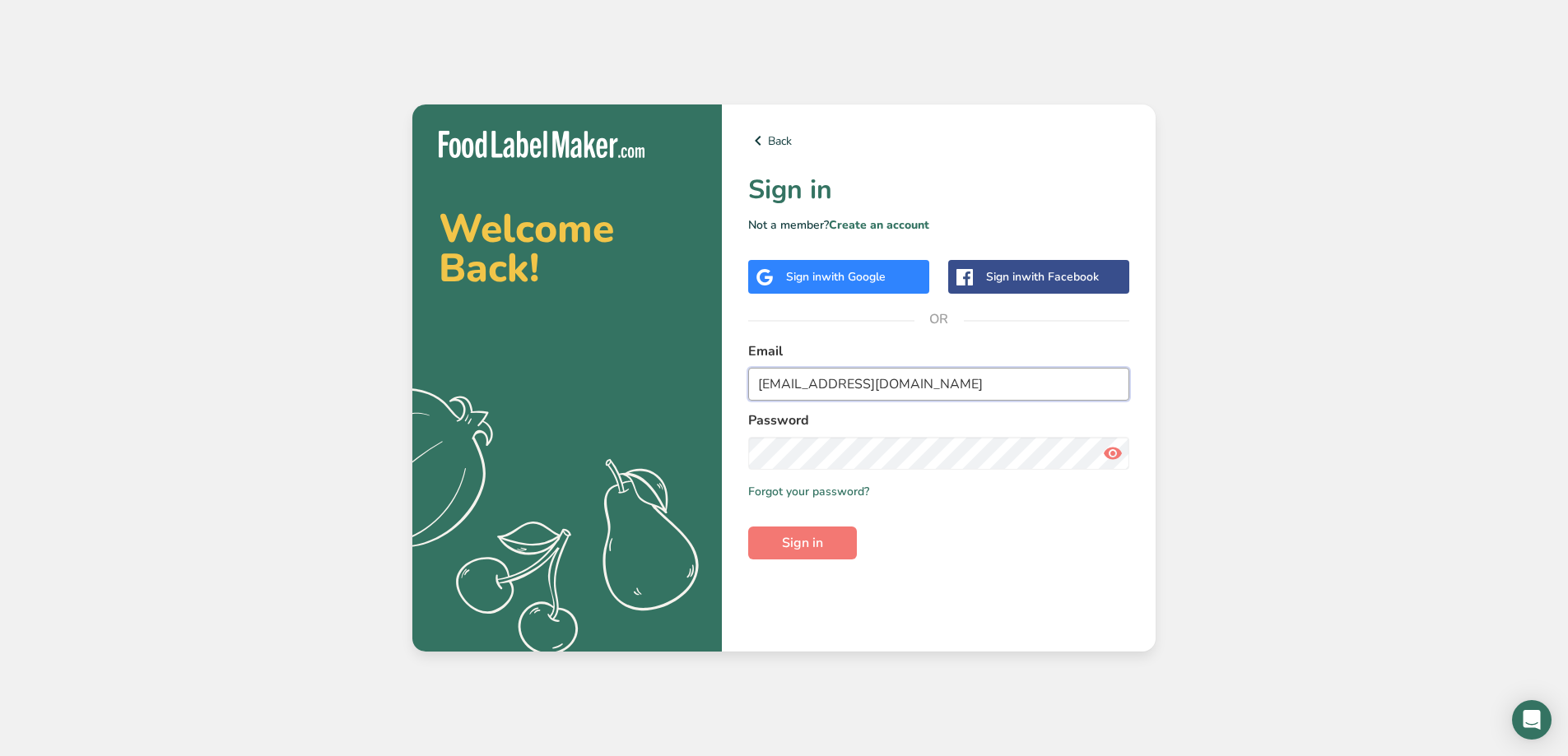 type on "[EMAIL_ADDRESS][DOMAIN_NAME]" 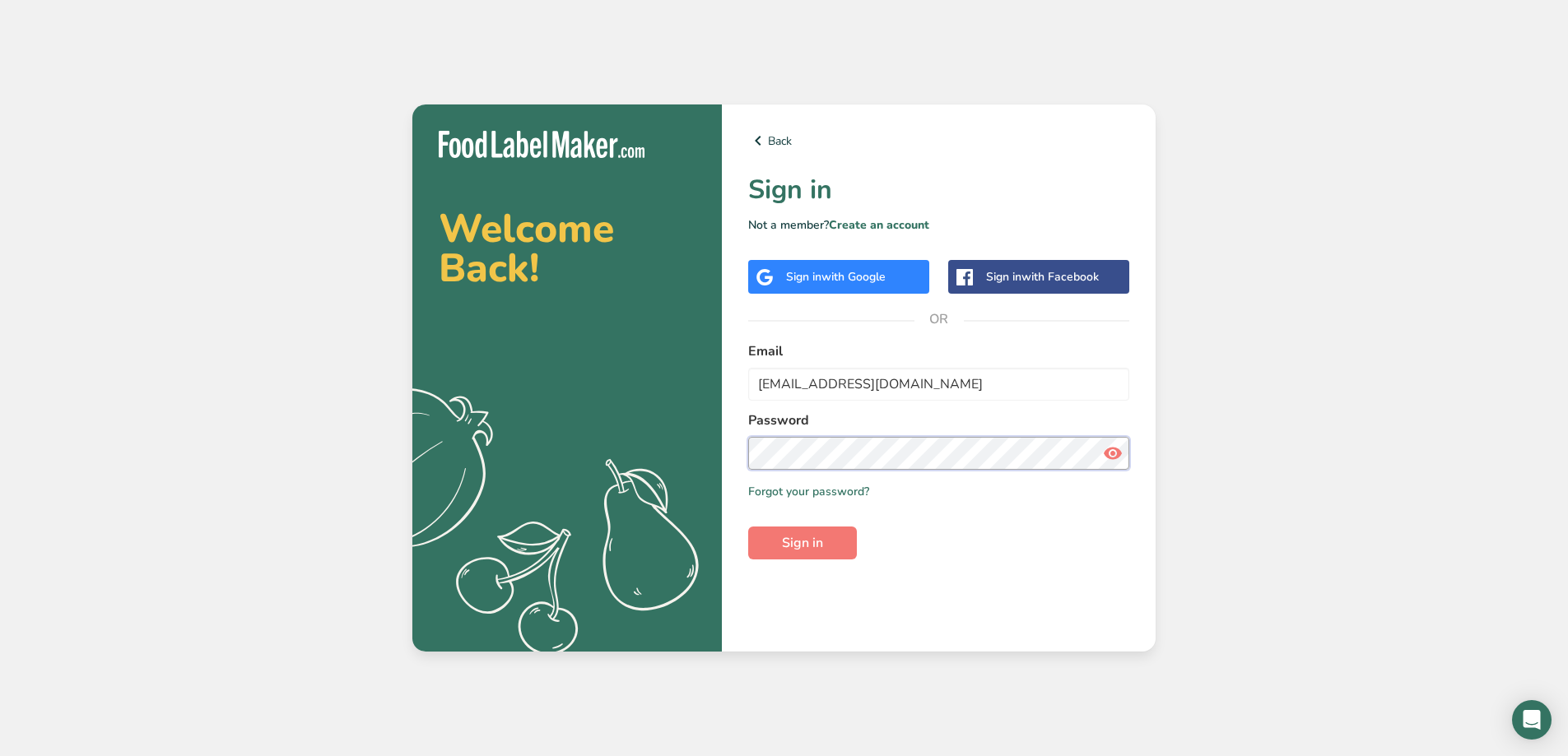 click on "Sign in" at bounding box center (803, 543) 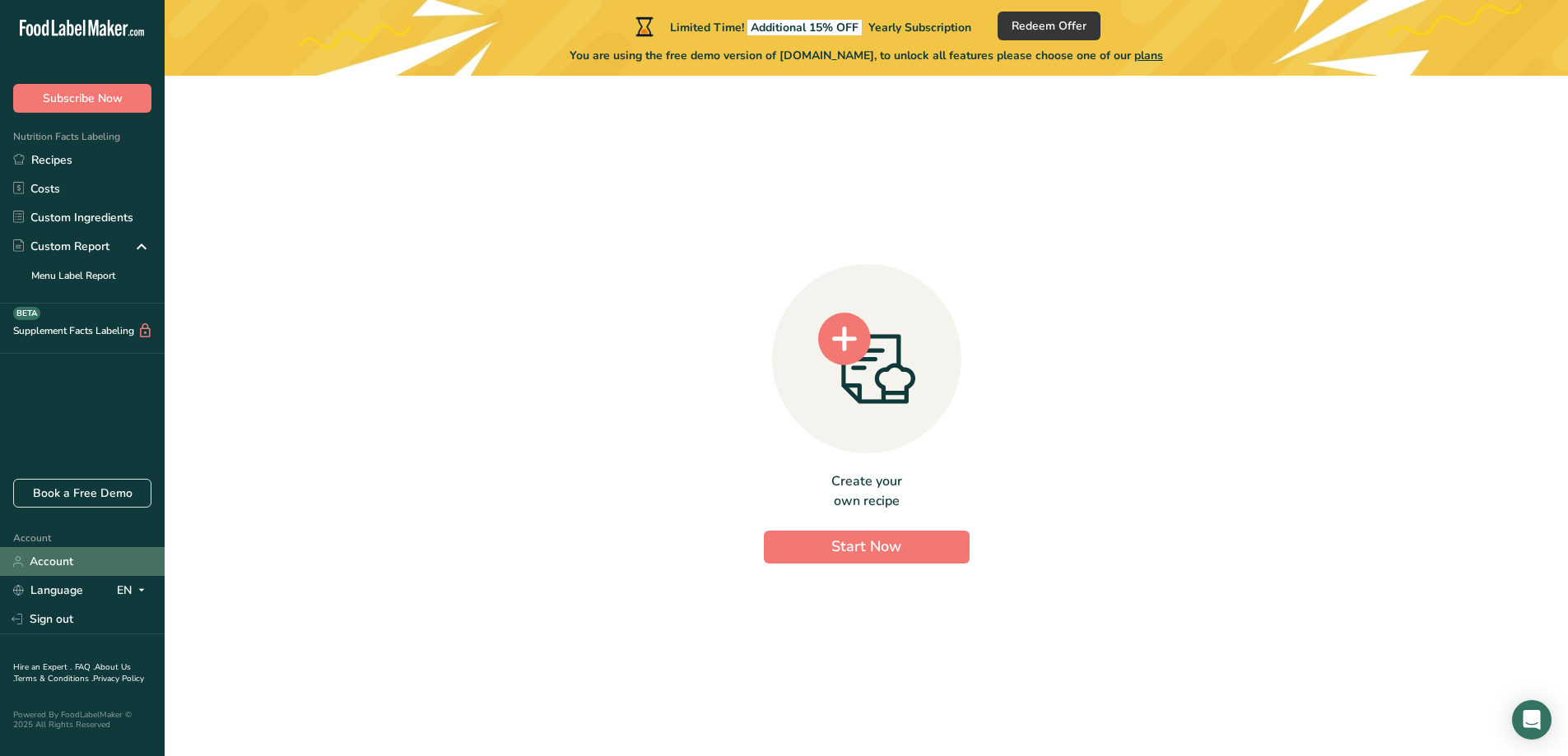click on "Account" at bounding box center (82, 561) 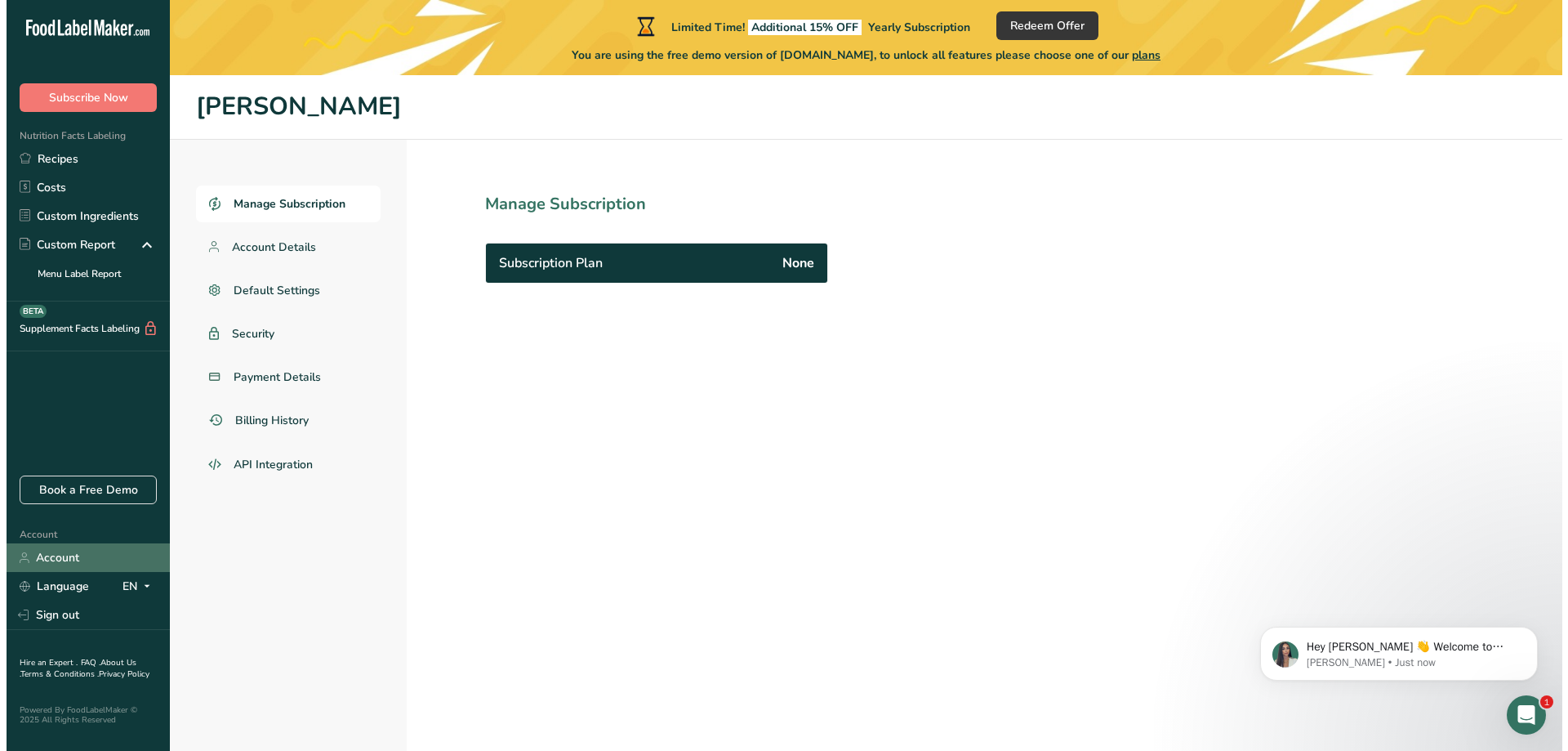 scroll, scrollTop: 0, scrollLeft: 0, axis: both 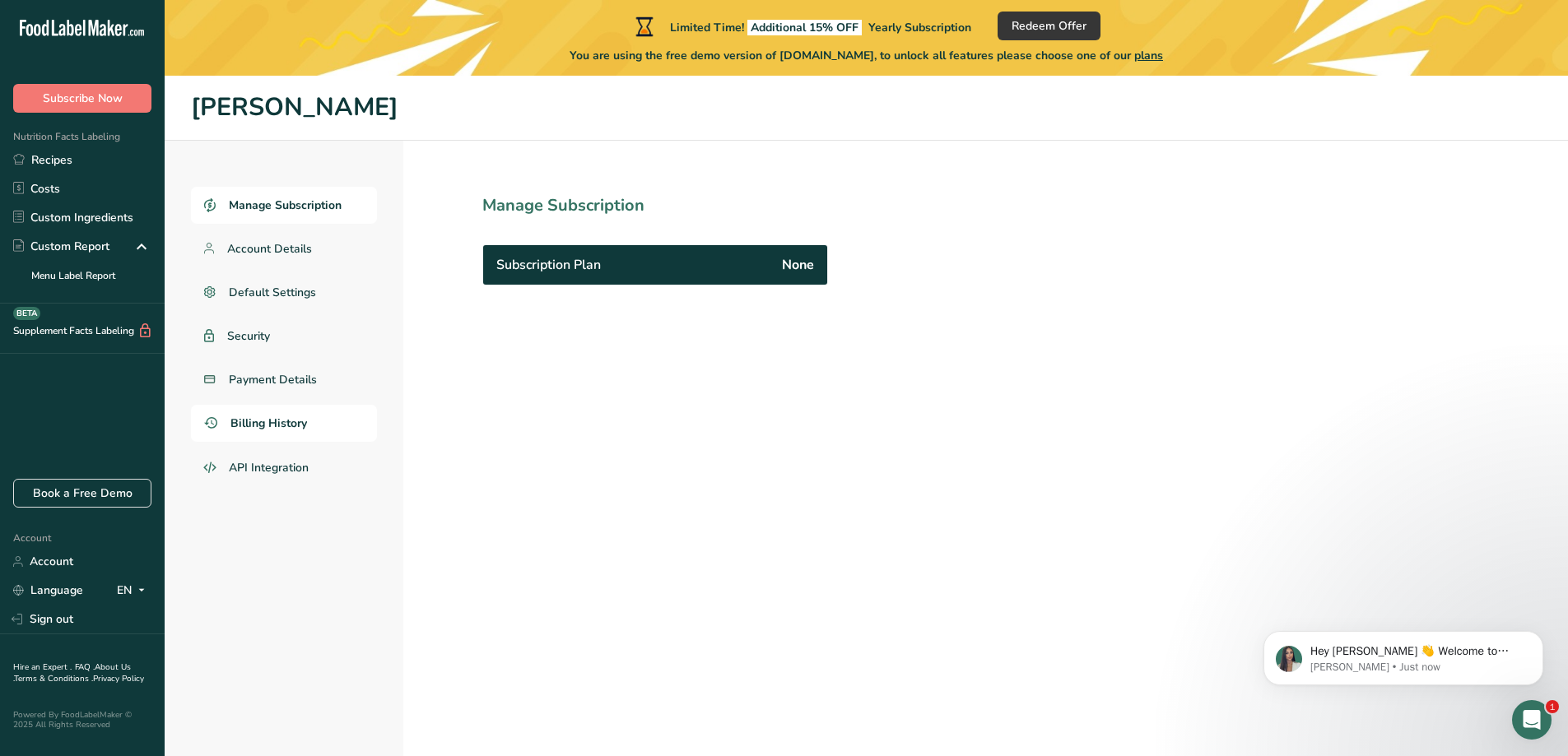 click on "Billing History" at bounding box center [268, 423] 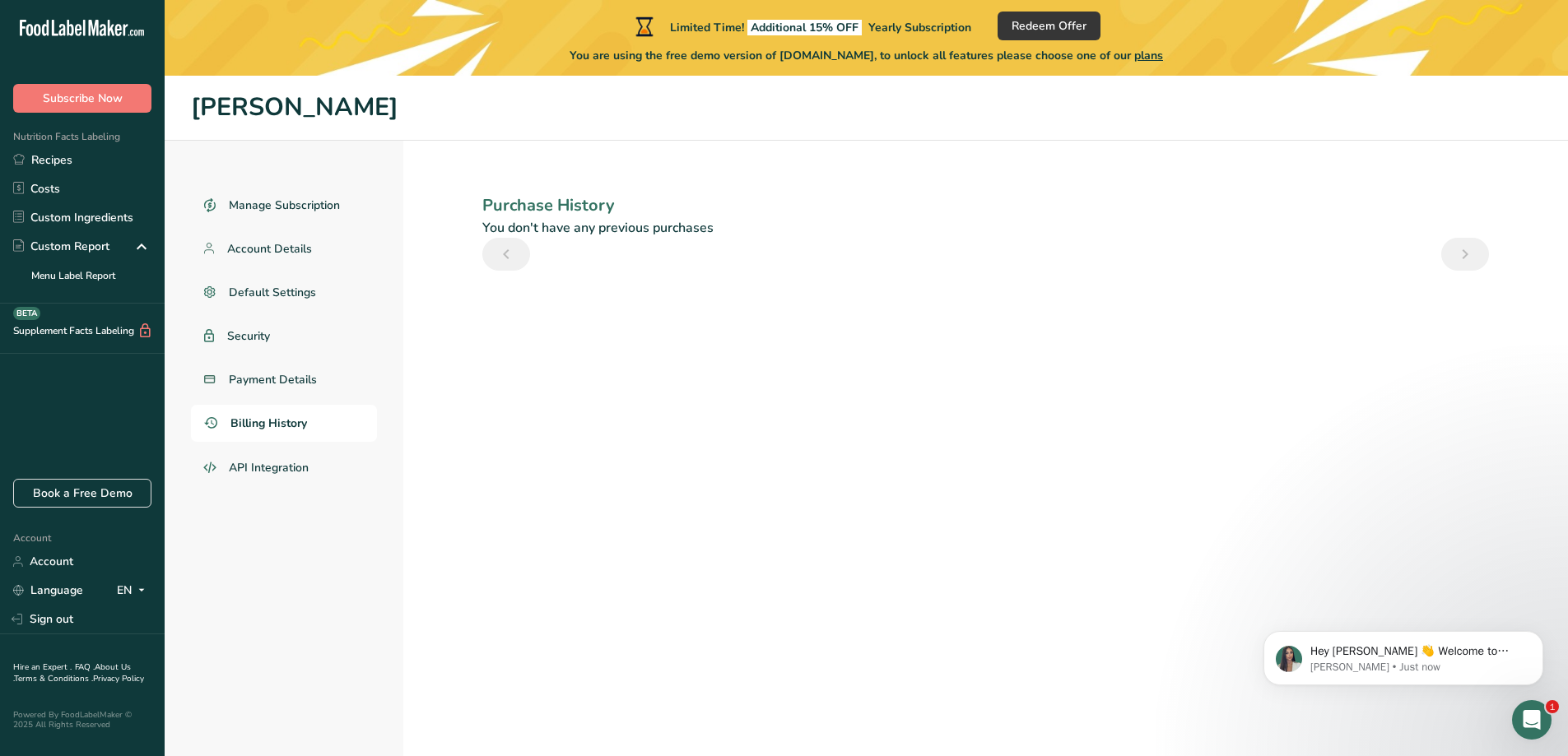 click on "plans" at bounding box center (1148, 55) 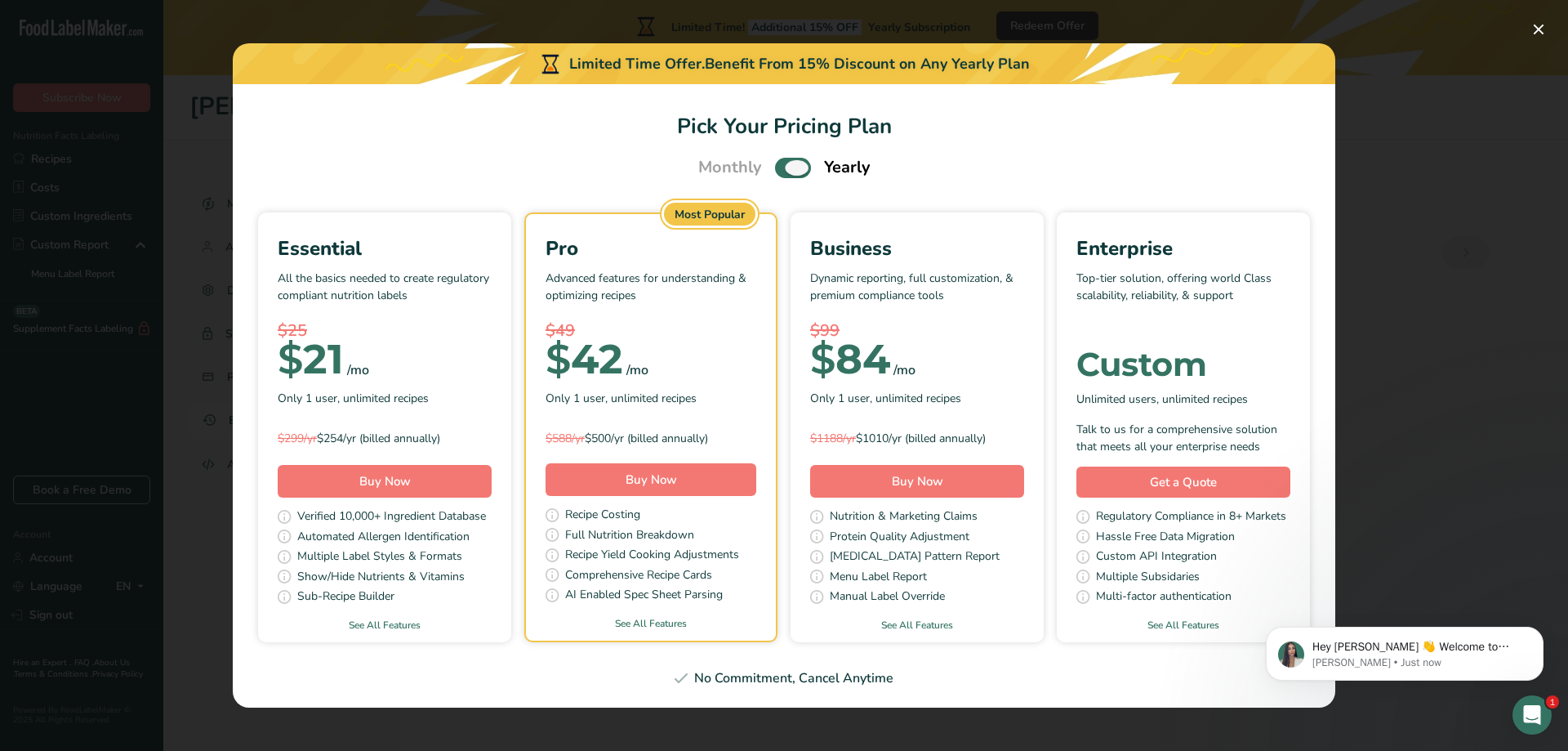 click at bounding box center (793, 168) 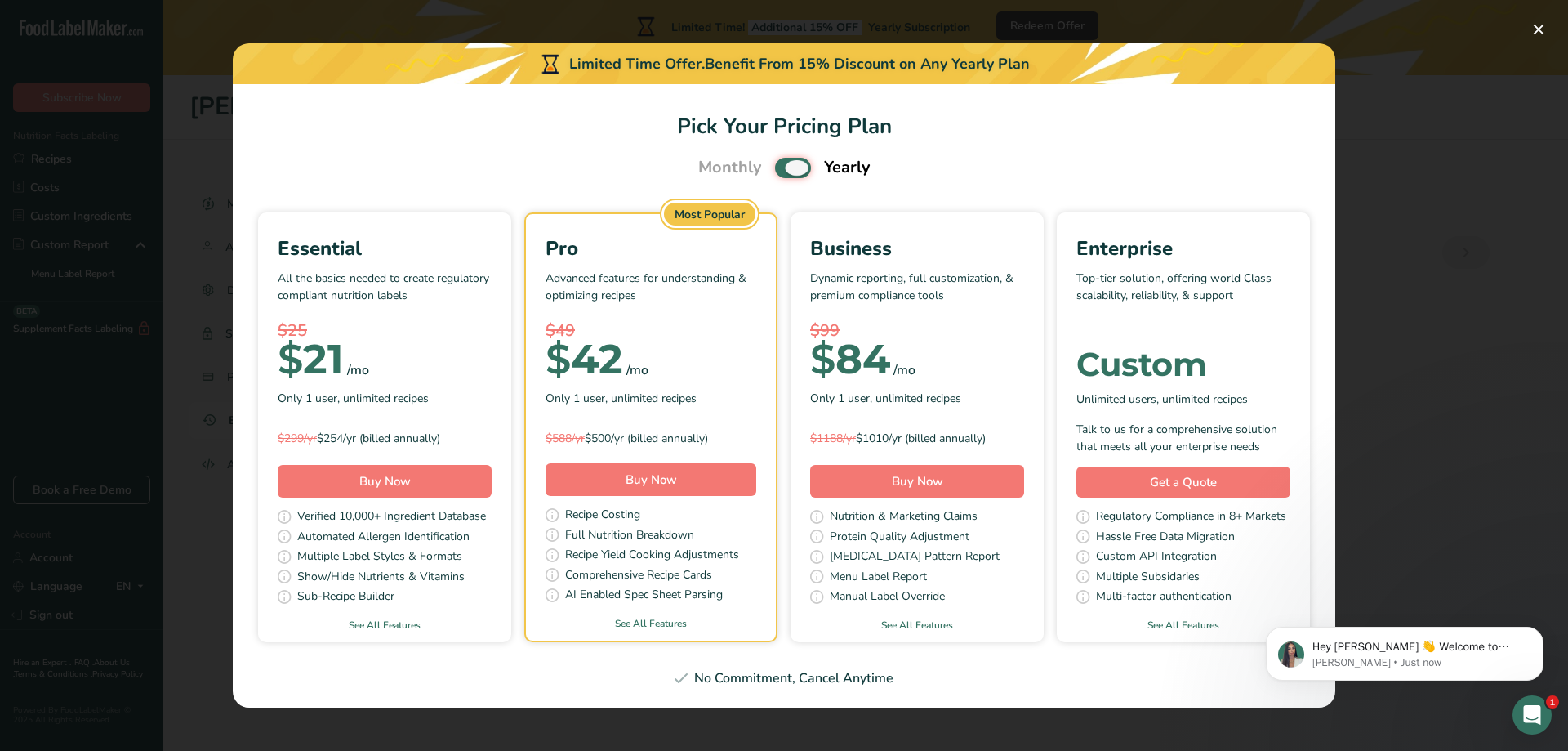 click at bounding box center [780, 168] 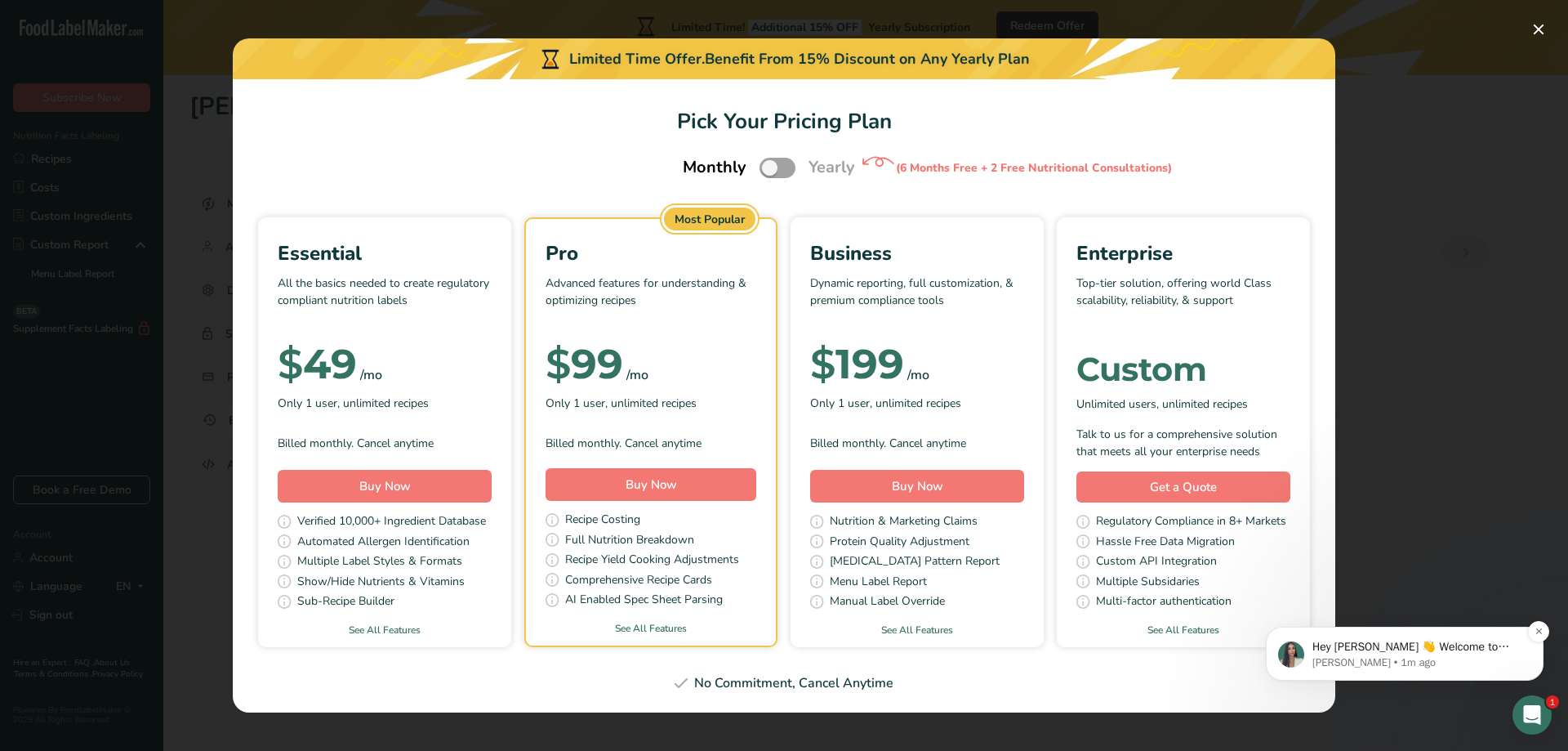 click on "Hey Joanna 👋 Welcome to Food Label Maker🙌 Take a look around! If you have any questions, just reply to this message. Aya • 1m ago" at bounding box center (1405, 654) 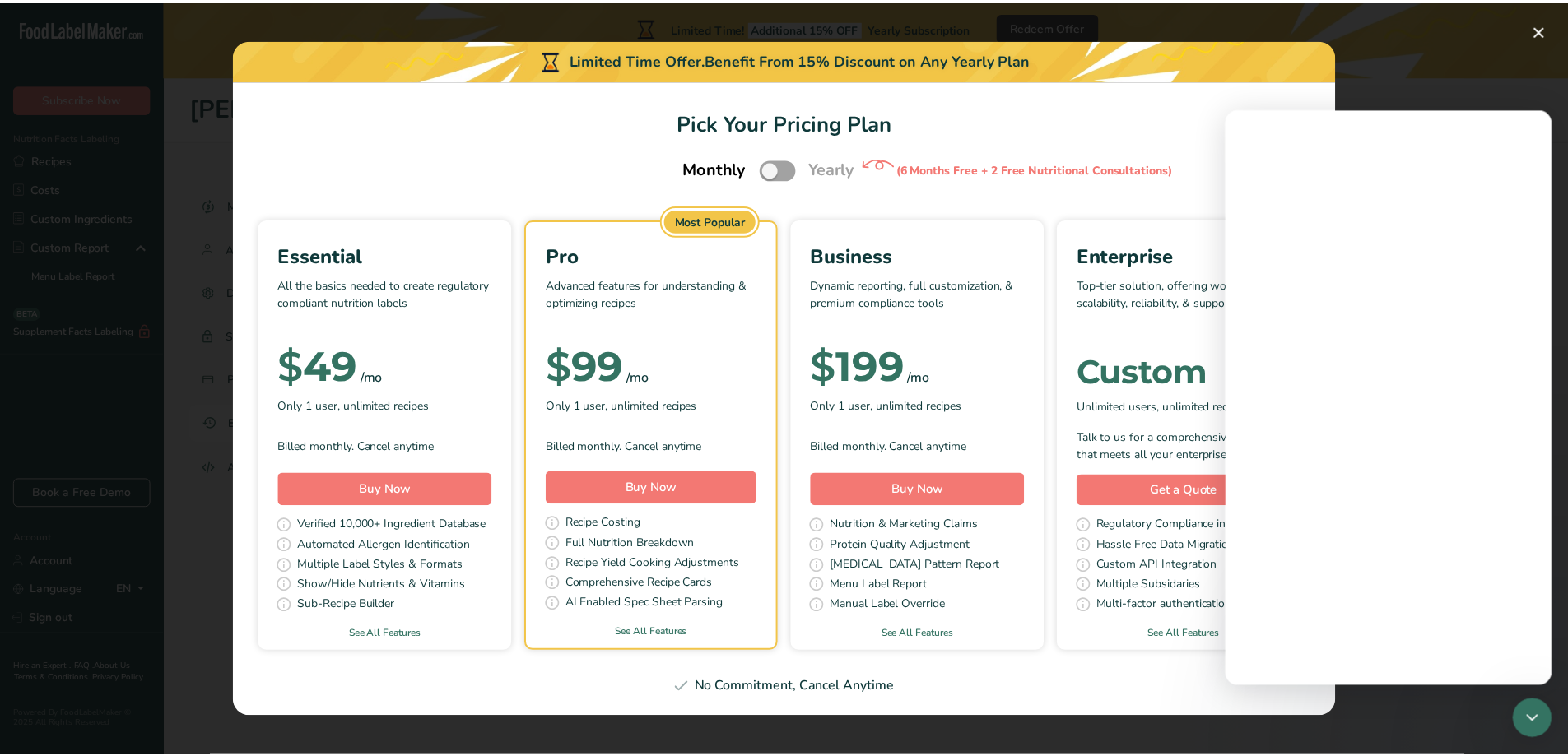 scroll, scrollTop: 0, scrollLeft: 0, axis: both 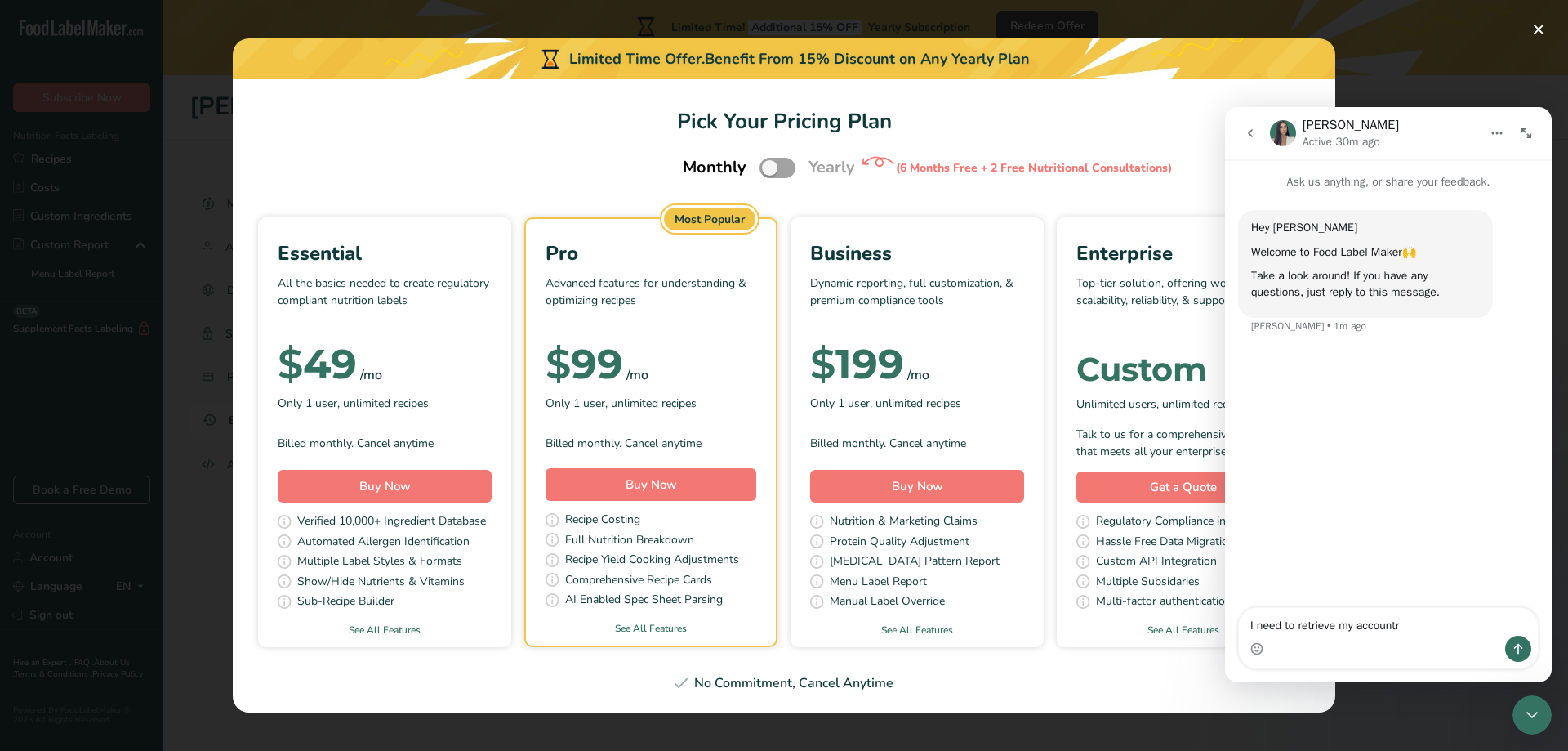 type on "I need to retrieve my account" 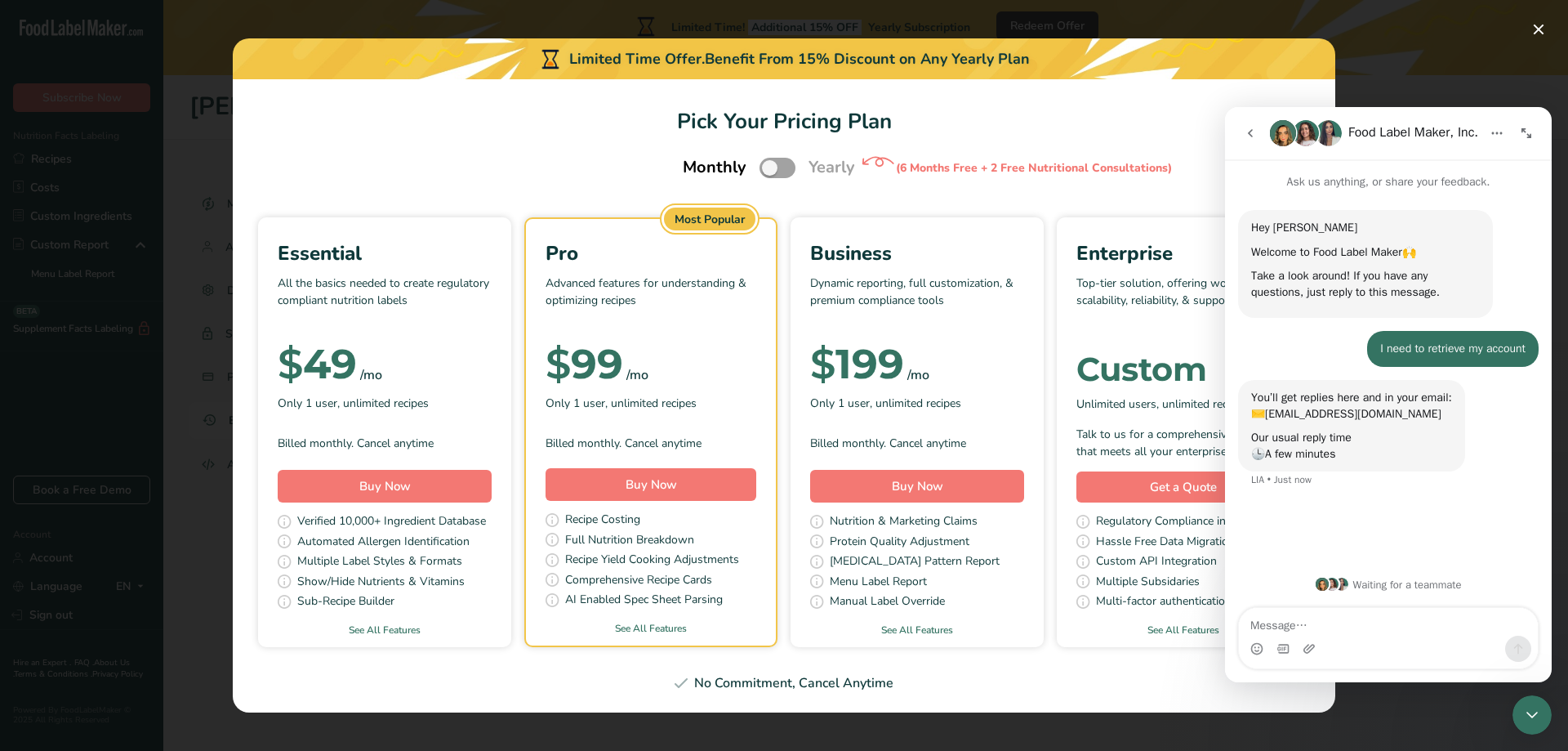 click at bounding box center (784, 375) 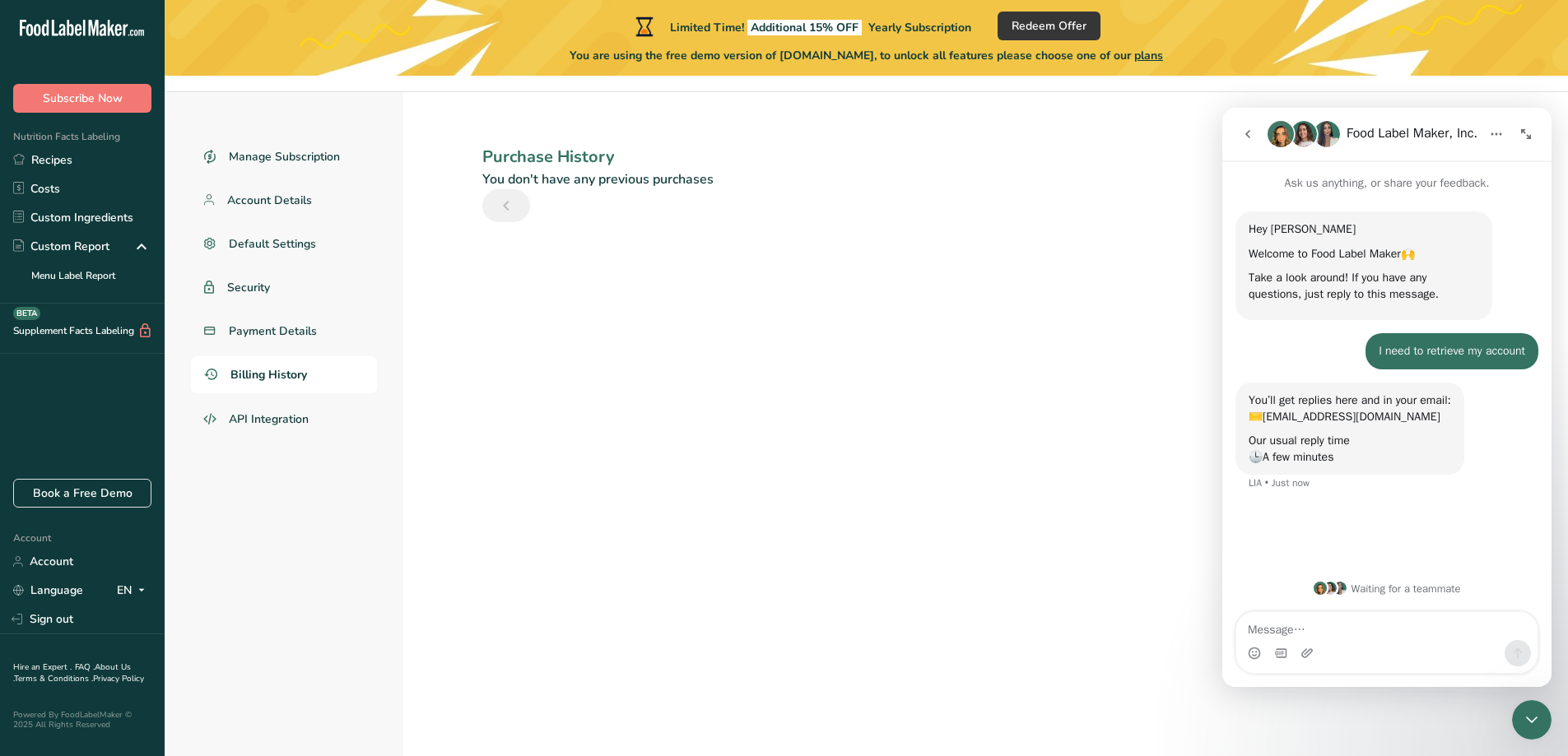 scroll, scrollTop: 76, scrollLeft: 0, axis: vertical 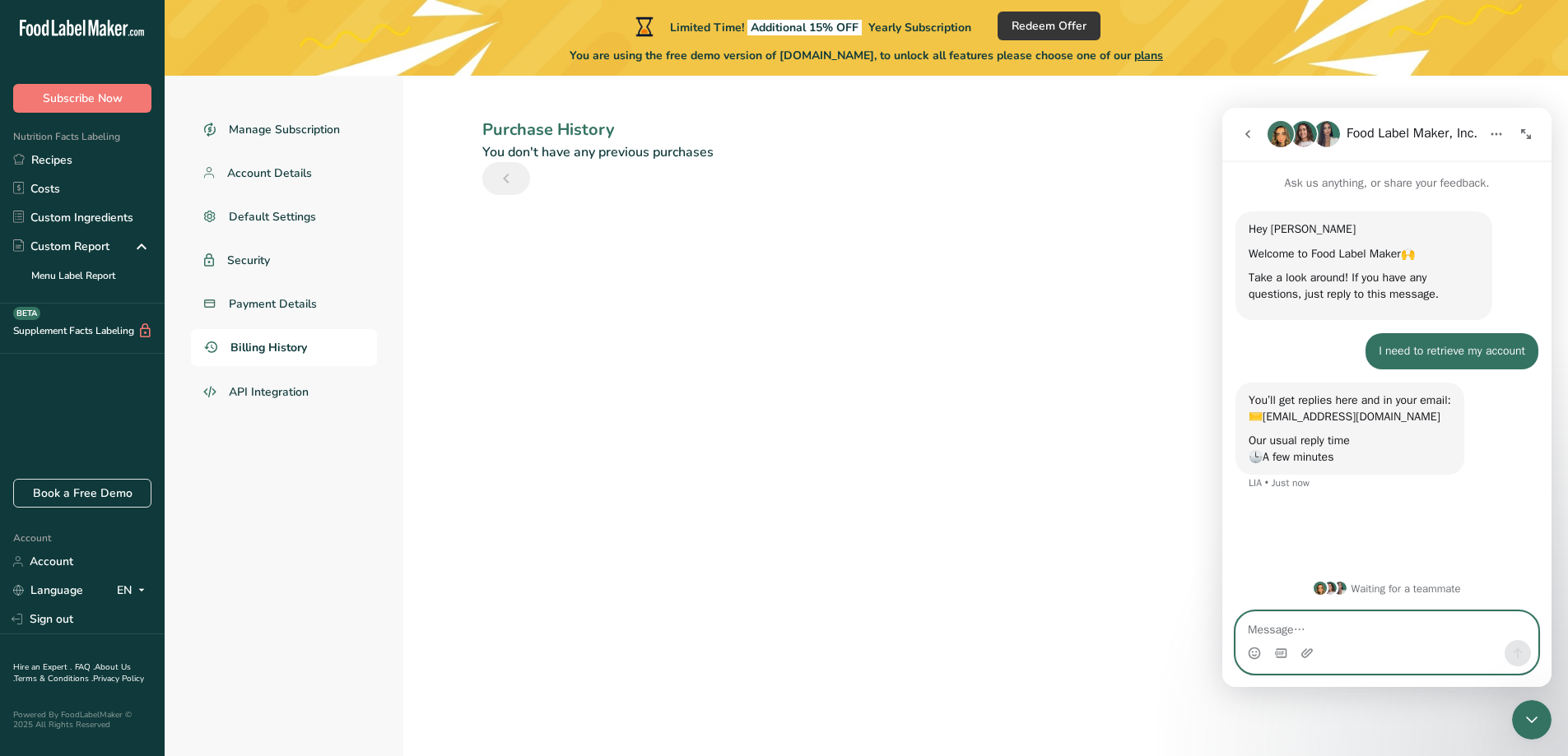 click at bounding box center [1387, 626] 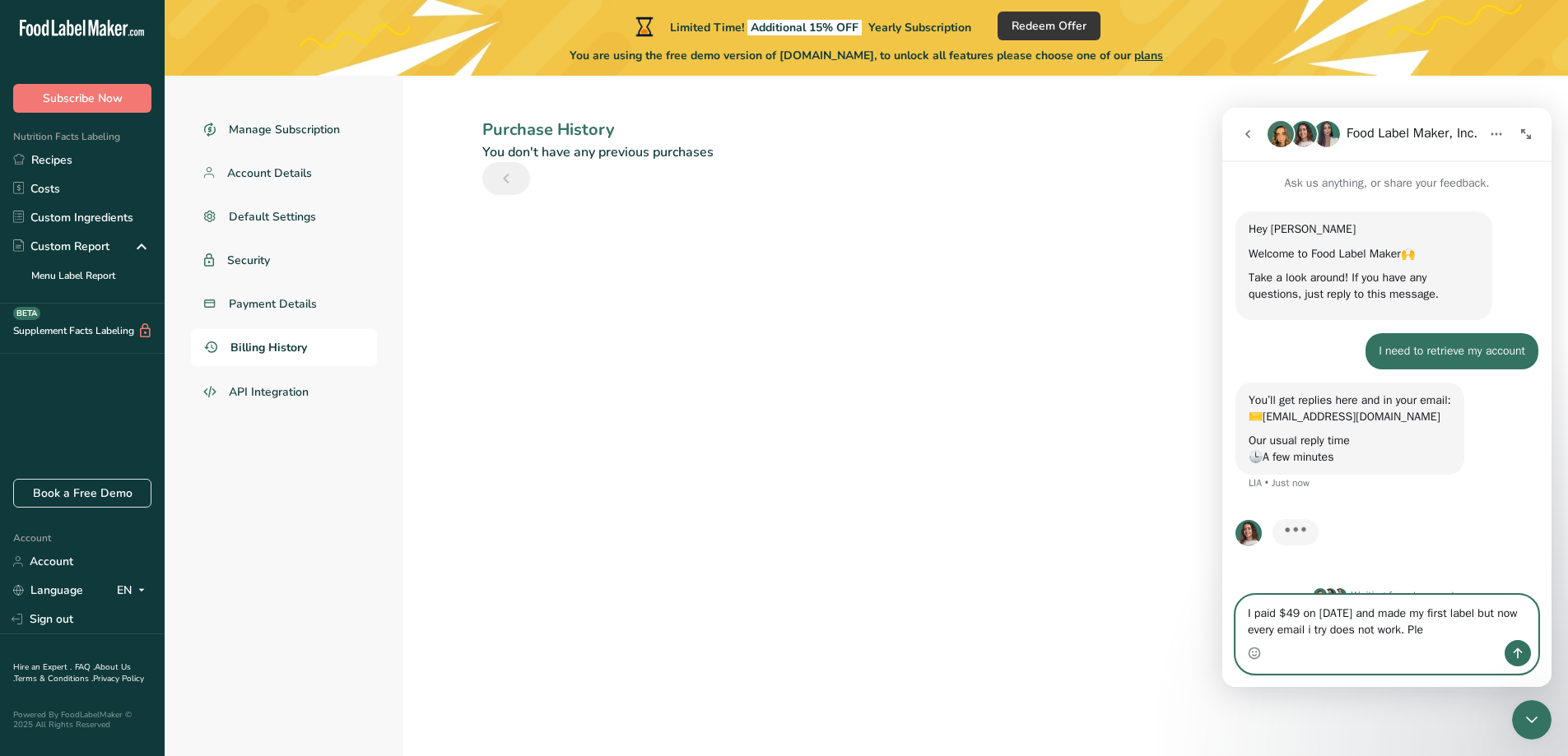 scroll, scrollTop: 23, scrollLeft: 0, axis: vertical 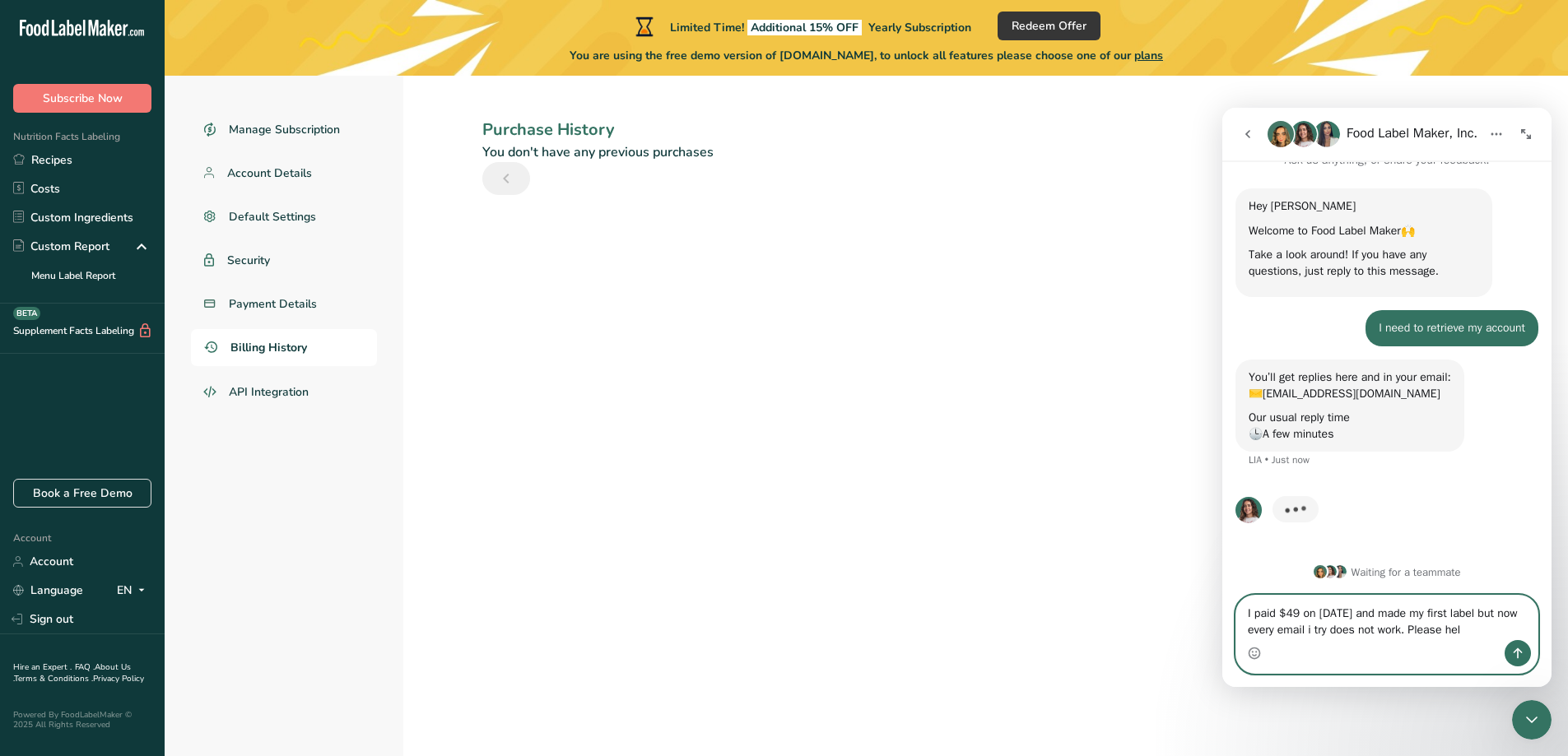 type on "I paid $49 on July 2 and made my first label but now every email i try does not work. Please help" 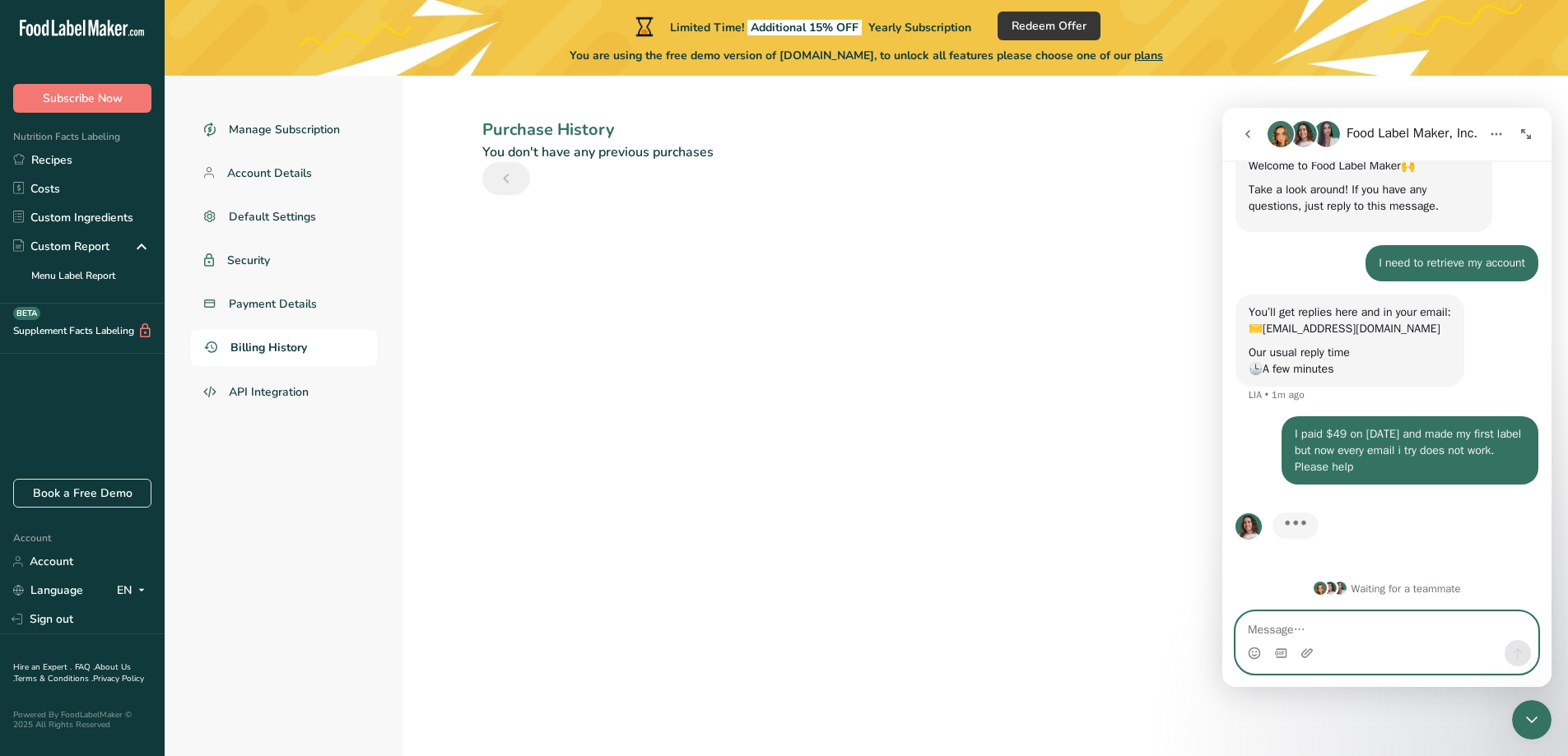 scroll, scrollTop: 25, scrollLeft: 0, axis: vertical 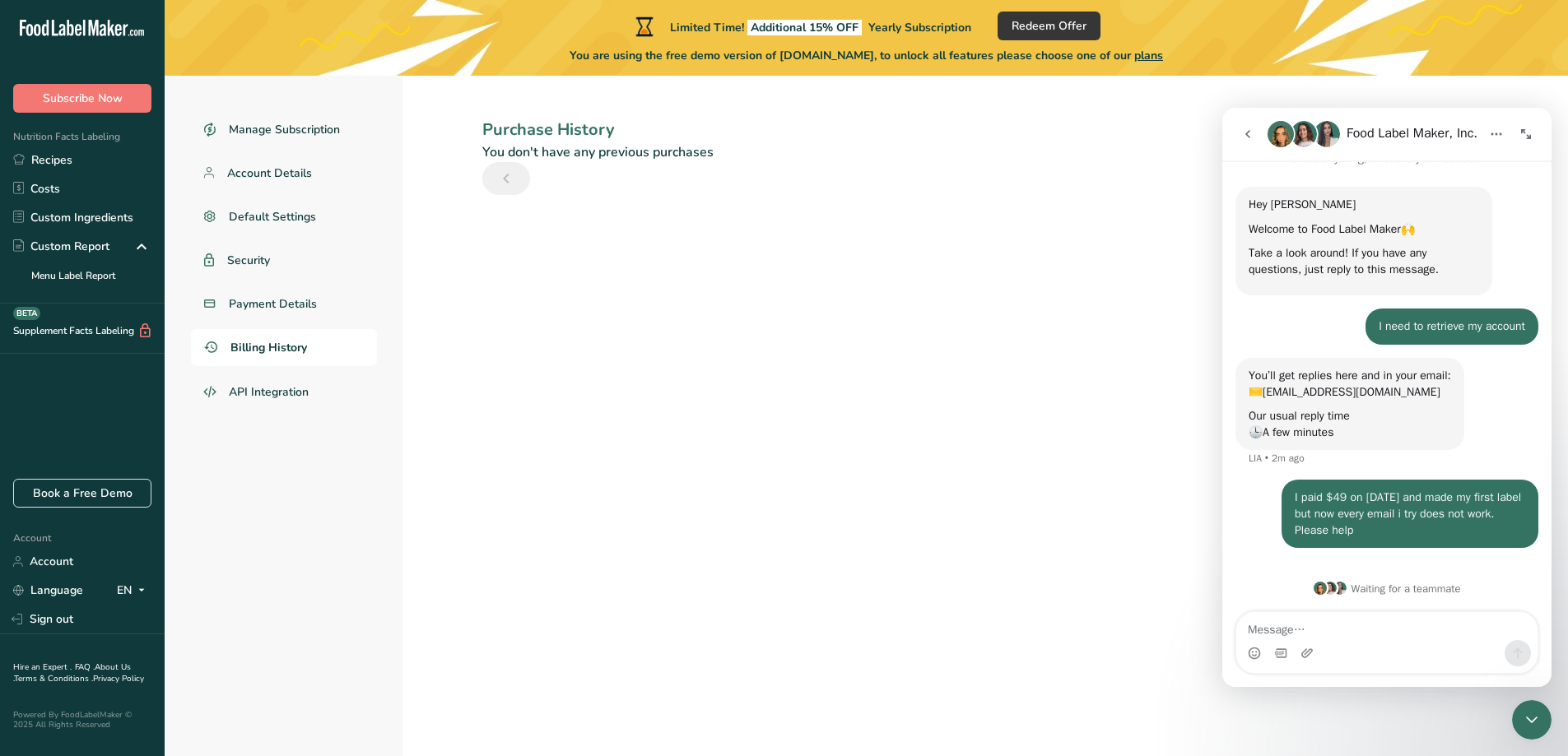 click at bounding box center [1387, 653] 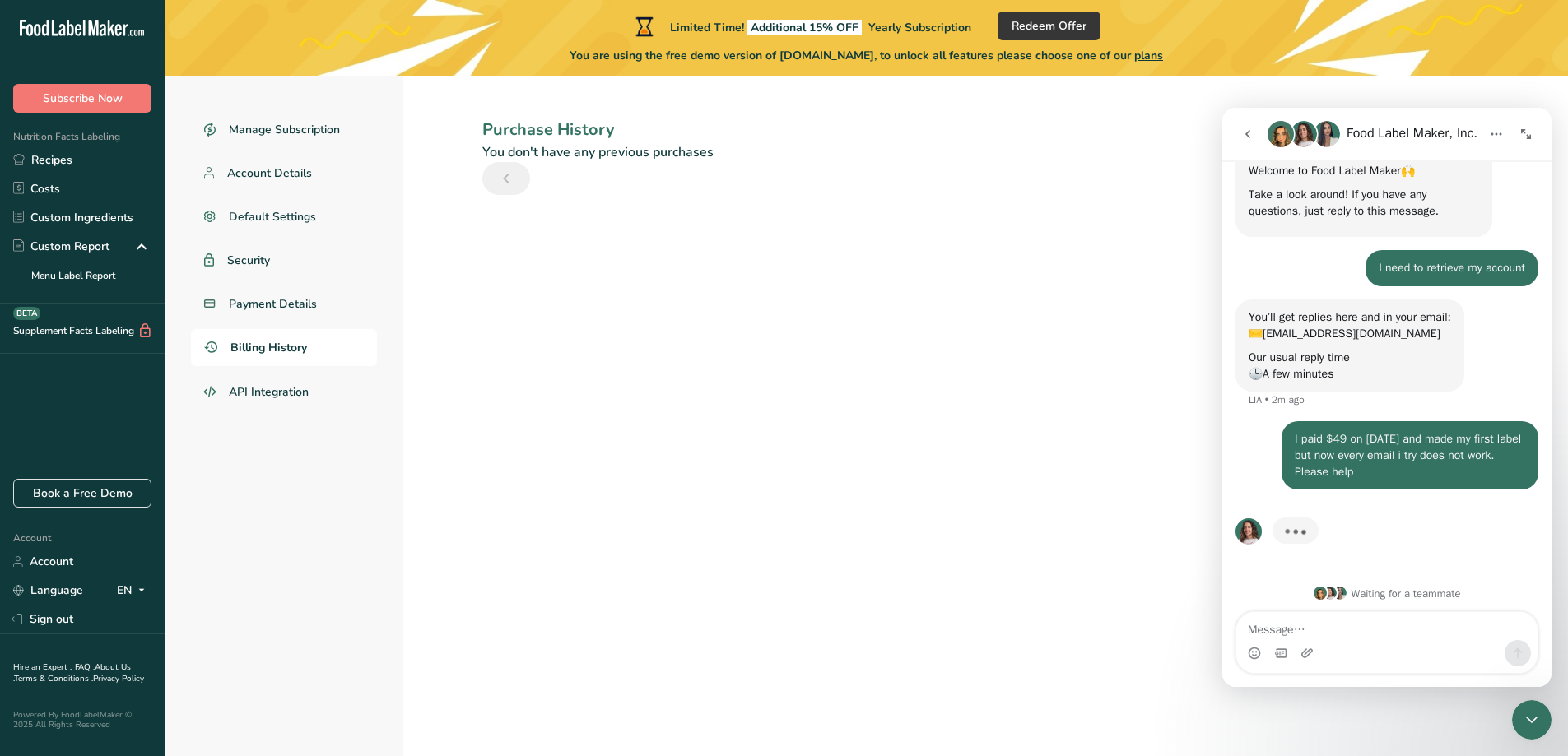 scroll, scrollTop: 88, scrollLeft: 0, axis: vertical 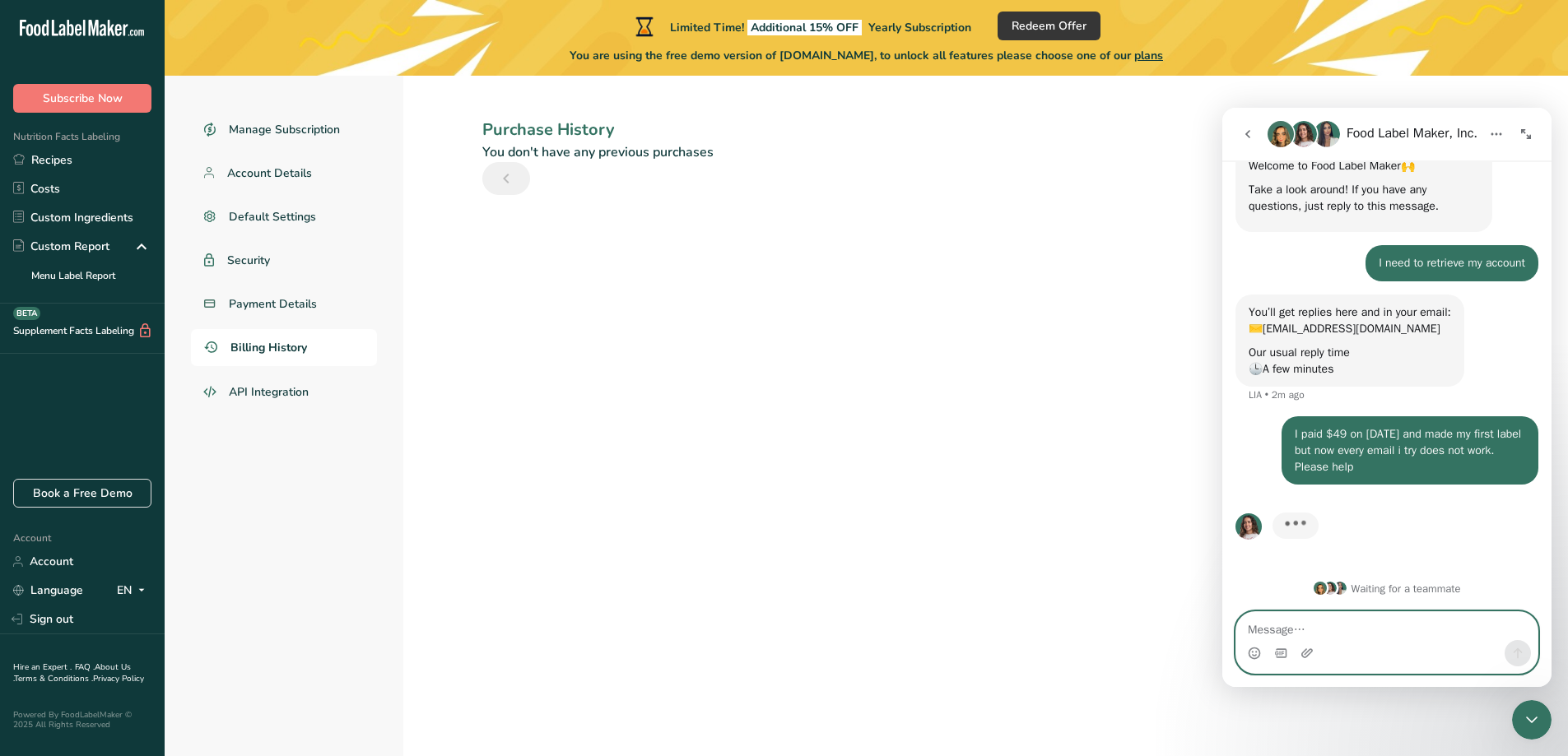 click at bounding box center [1387, 626] 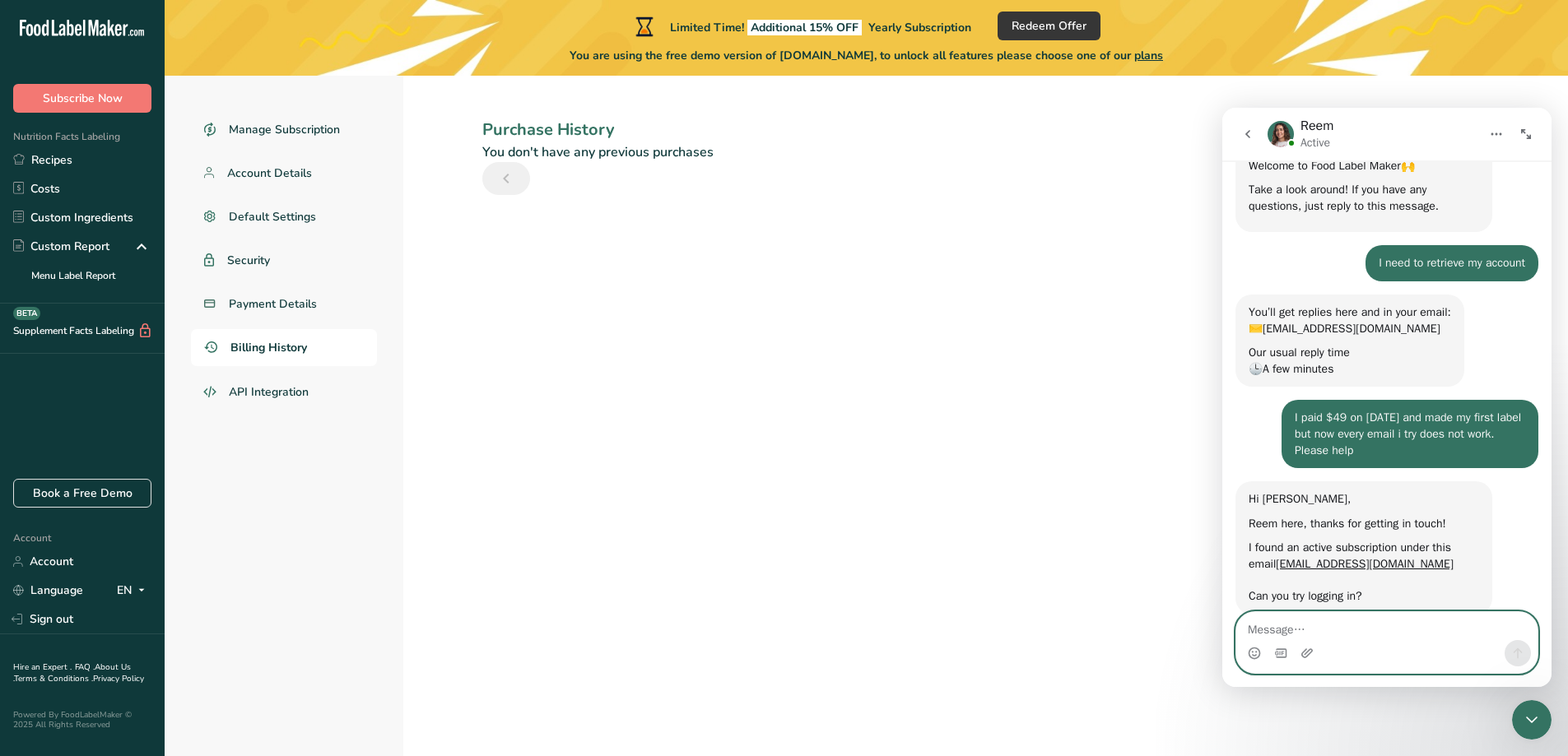 scroll, scrollTop: 125, scrollLeft: 0, axis: vertical 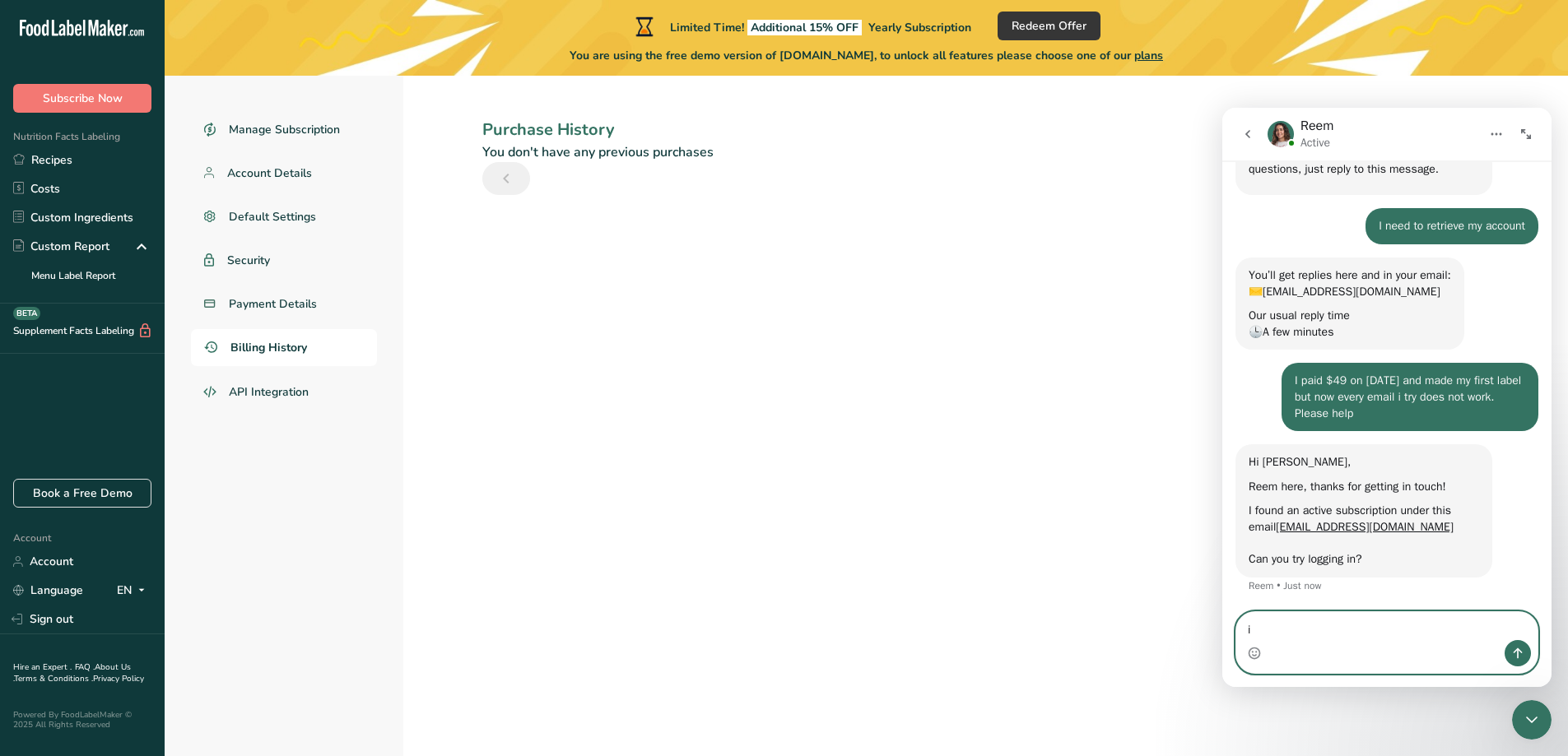 type on "i" 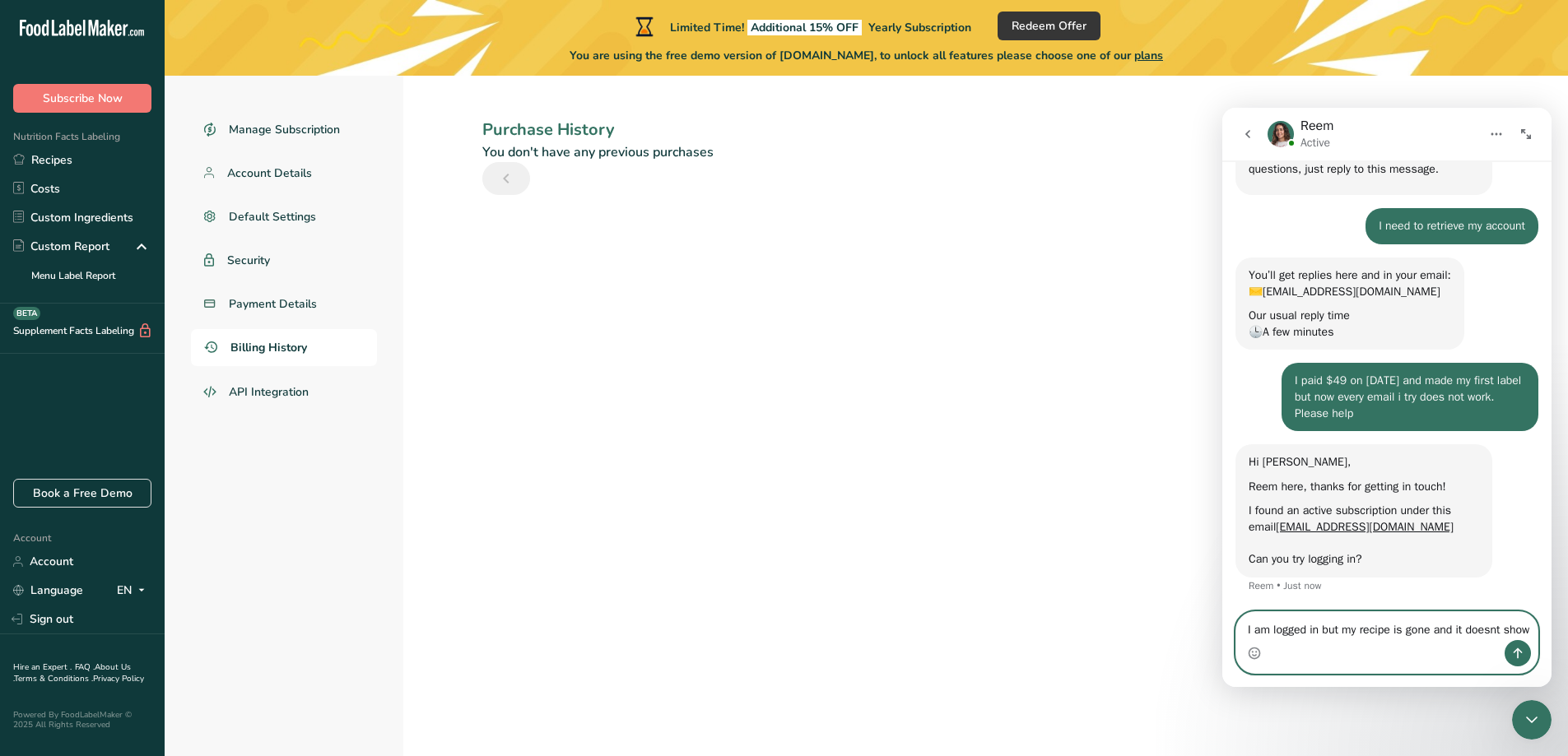 scroll, scrollTop: 141, scrollLeft: 0, axis: vertical 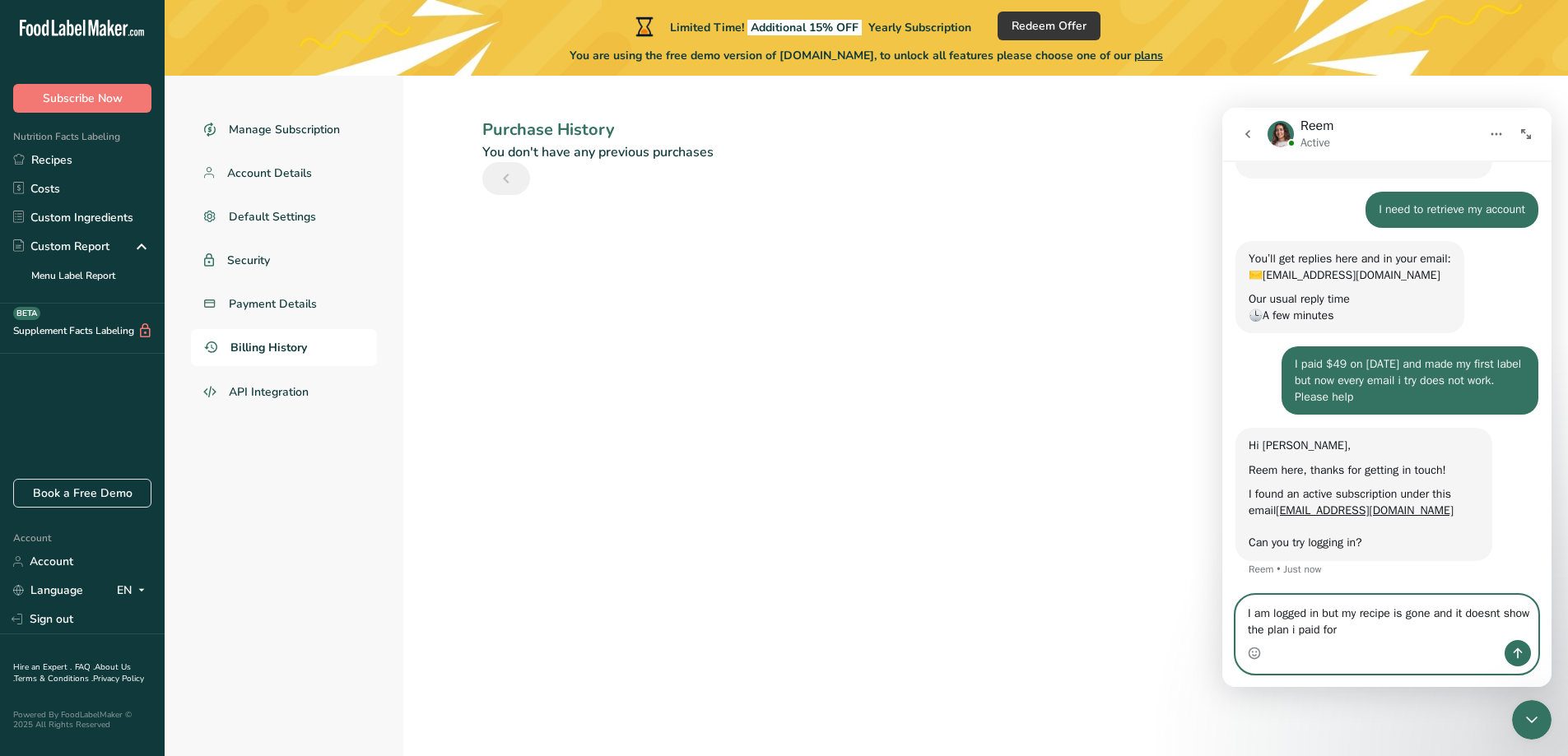 type on "I am logged in but my recipe is gone and it doesnt show the plan i paid for" 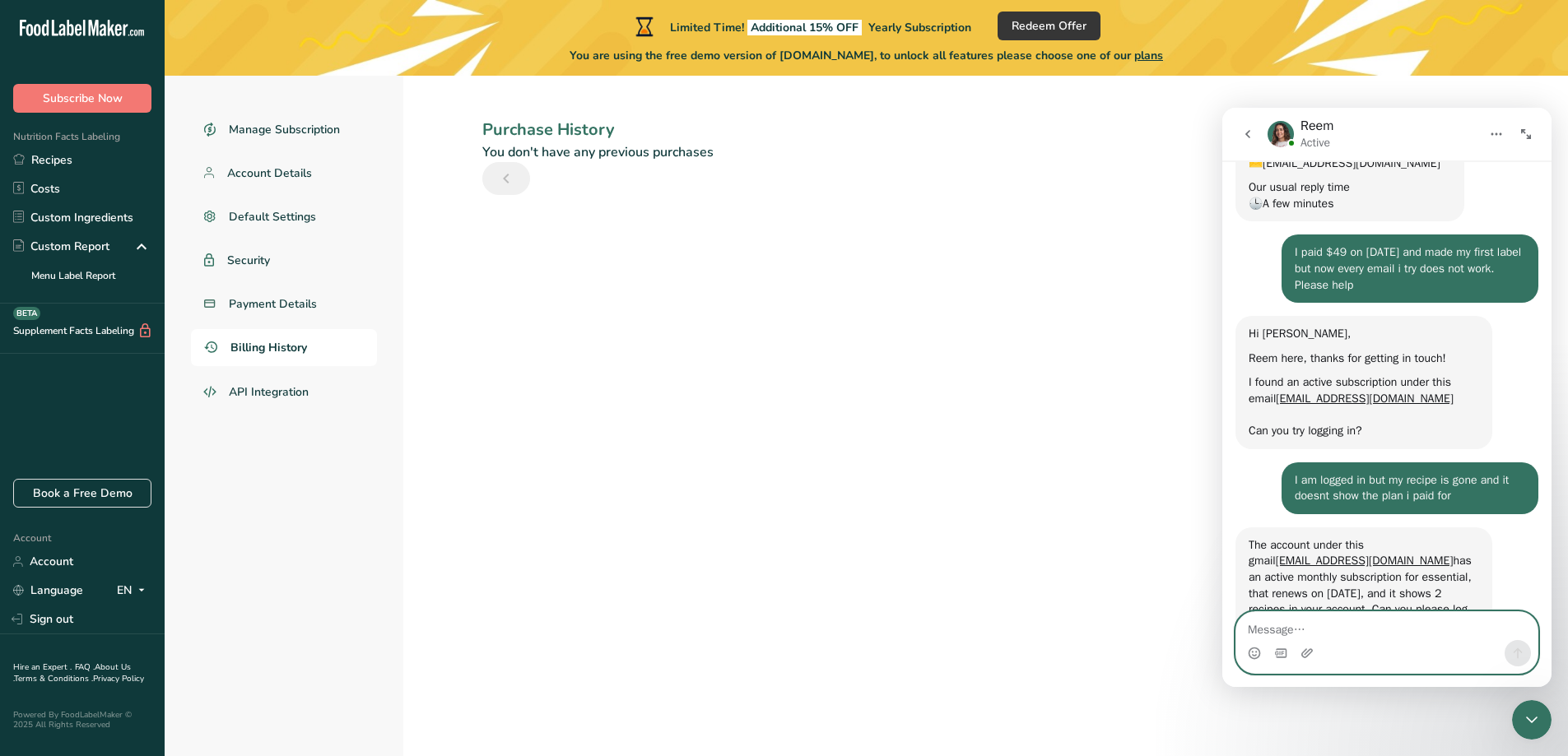 scroll, scrollTop: 319, scrollLeft: 0, axis: vertical 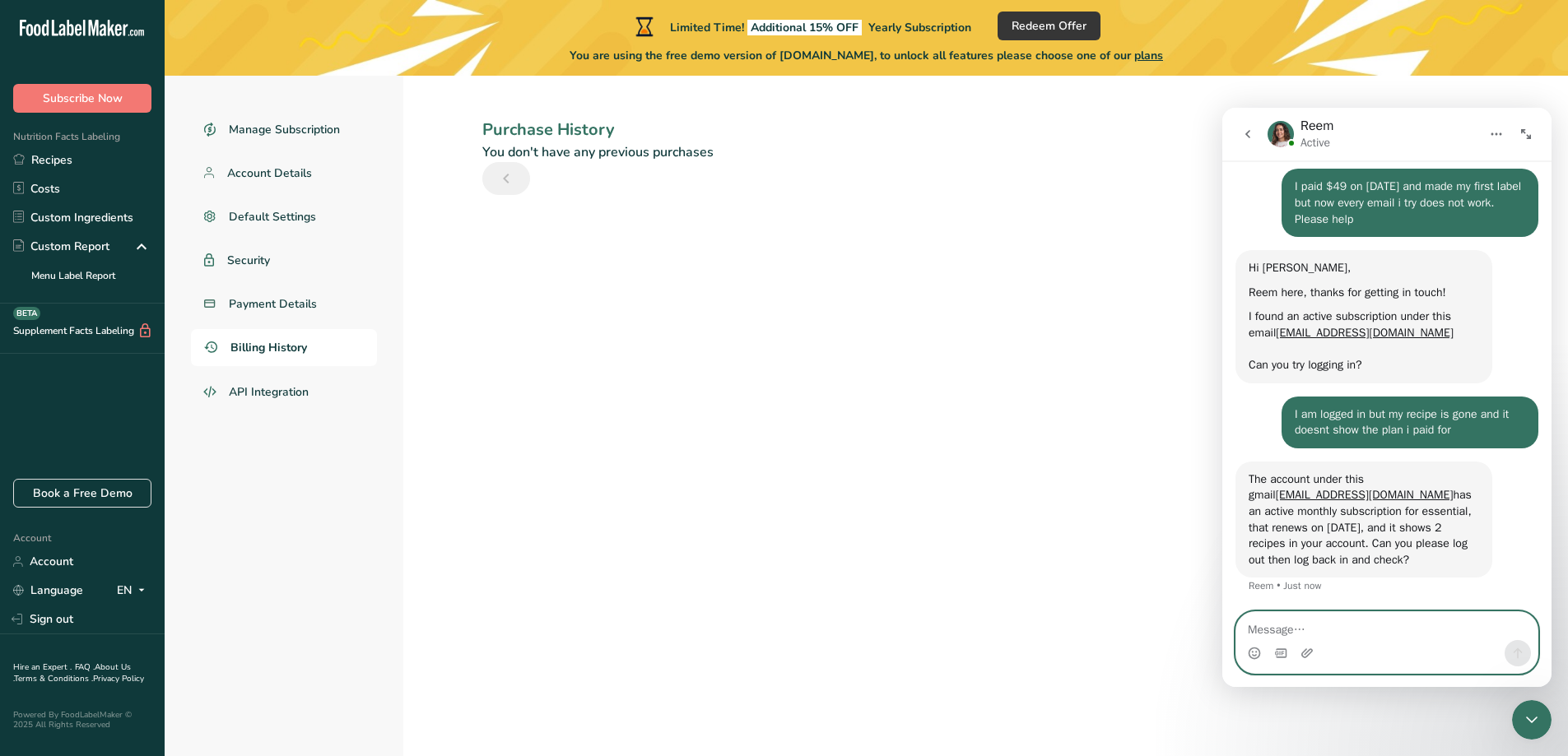 click at bounding box center [1387, 626] 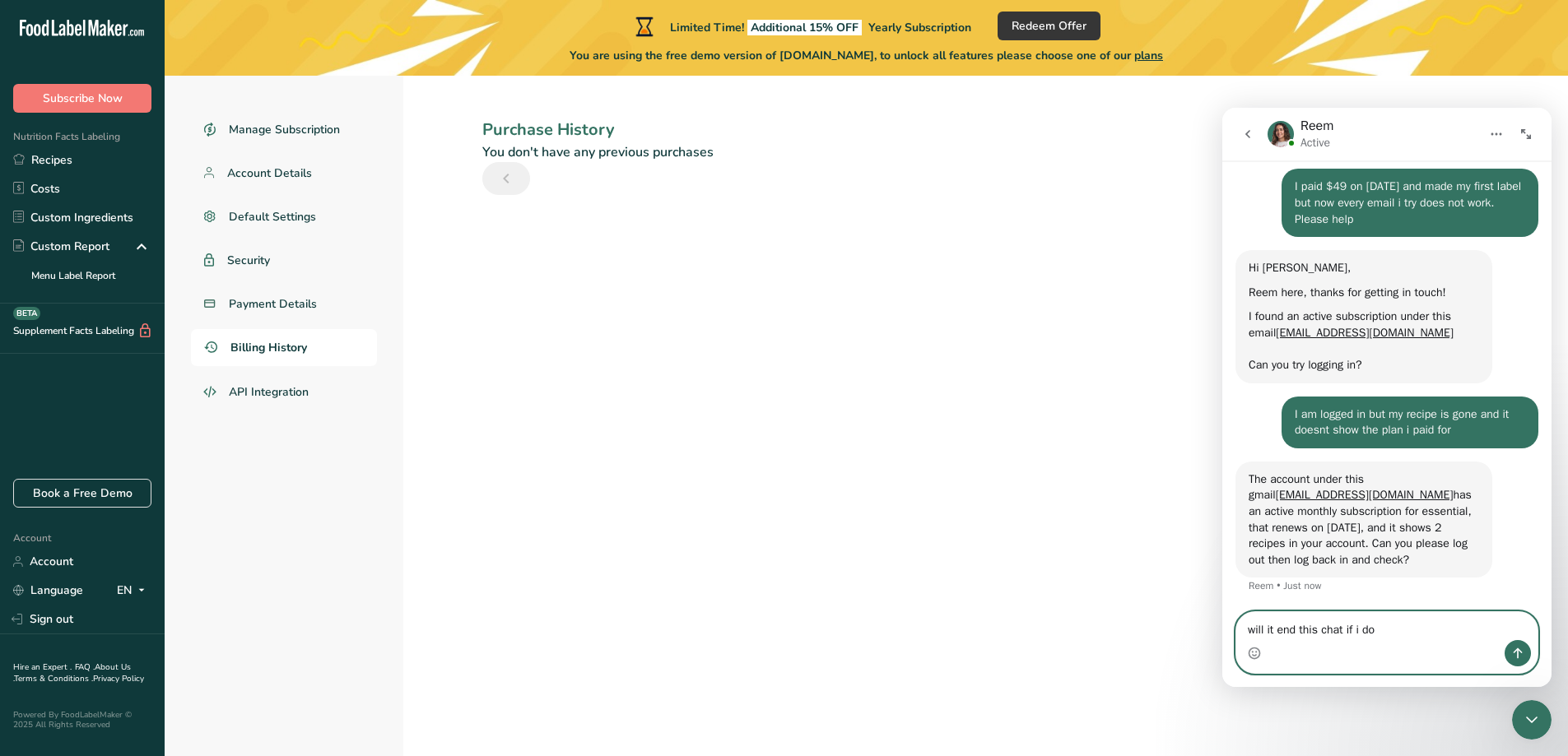 type on "will it end this chat if i do?" 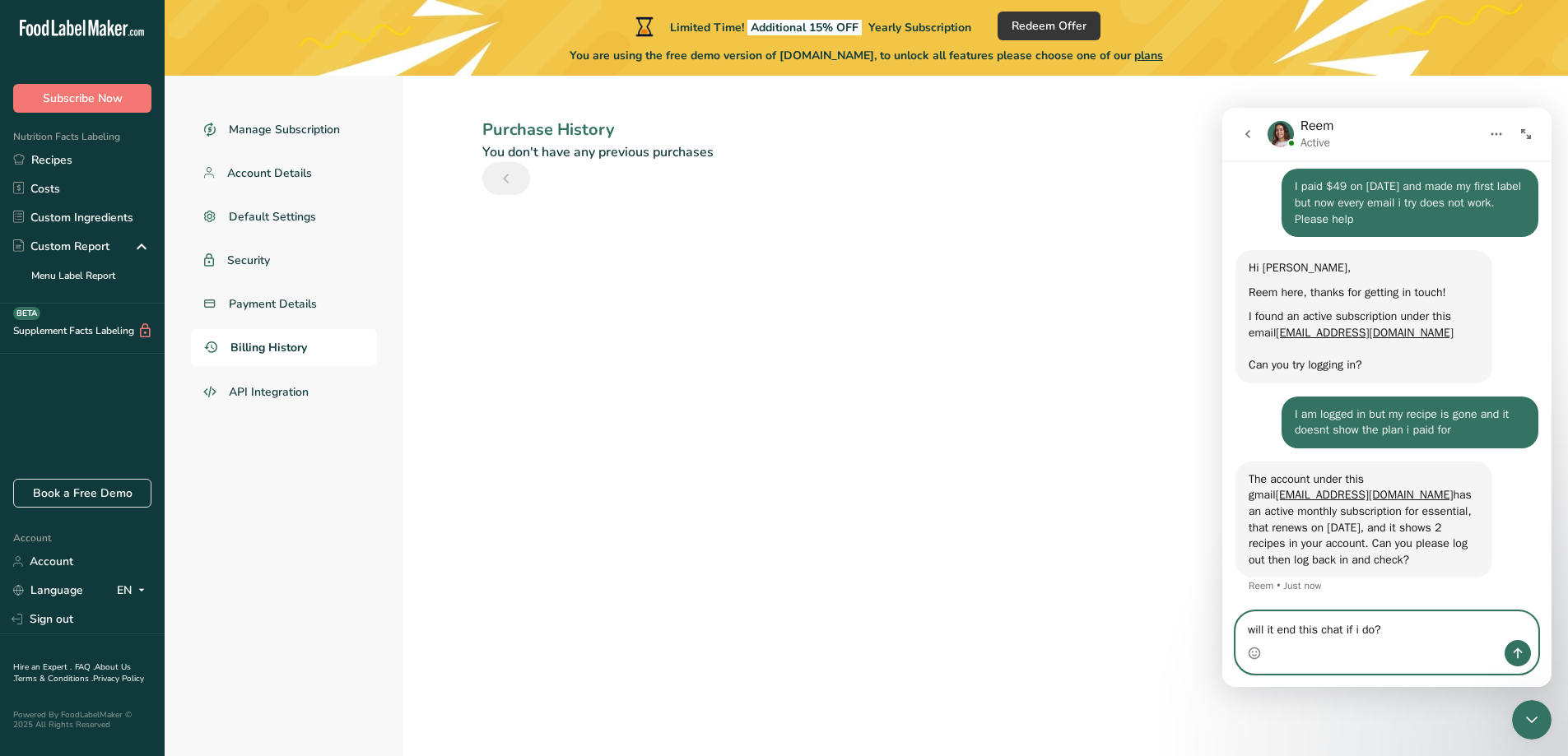 type 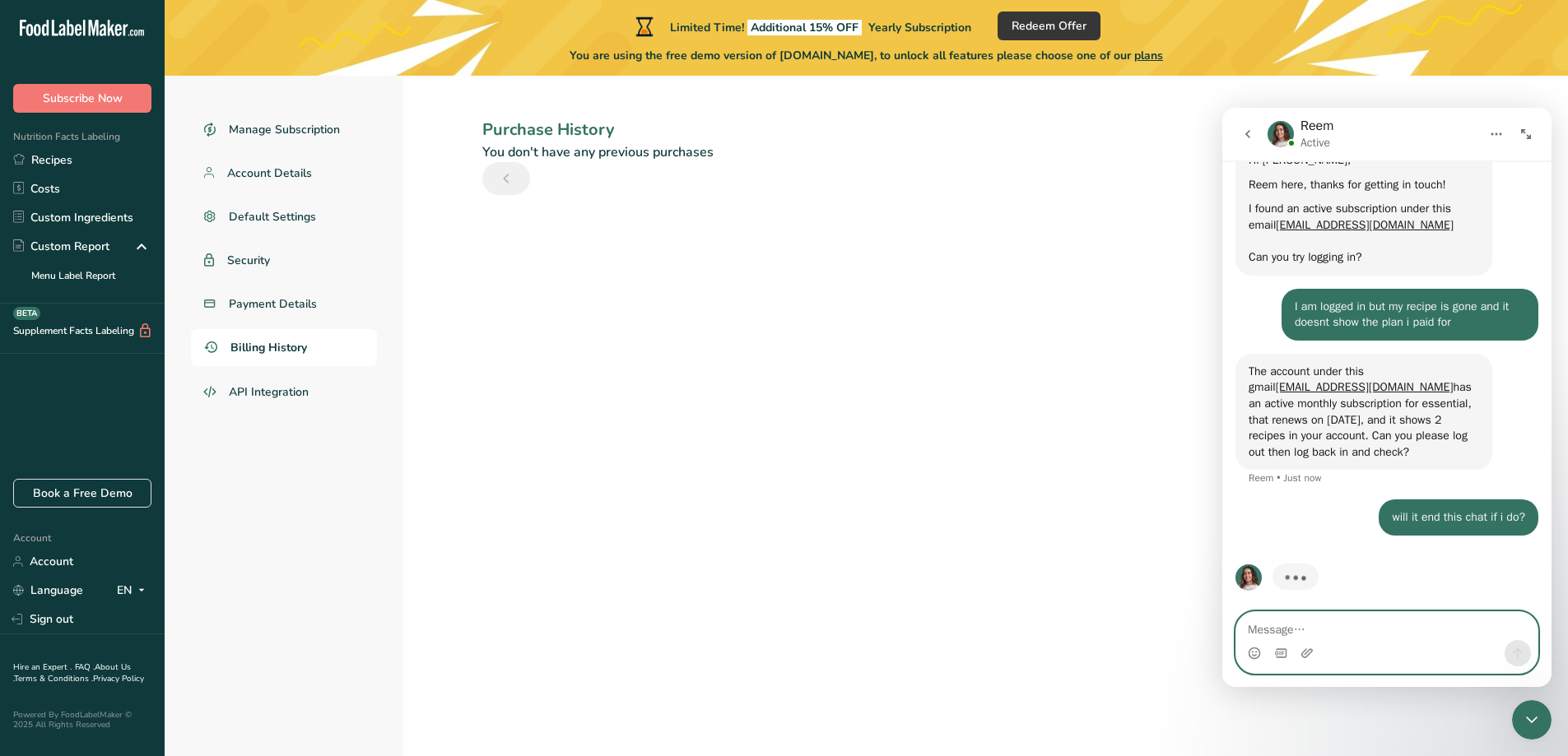 scroll, scrollTop: 432, scrollLeft: 0, axis: vertical 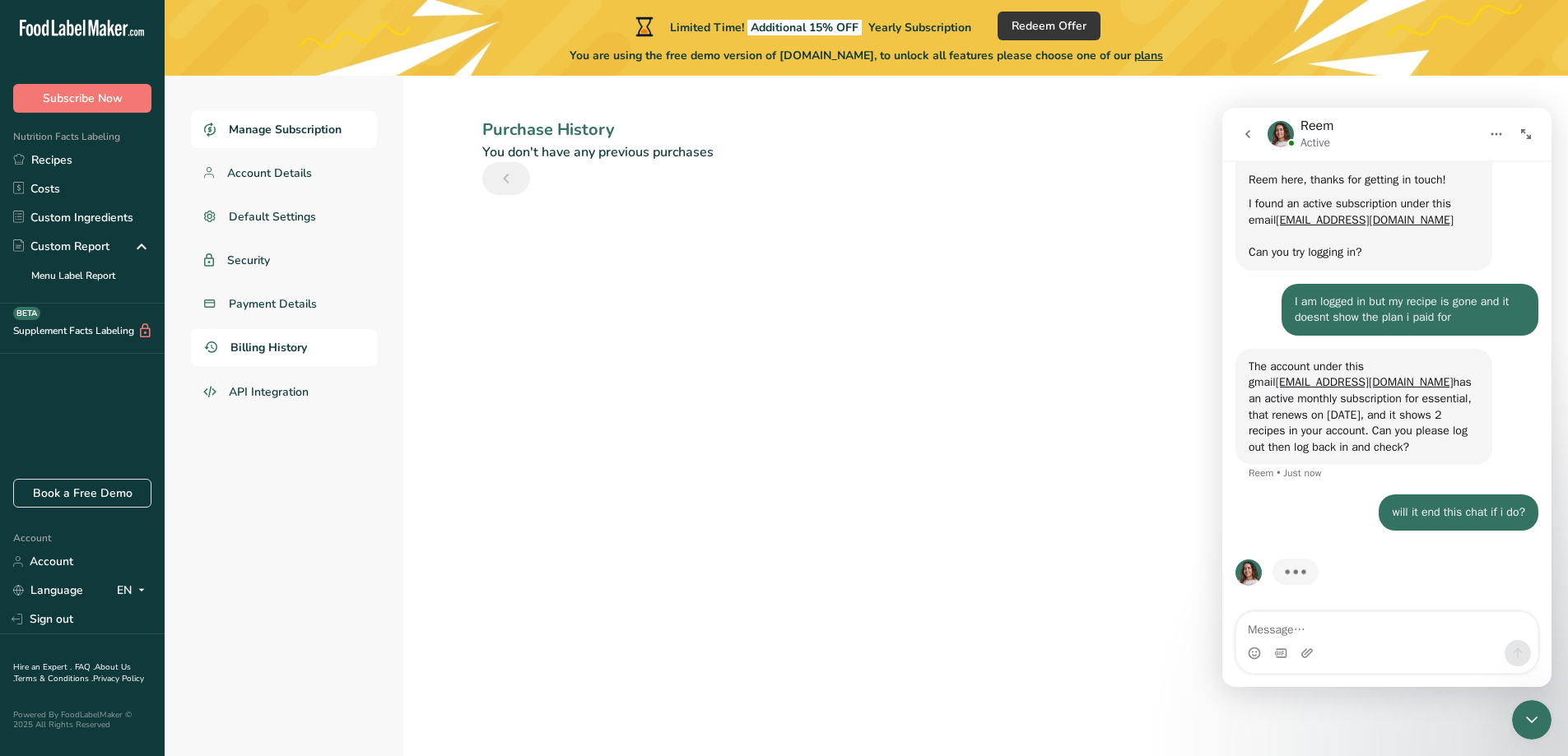 click on "Manage Subscription" at bounding box center (285, 129) 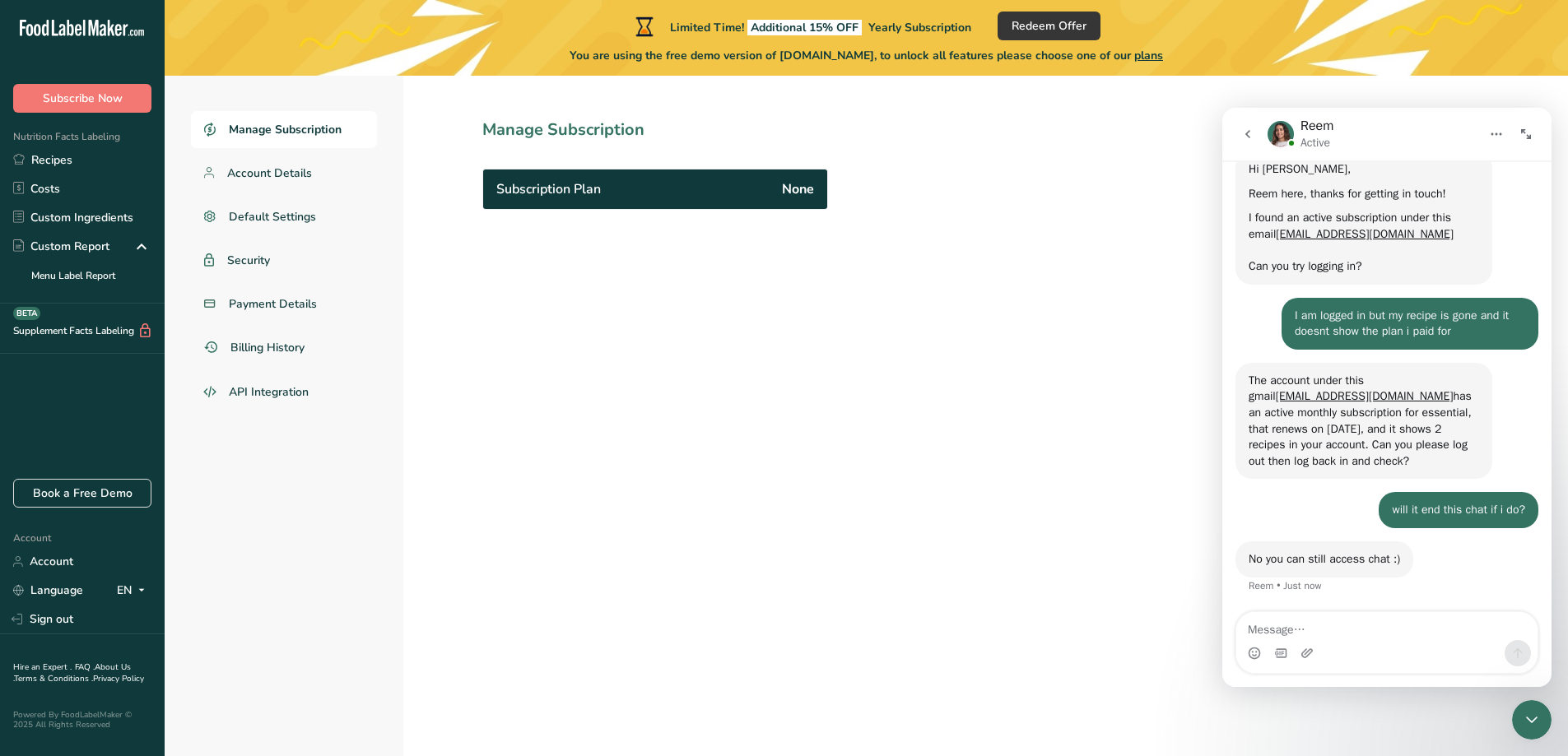 scroll, scrollTop: 418, scrollLeft: 0, axis: vertical 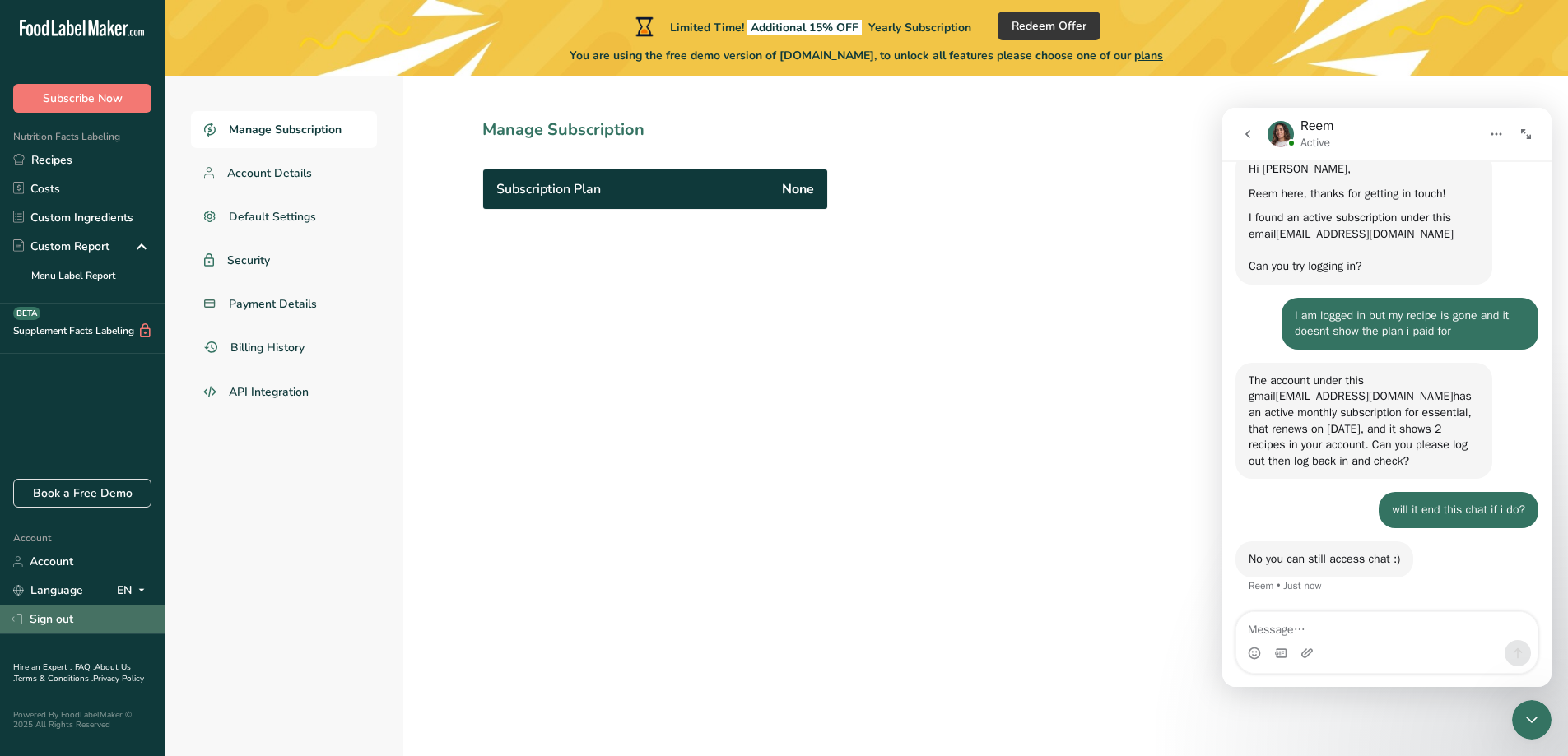 click on "Sign out" at bounding box center [82, 619] 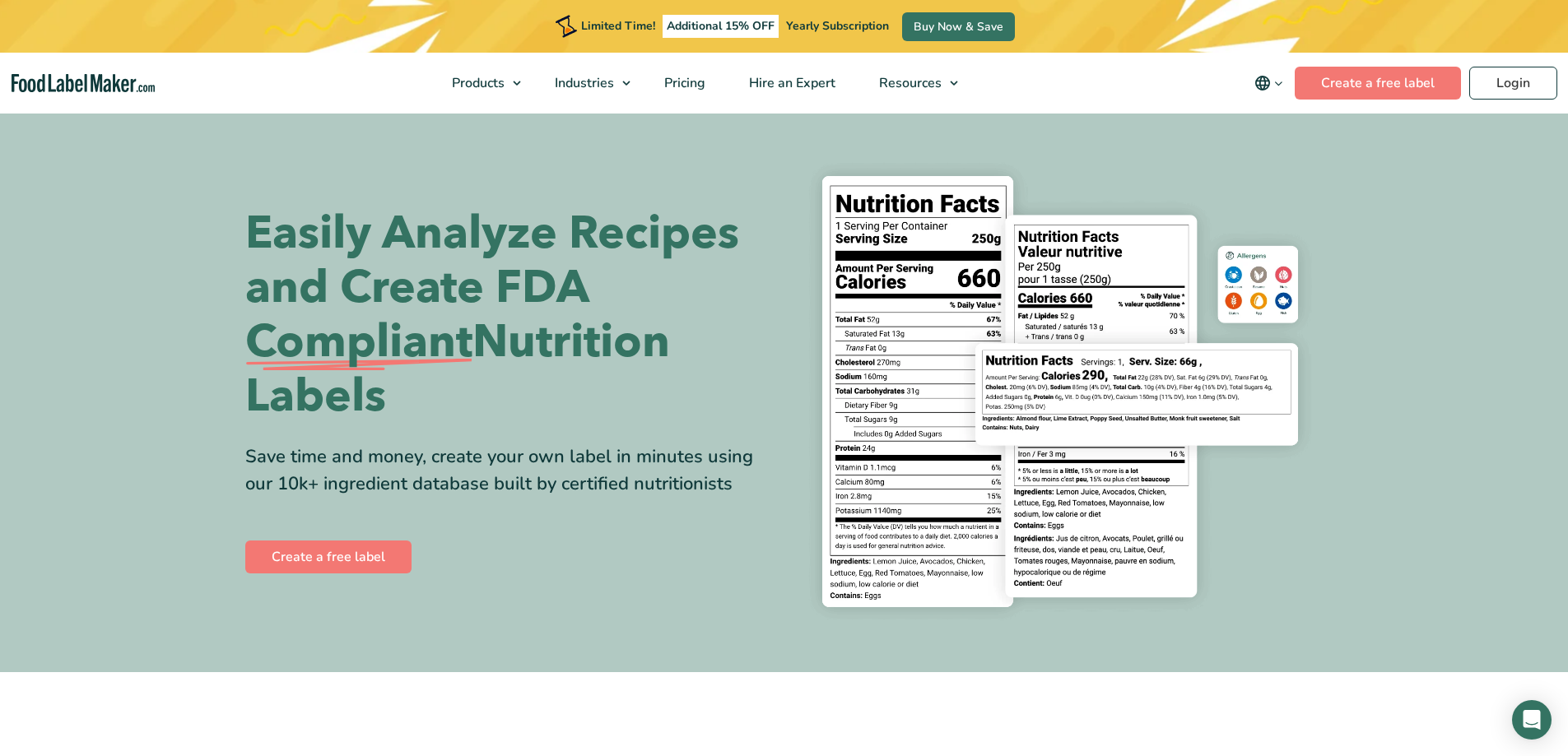 scroll, scrollTop: 0, scrollLeft: 0, axis: both 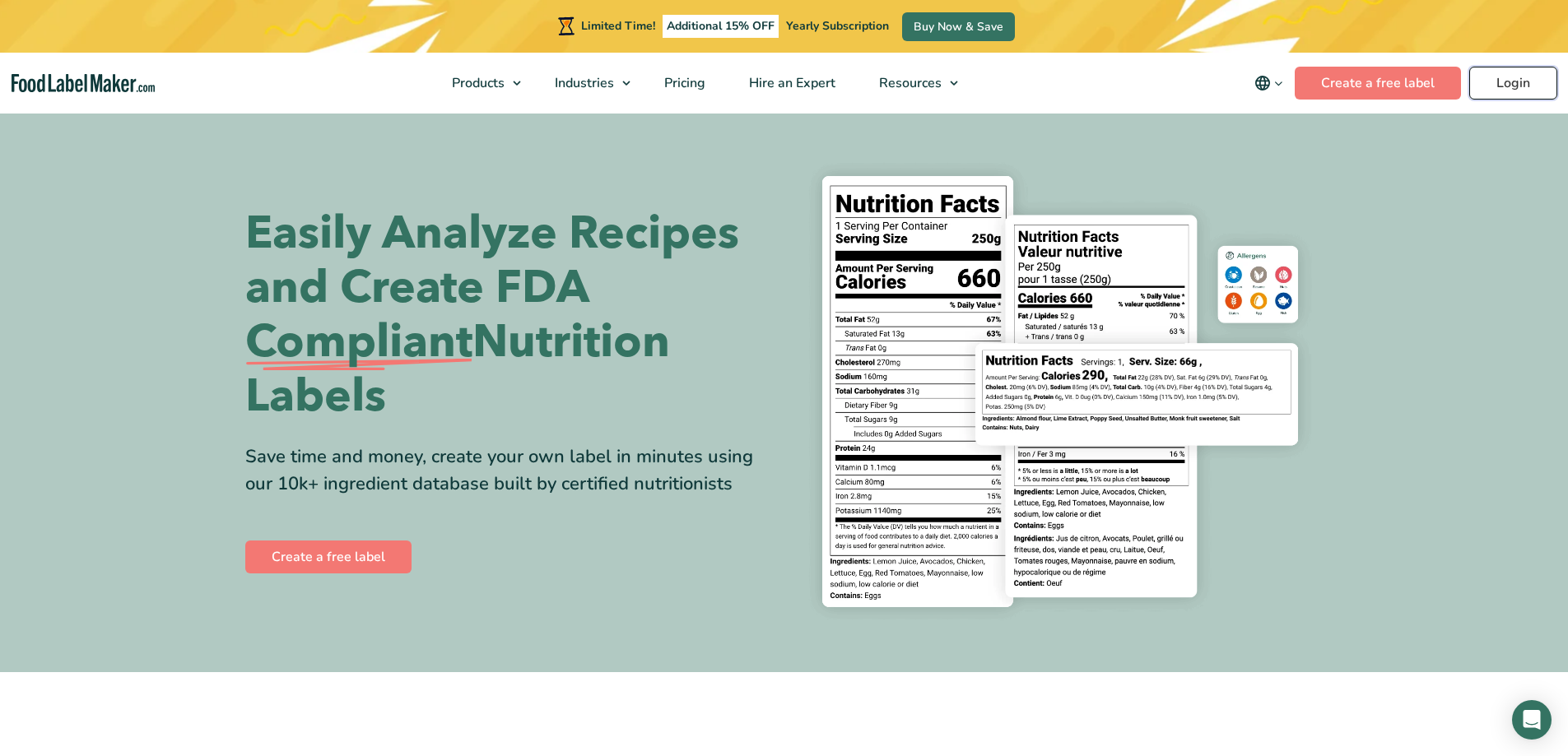 click on "Login" at bounding box center (1513, 83) 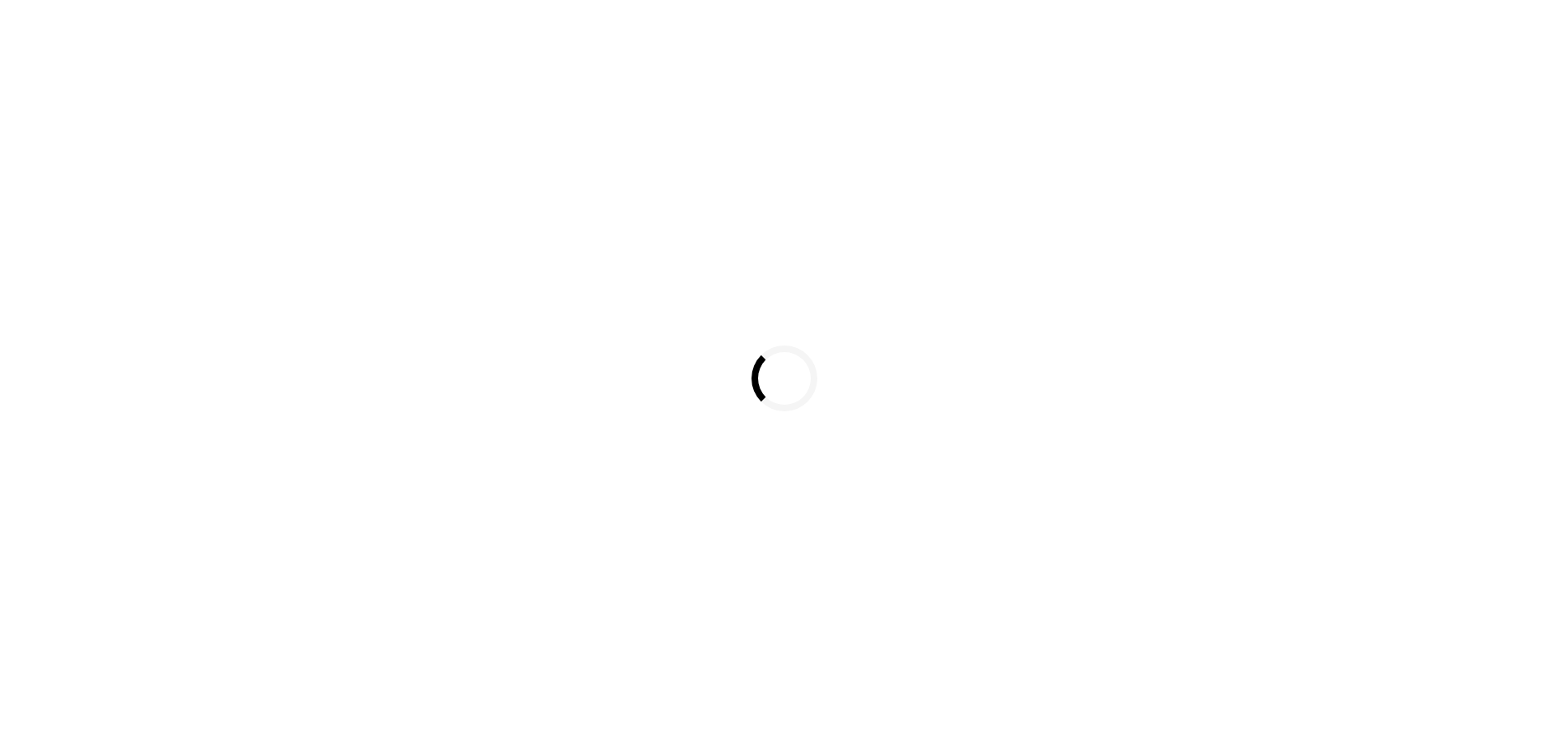 scroll, scrollTop: 0, scrollLeft: 0, axis: both 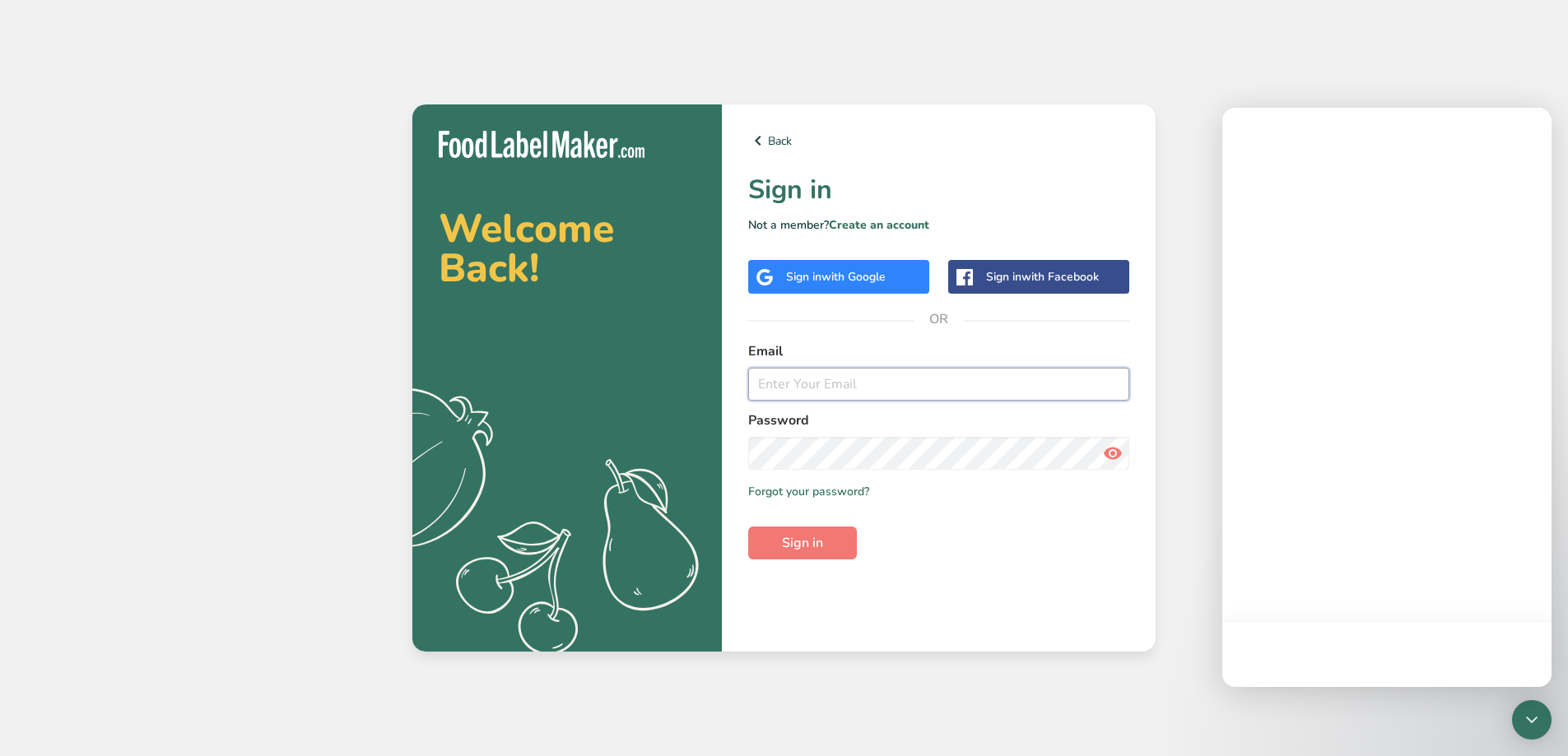 click at bounding box center [938, 384] 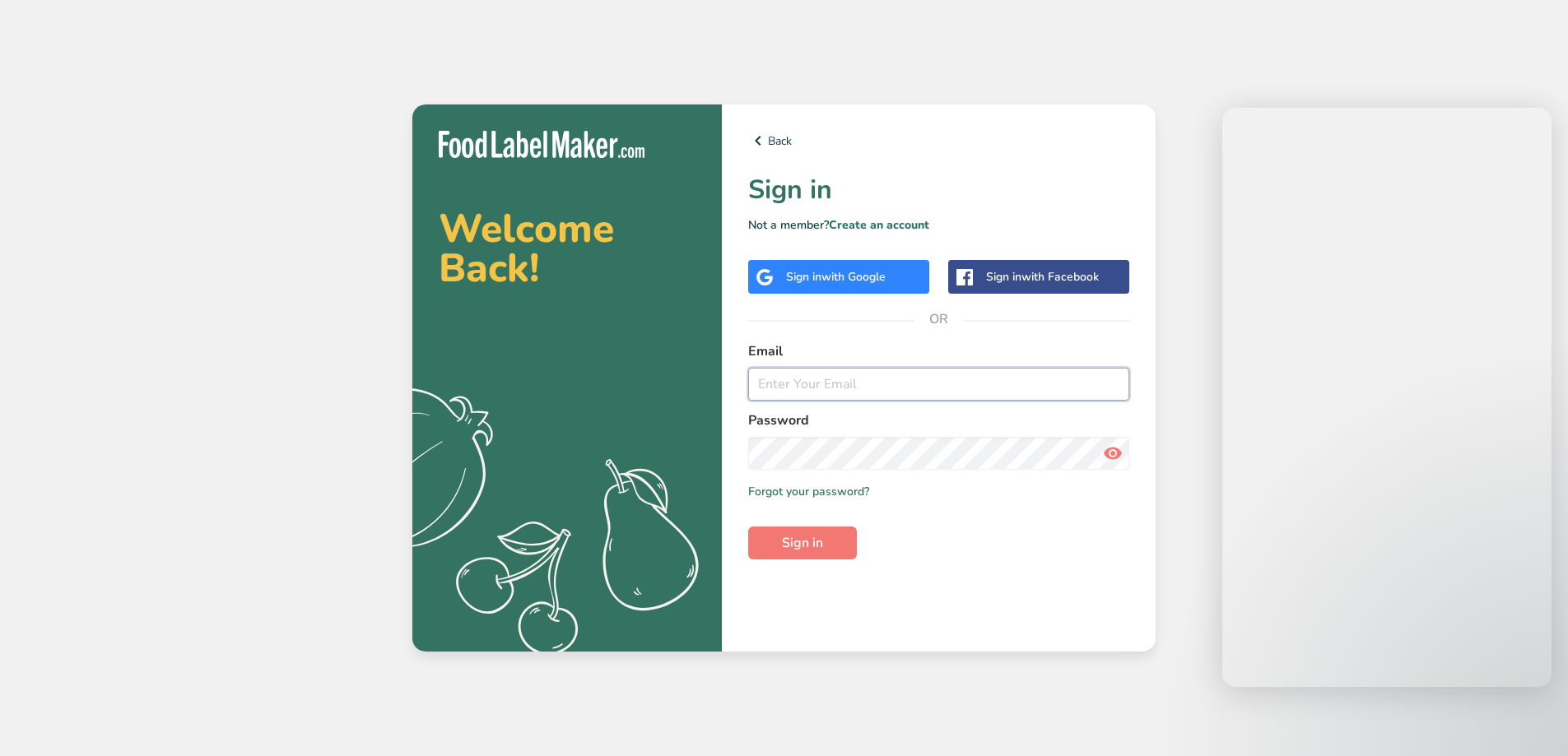 scroll, scrollTop: 0, scrollLeft: 0, axis: both 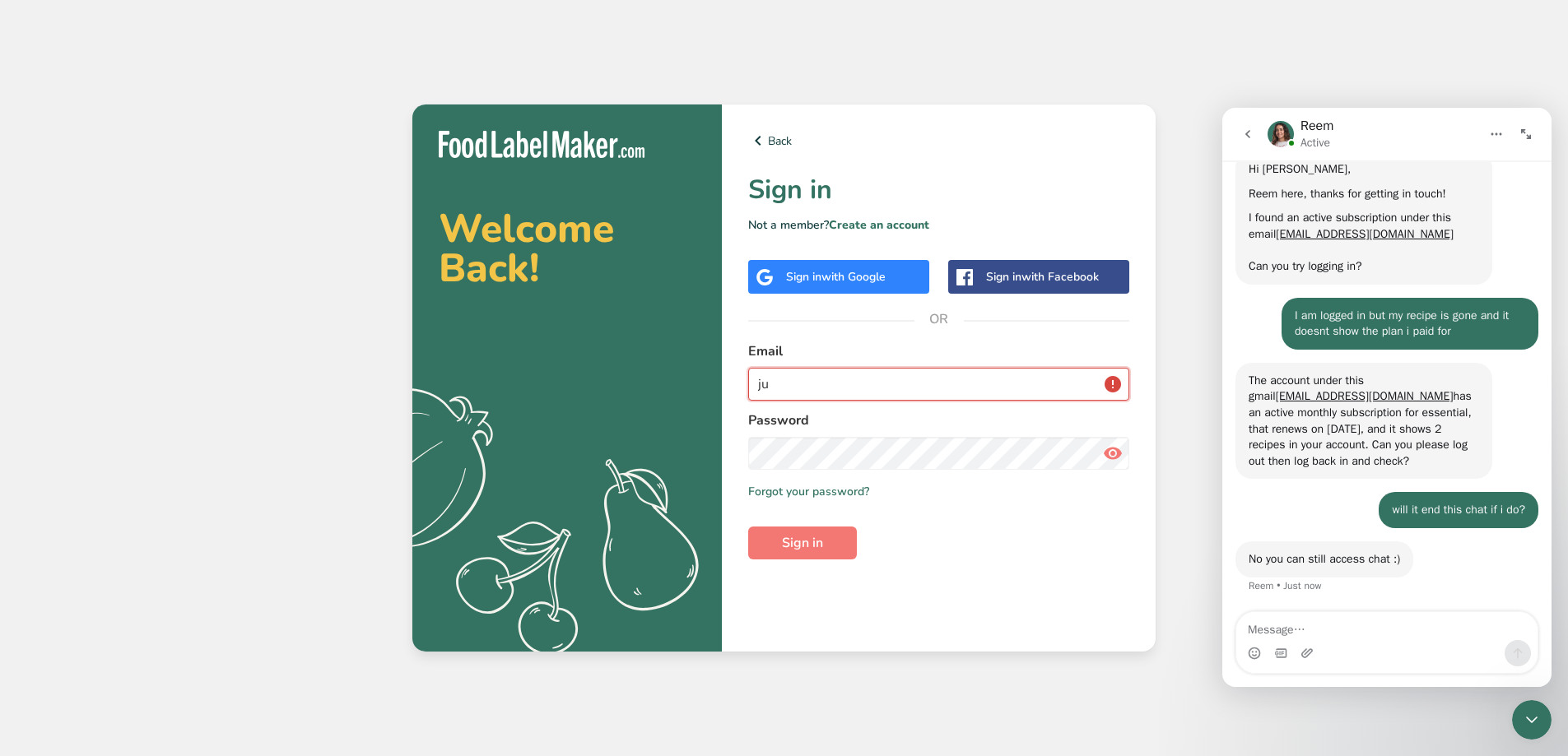 type on "j" 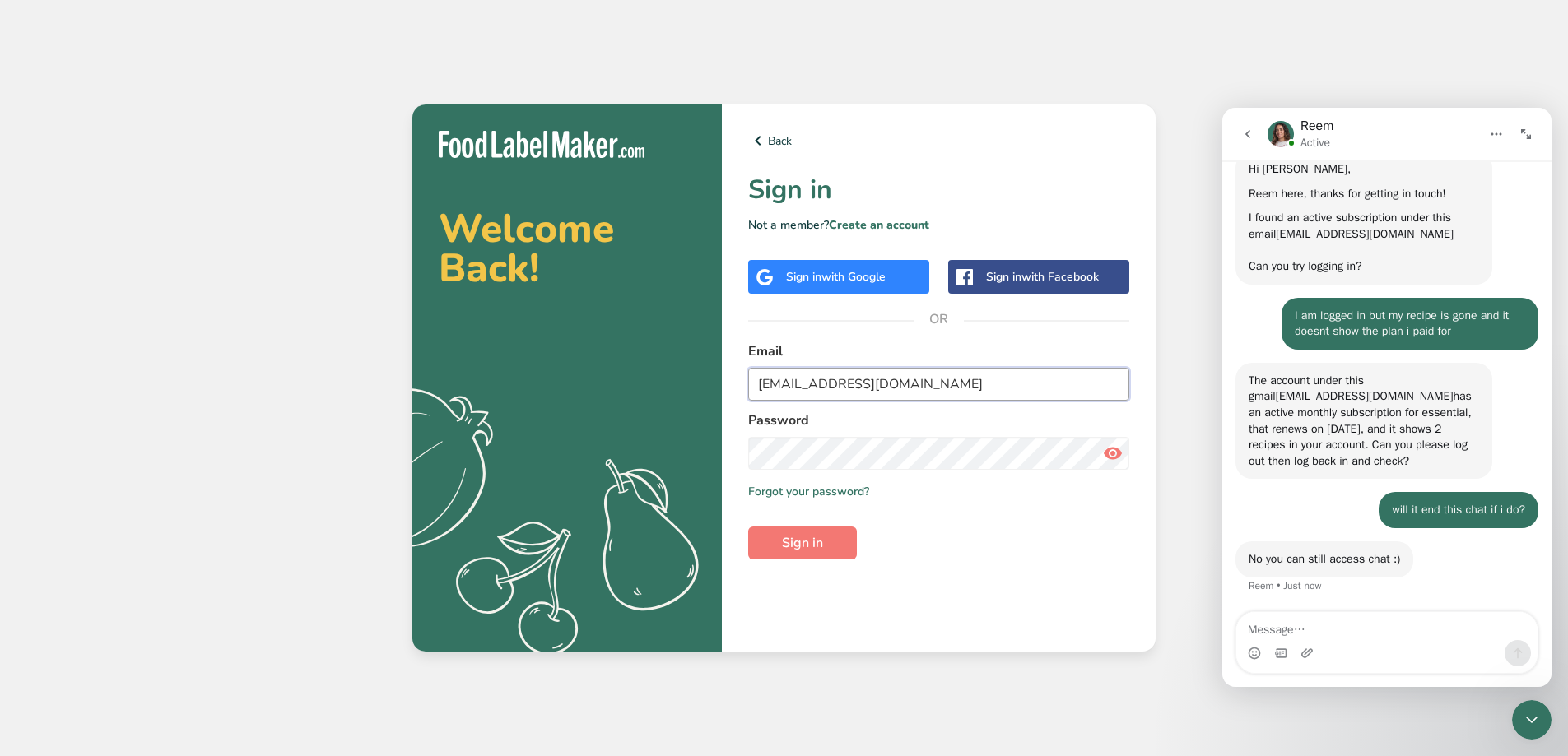 type on "[EMAIL_ADDRESS][DOMAIN_NAME]" 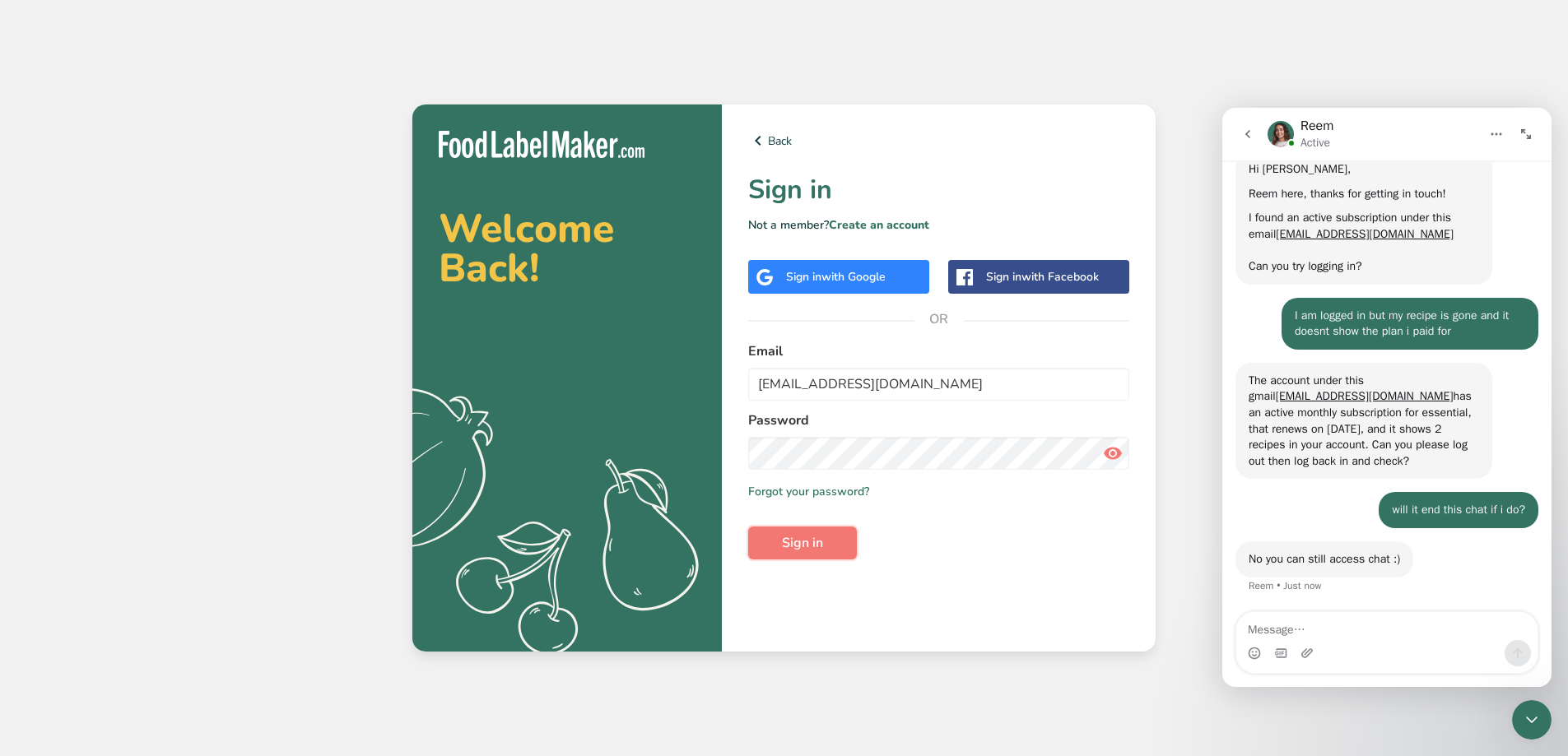 click on "Sign in" at bounding box center [803, 543] 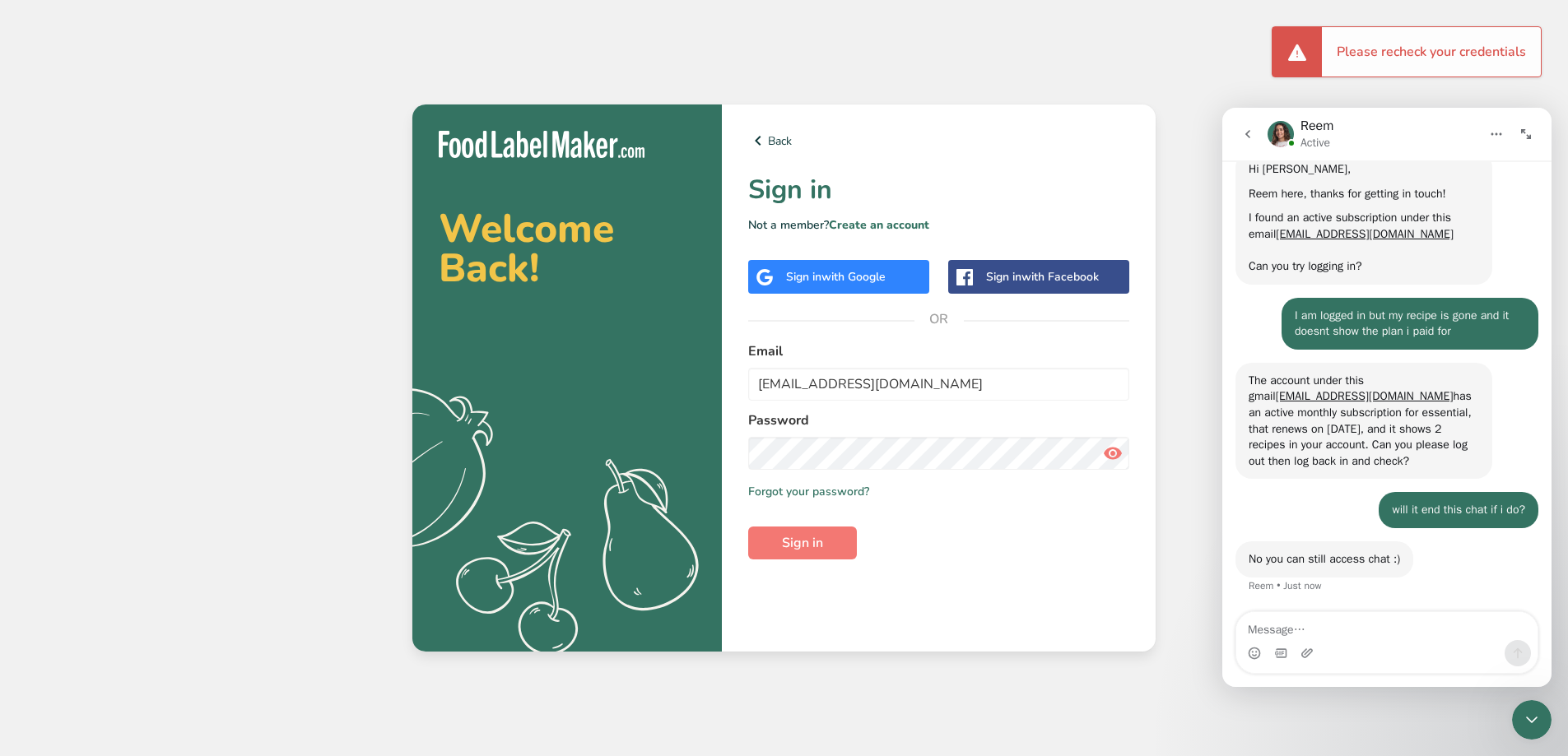 click at bounding box center [1113, 453] 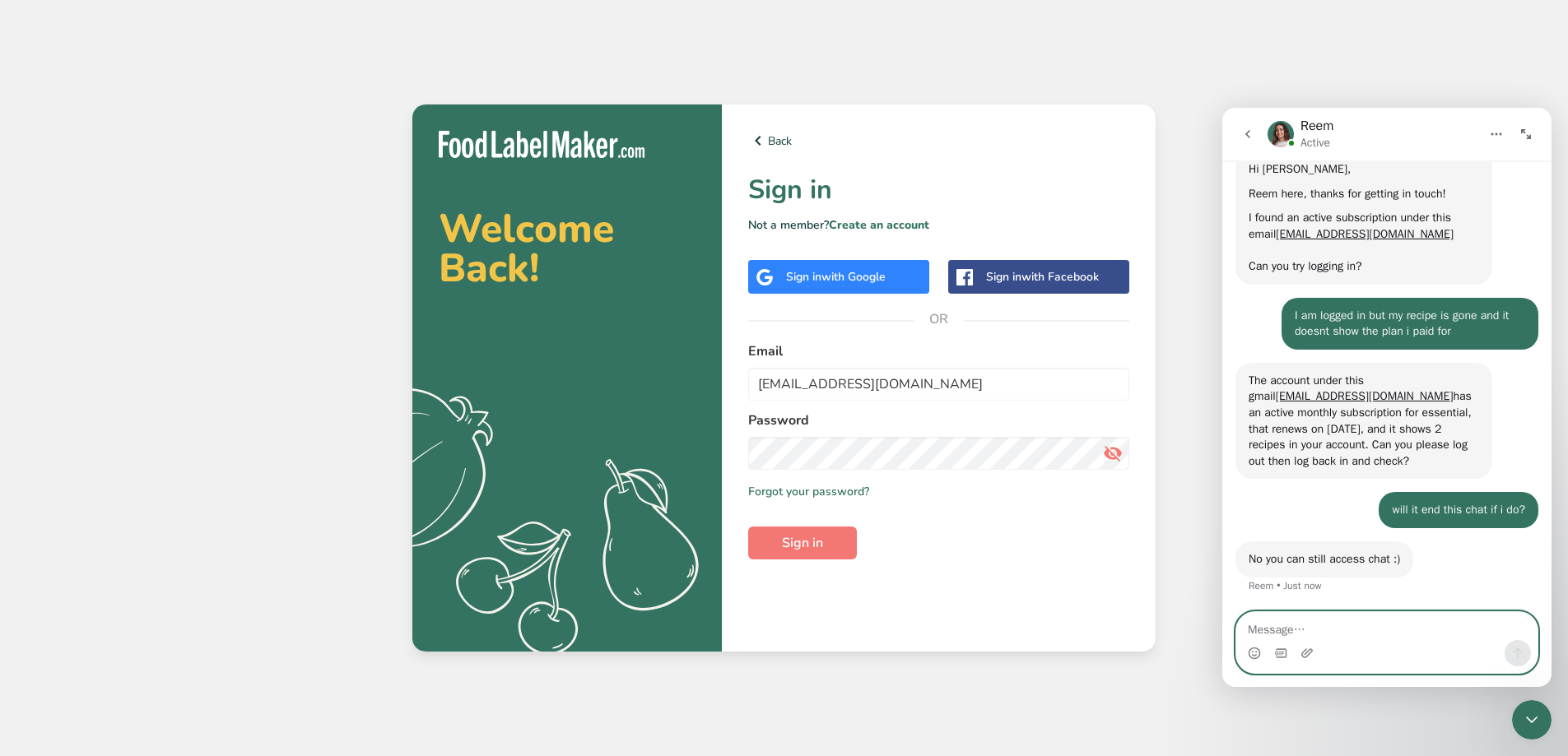 click at bounding box center [1387, 626] 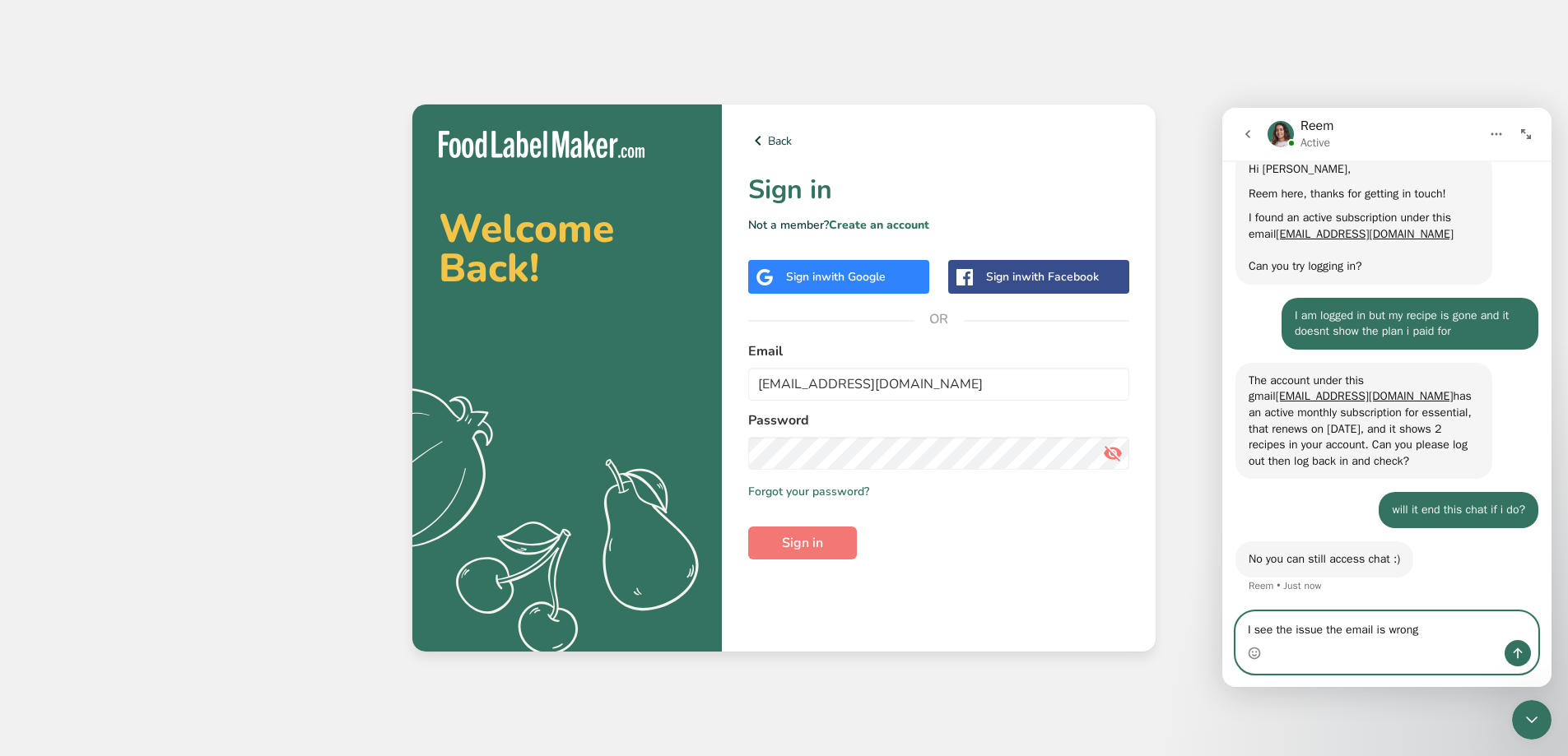 type on "I see the issue the email is wrong" 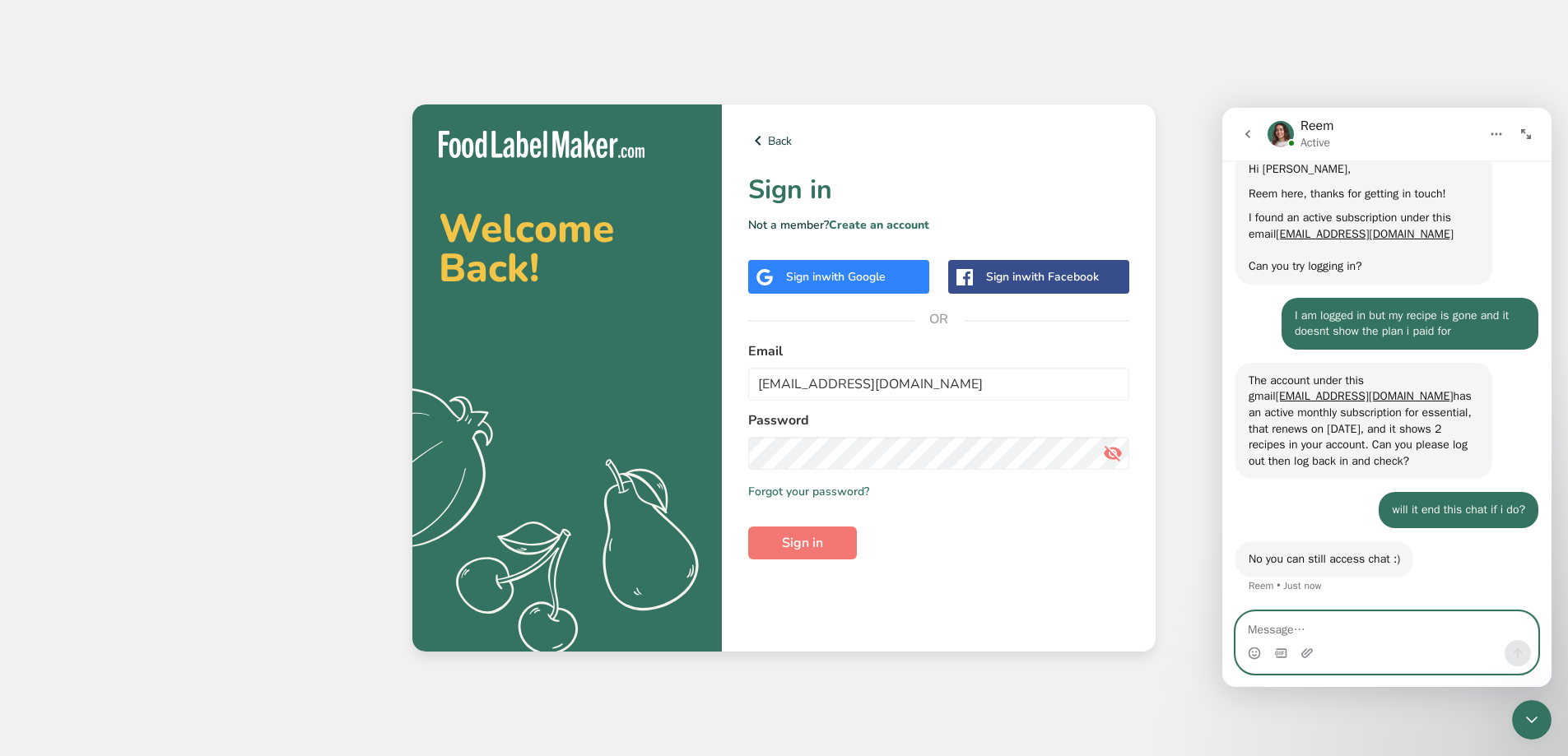 scroll, scrollTop: 466, scrollLeft: 0, axis: vertical 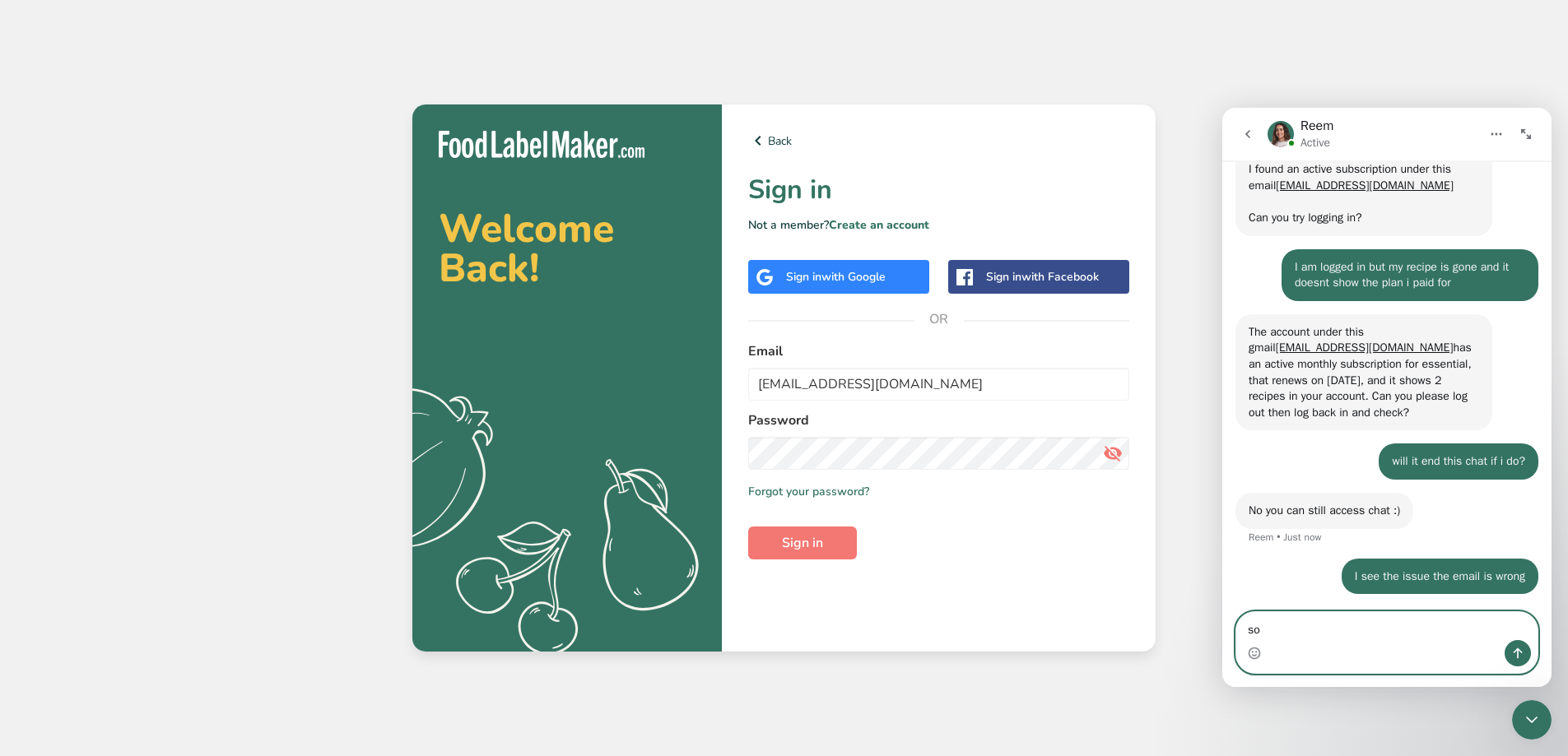 type on "s" 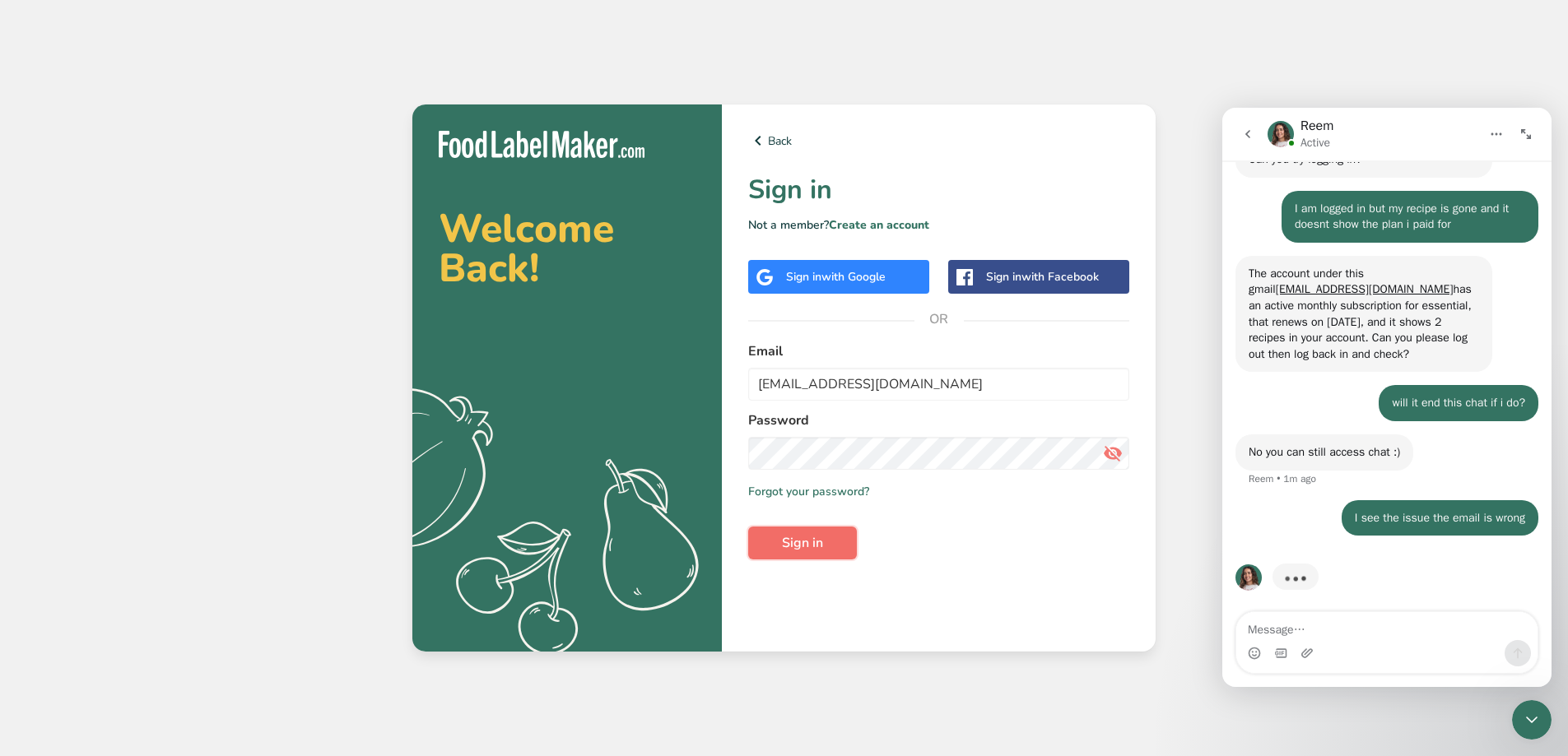 click on "Sign in" at bounding box center [803, 543] 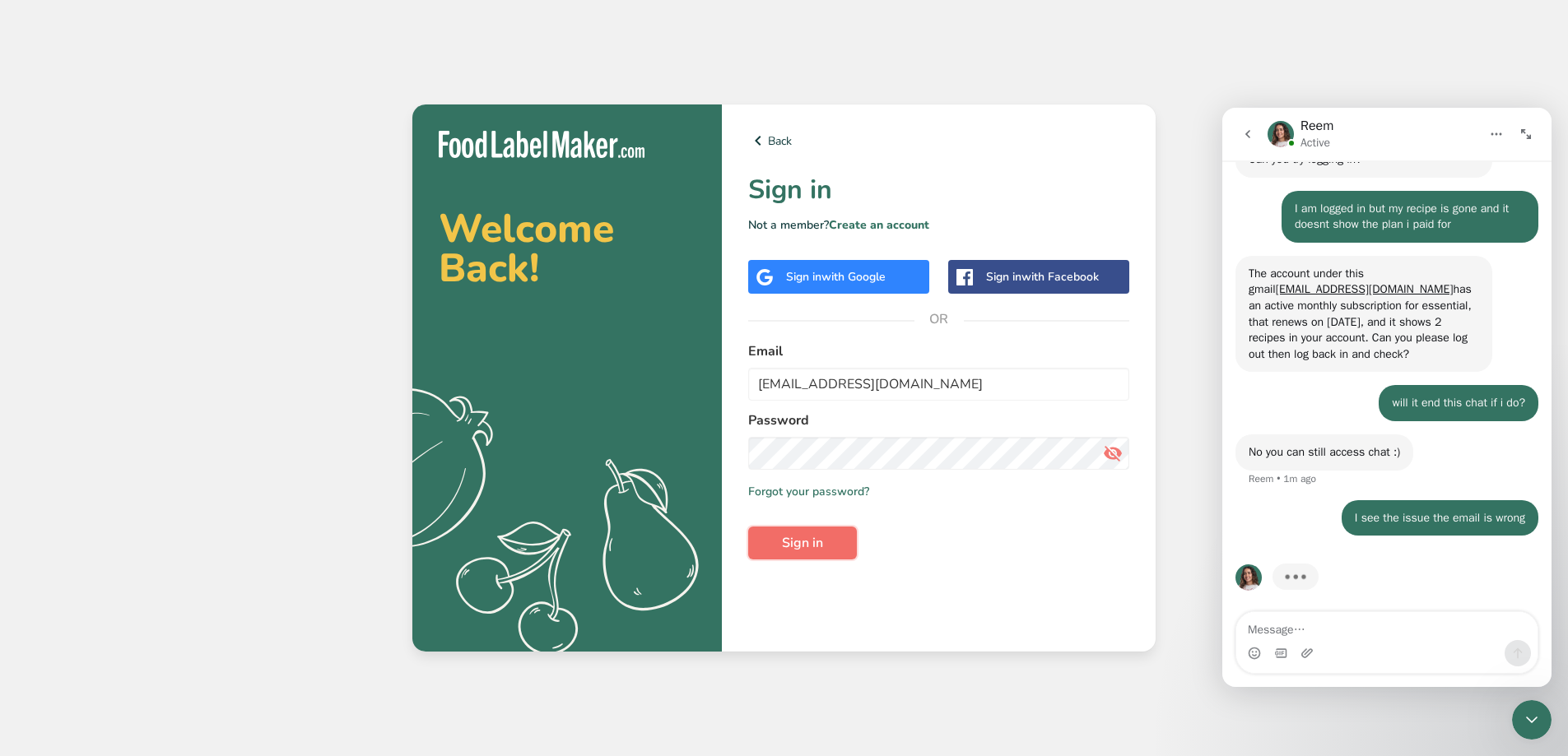 scroll, scrollTop: 530, scrollLeft: 0, axis: vertical 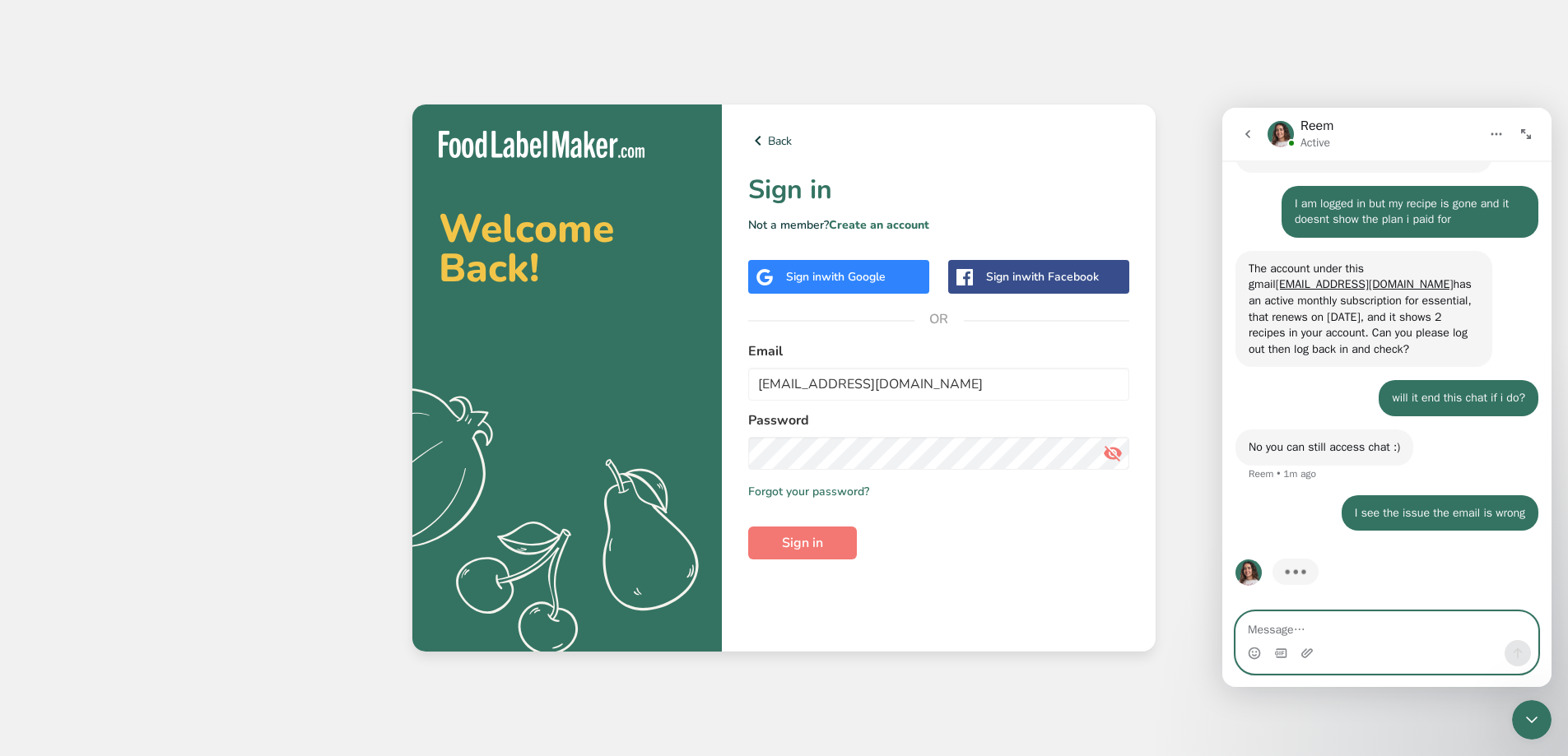 click at bounding box center [1387, 626] 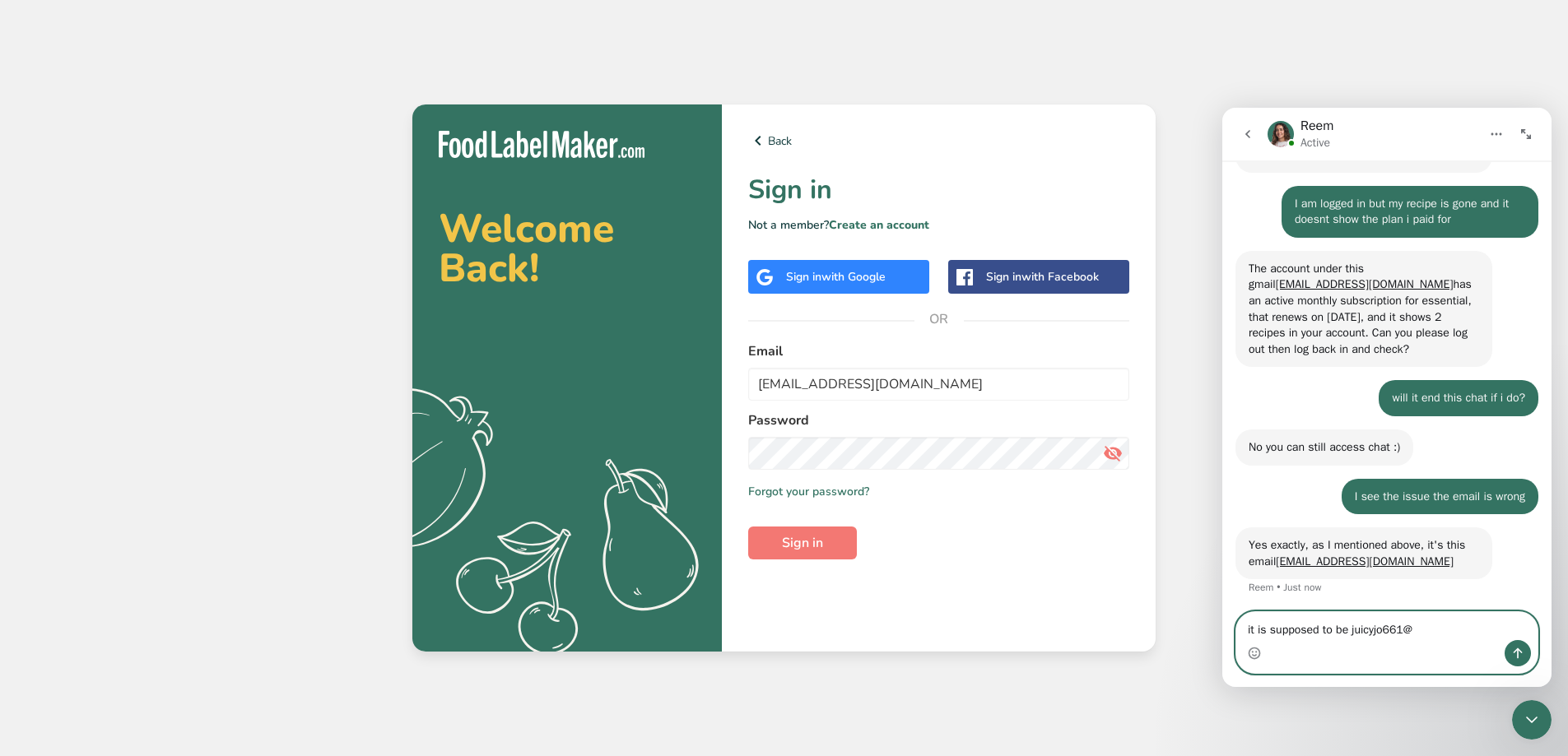scroll, scrollTop: 531, scrollLeft: 0, axis: vertical 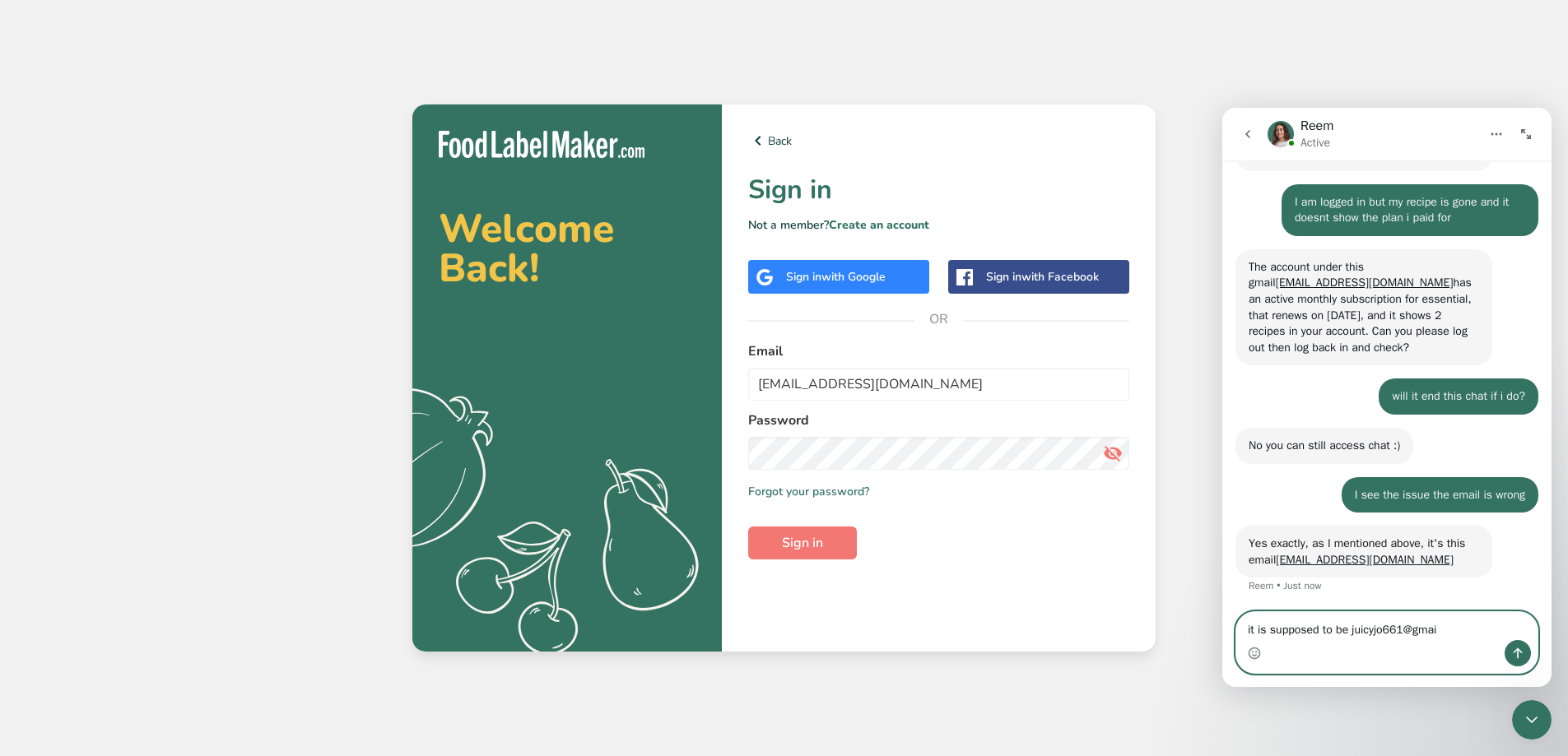 type on "it is supposed to be juicyjo661@gmail" 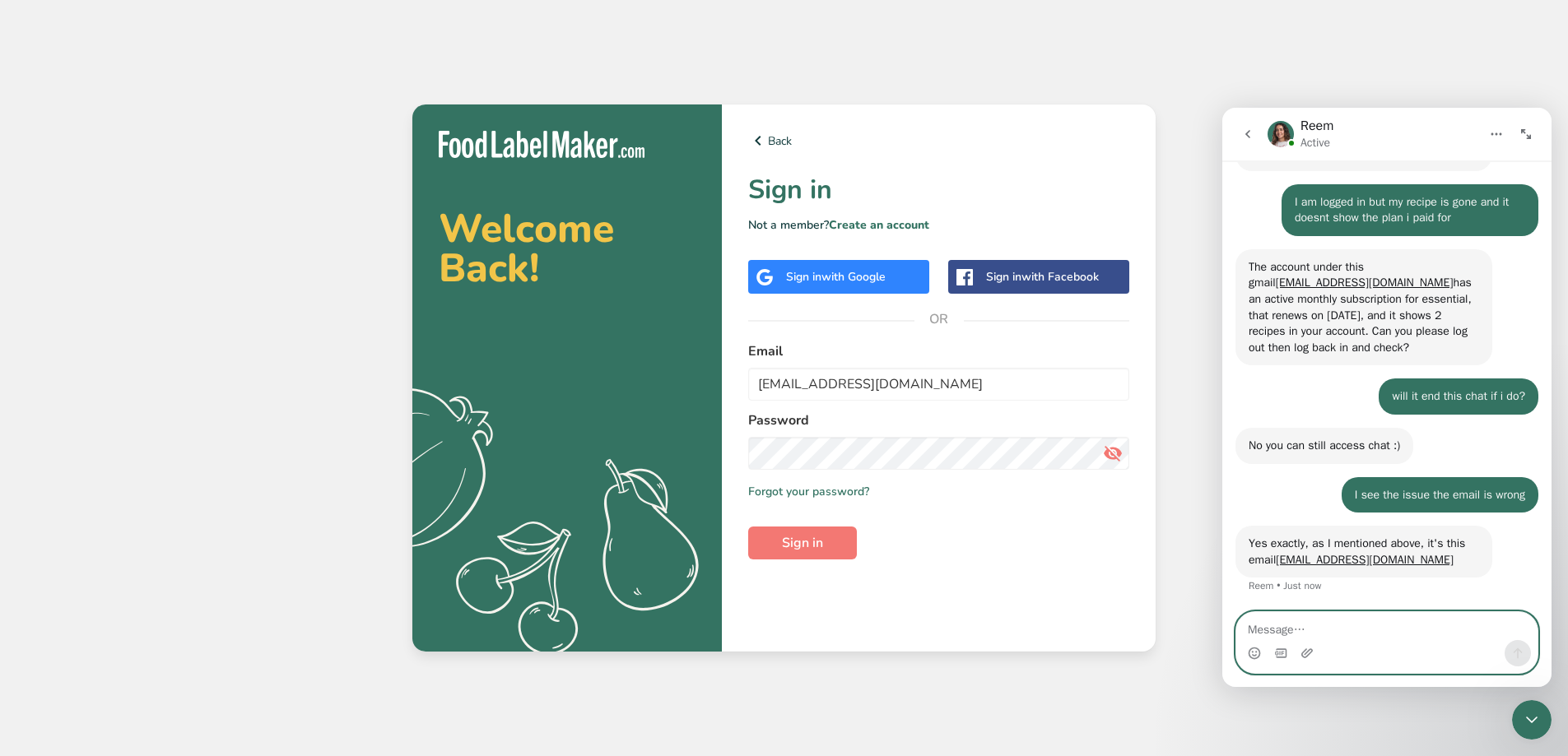 scroll, scrollTop: 581, scrollLeft: 0, axis: vertical 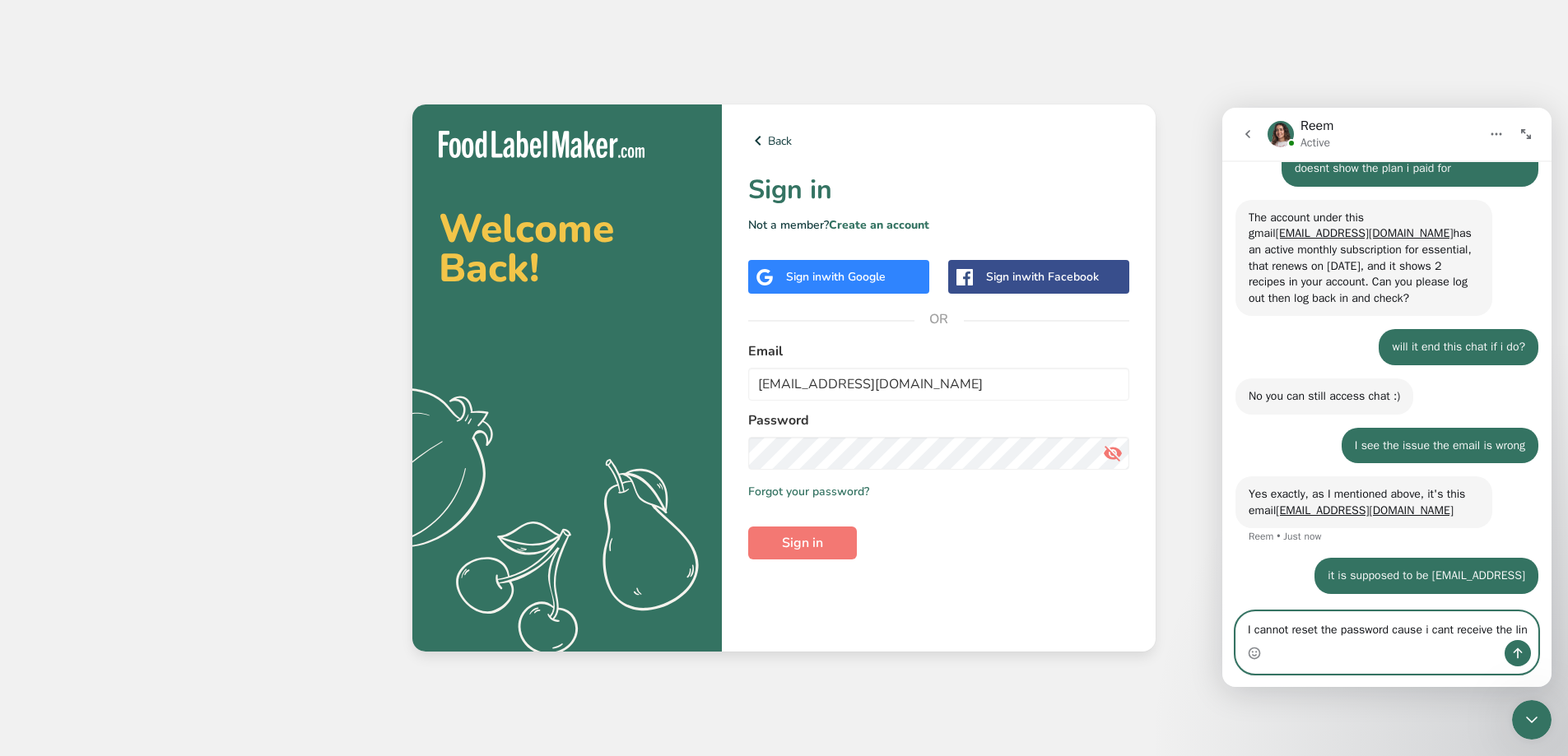 type on "I cannot reset the password cause i cant receive the link" 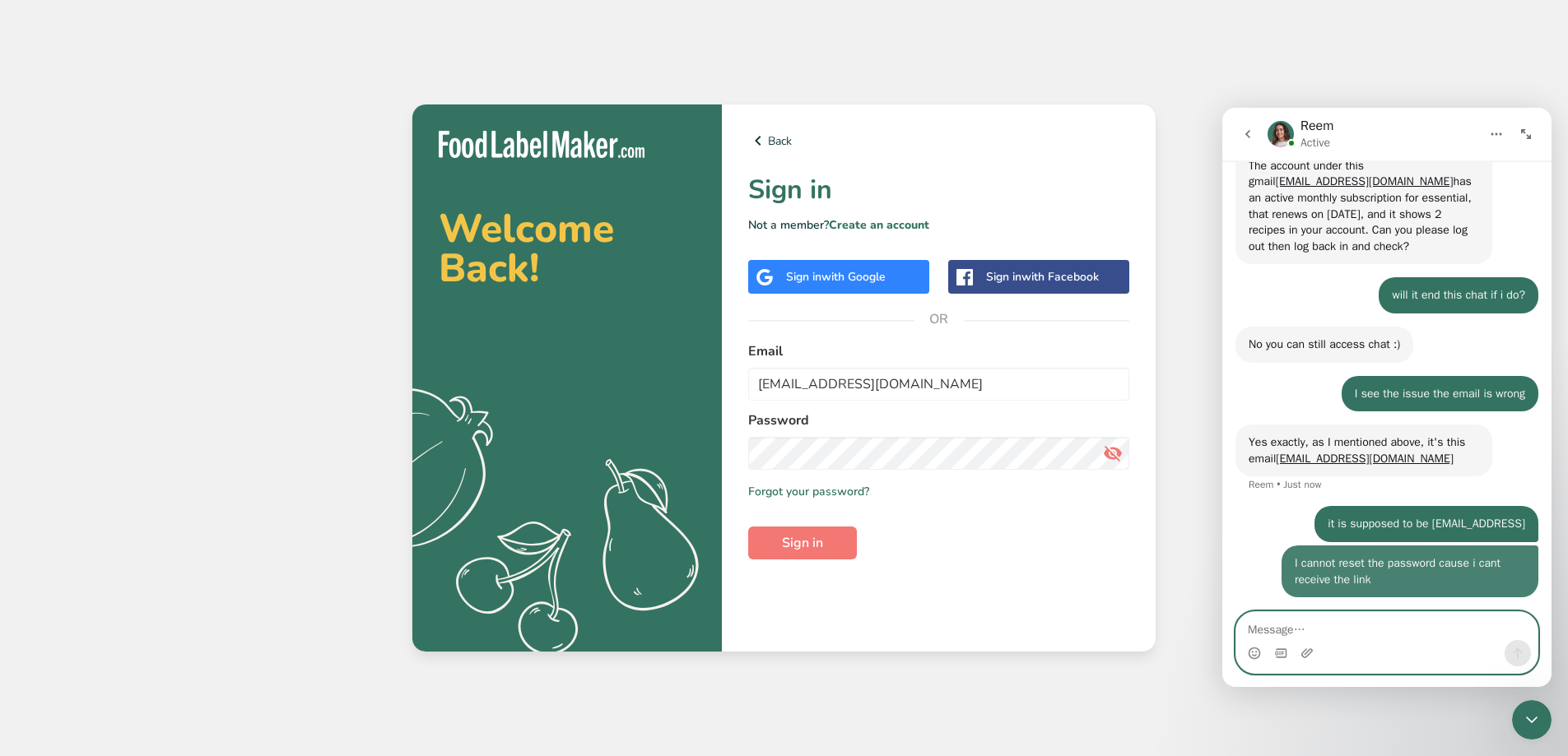 scroll, scrollTop: 634, scrollLeft: 0, axis: vertical 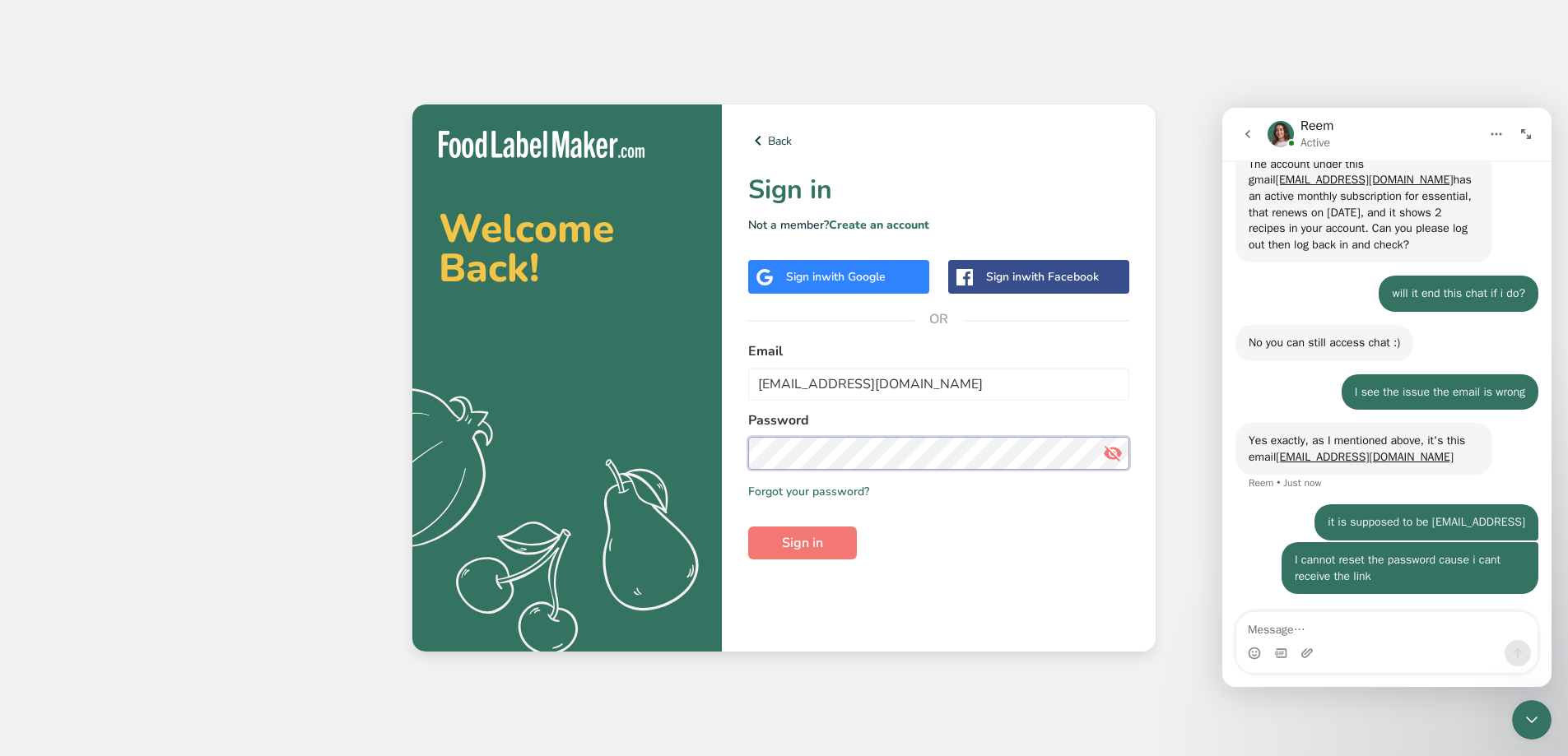 click on "Back
Sign in
Not a member?
Create an account
Sign in   with Google
Sign in   with Facebook   OR   Email juicyjo@gmail.com   Password
Remember me
Forgot your password?
Sign in" at bounding box center (938, 378) 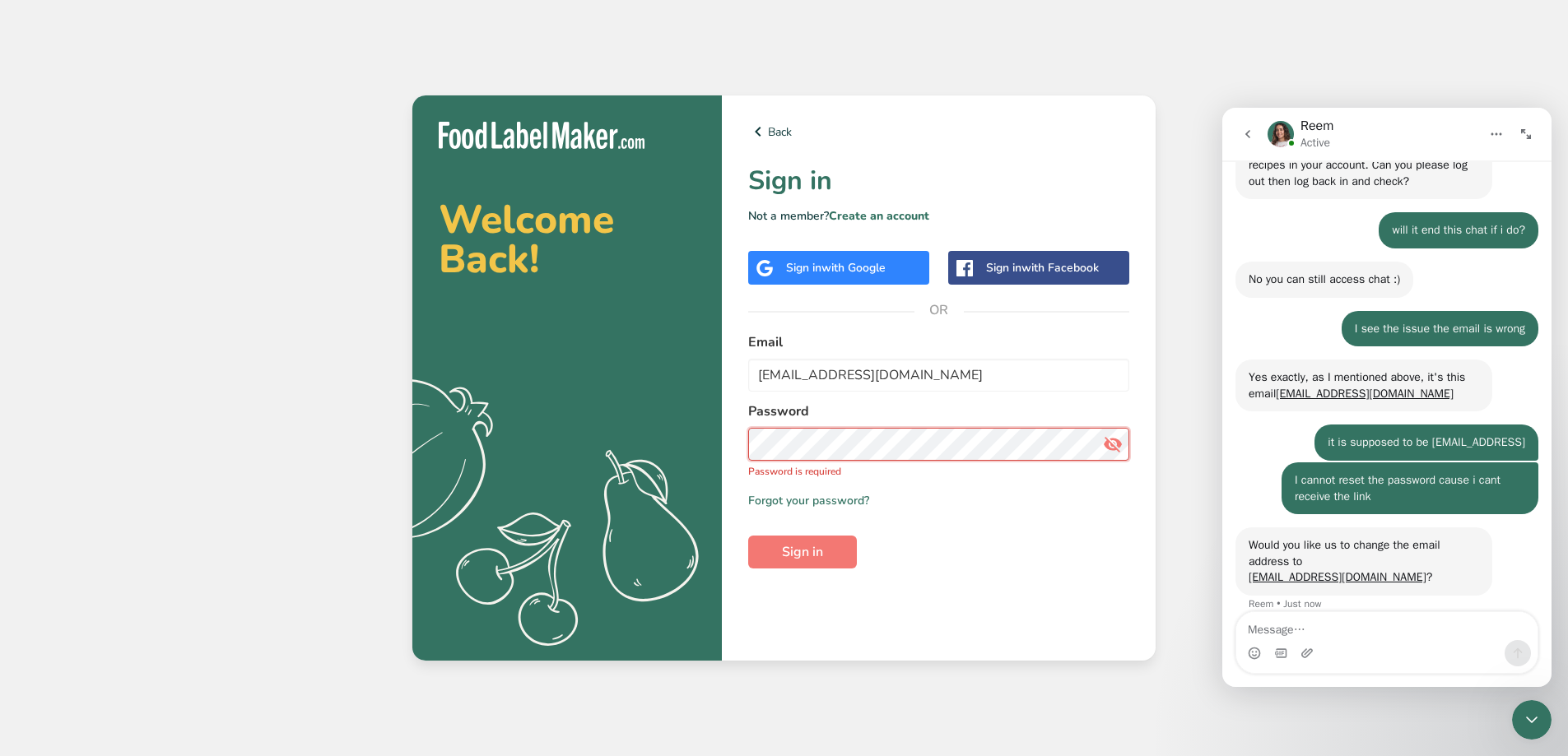 scroll, scrollTop: 716, scrollLeft: 0, axis: vertical 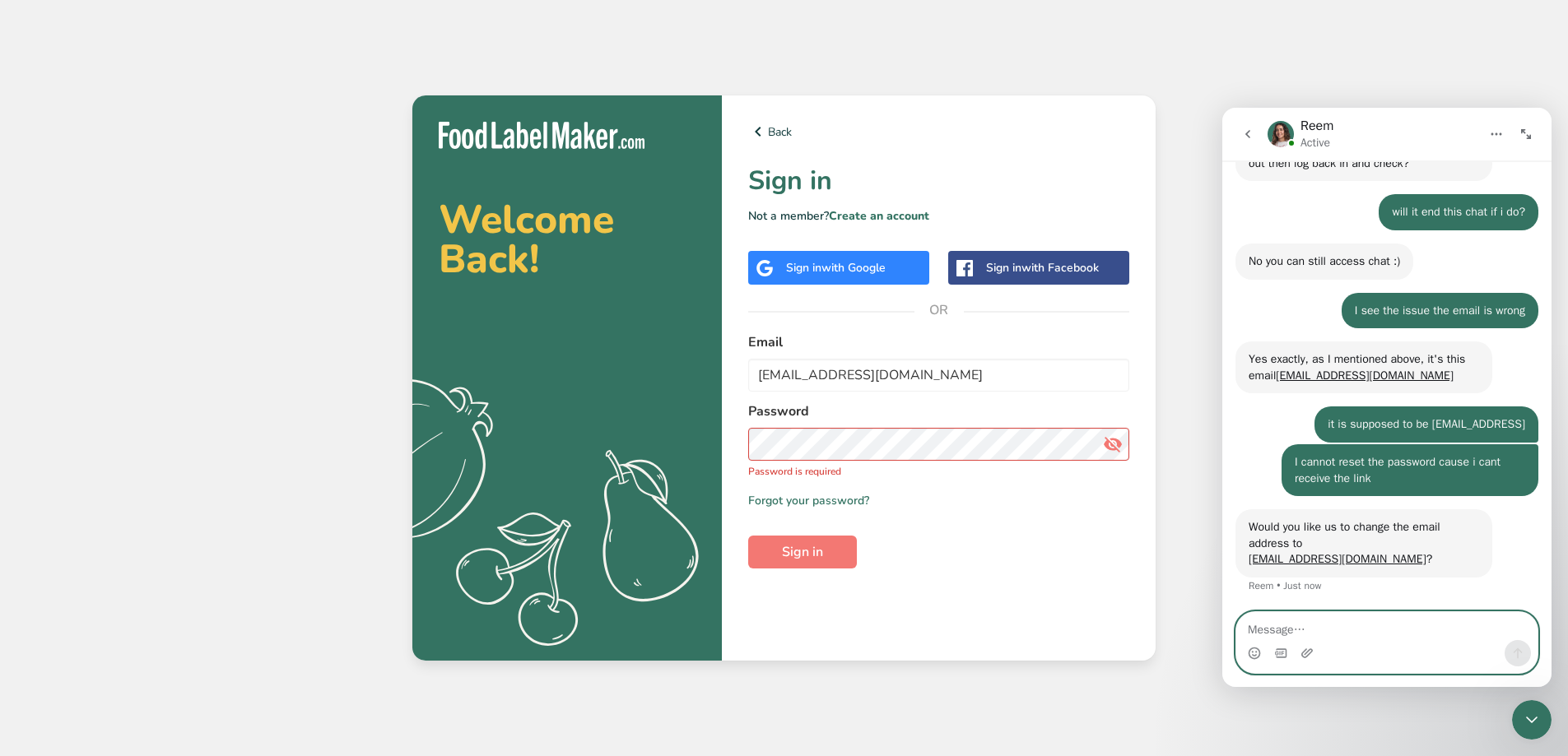 click at bounding box center [1387, 626] 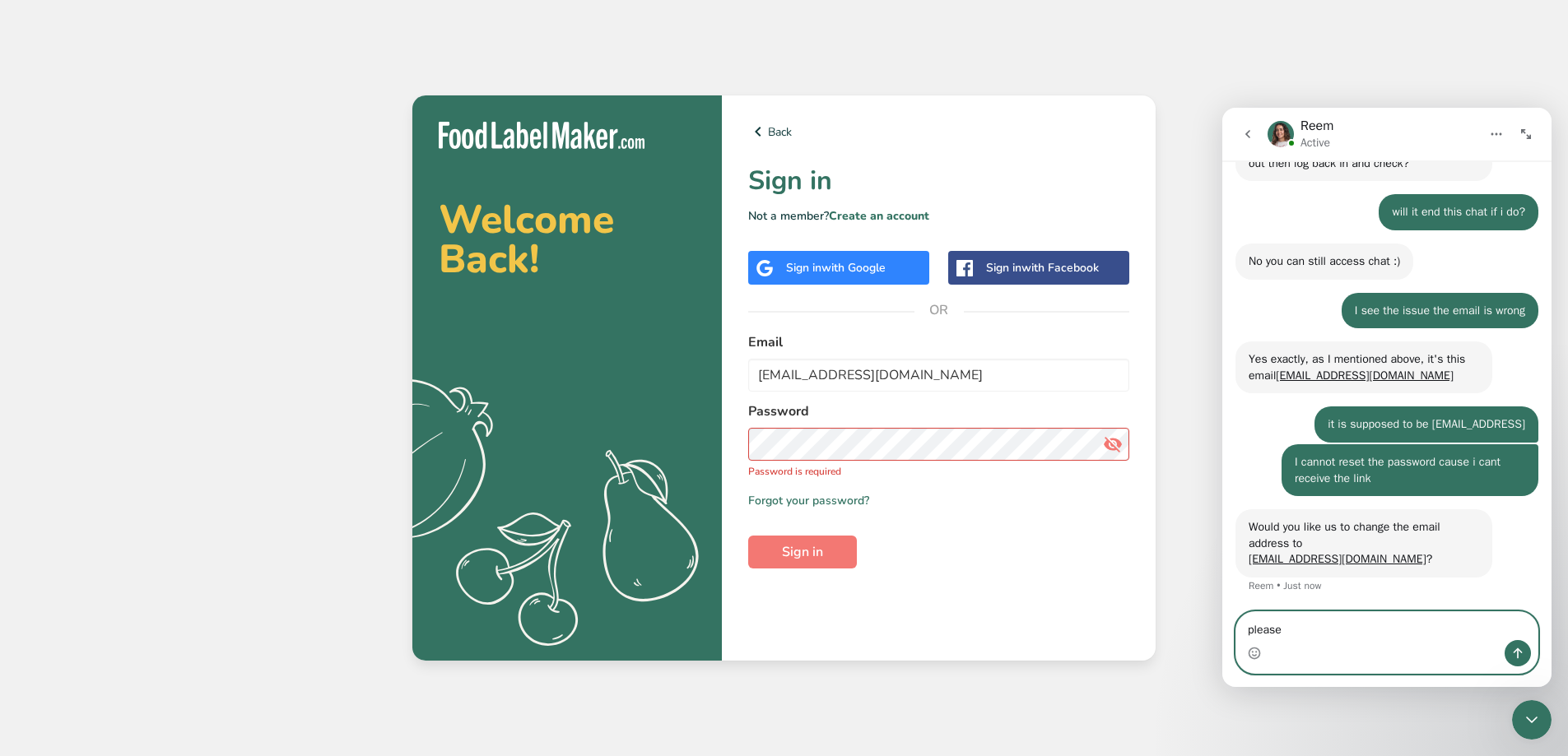 type on "please" 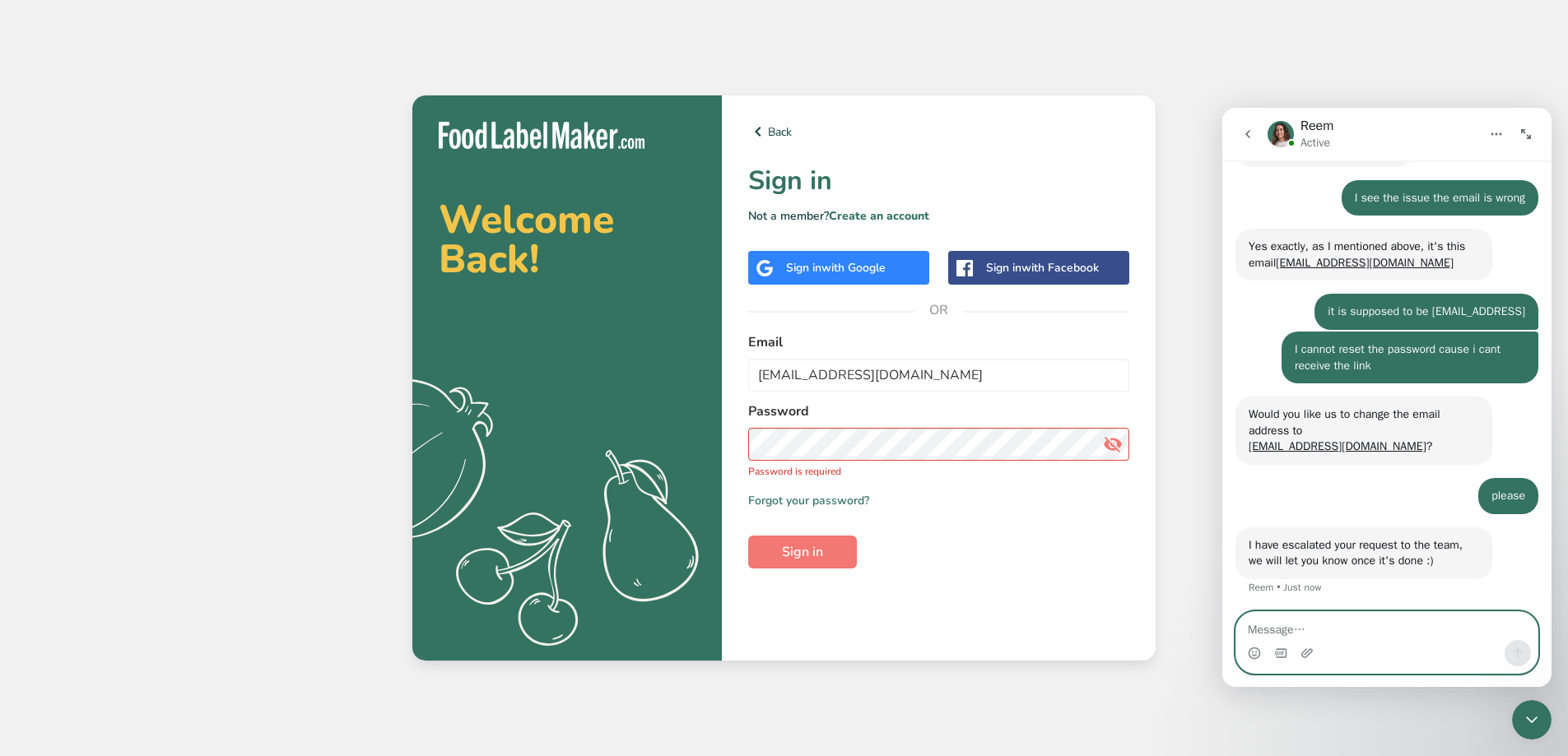 scroll, scrollTop: 830, scrollLeft: 0, axis: vertical 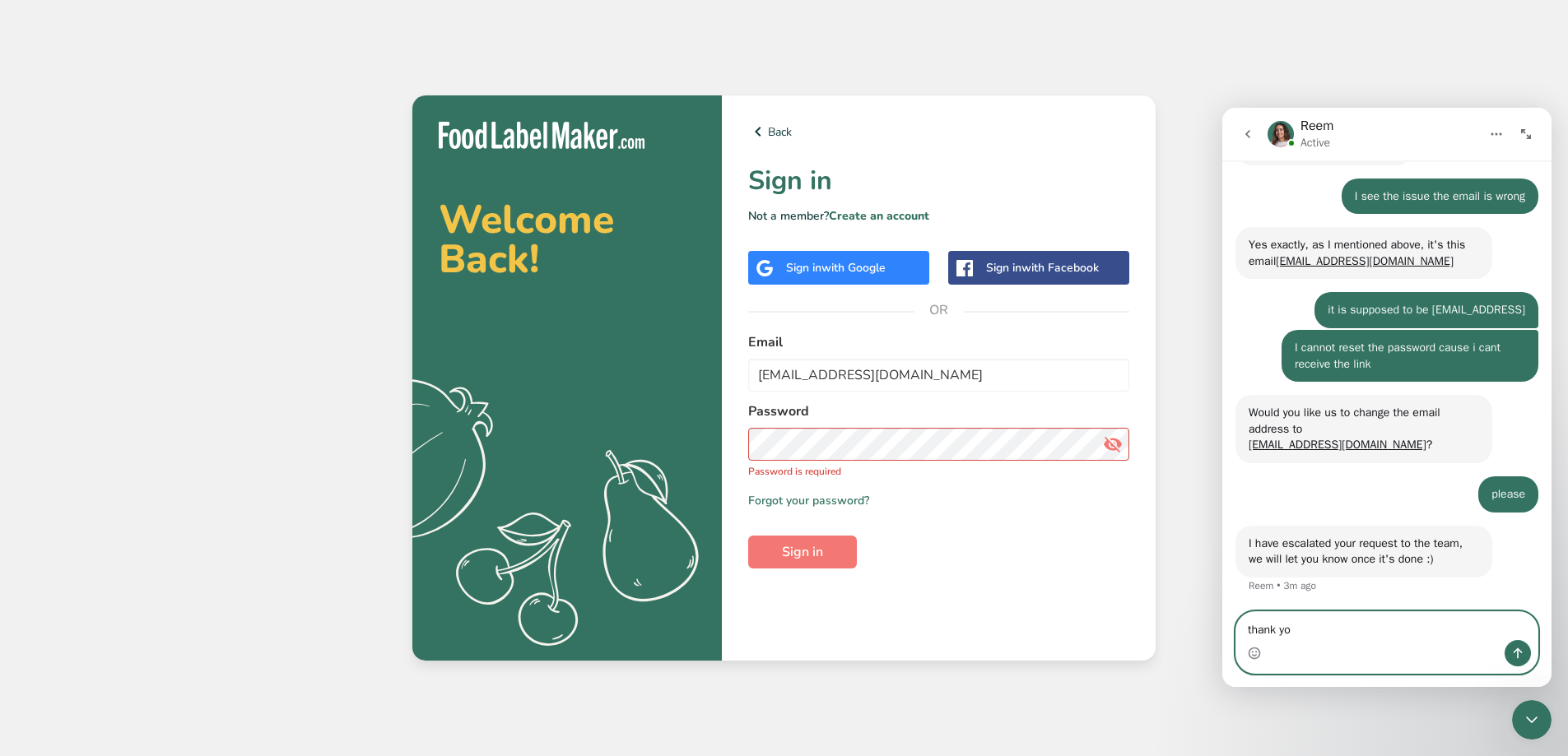 type on "thank you" 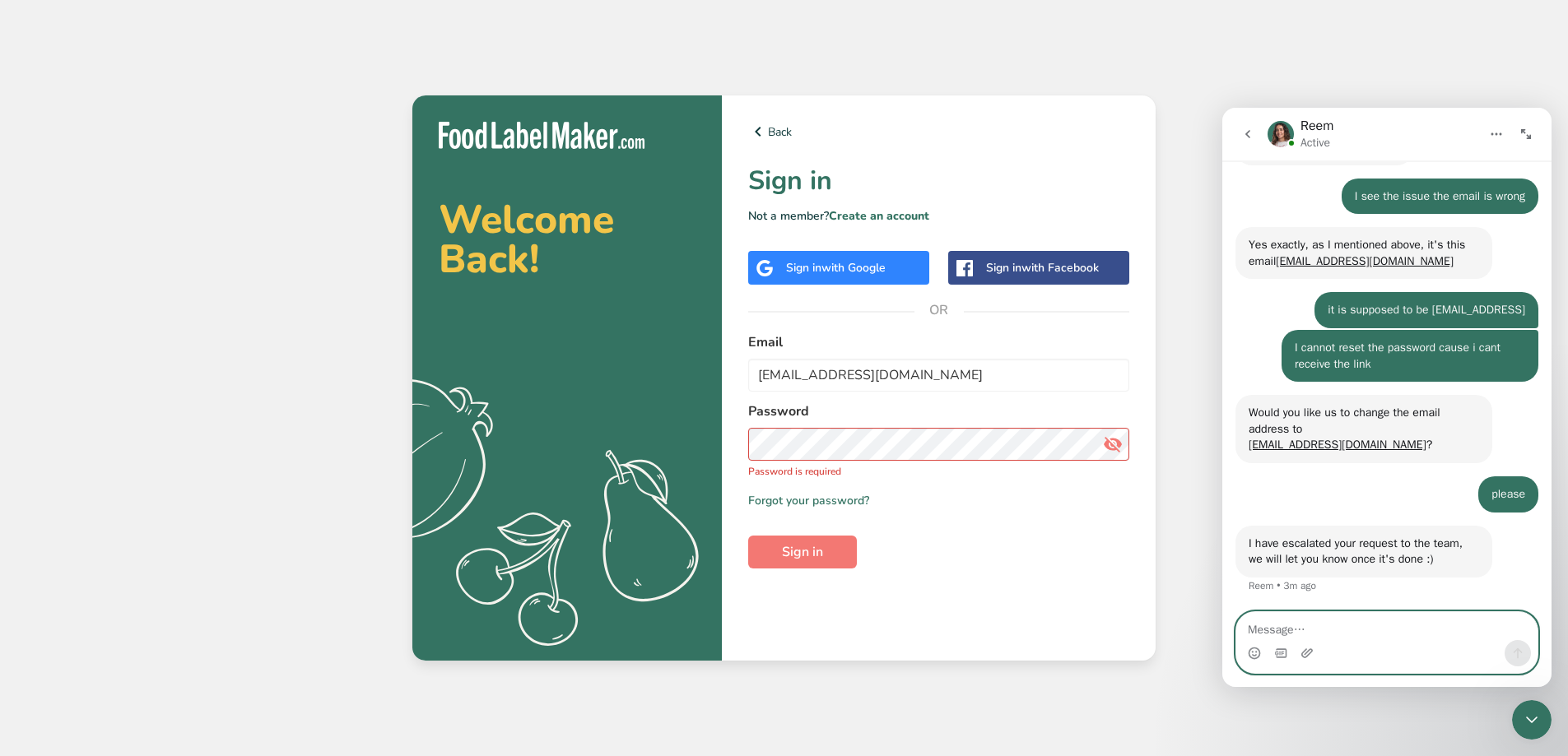 scroll, scrollTop: 879, scrollLeft: 0, axis: vertical 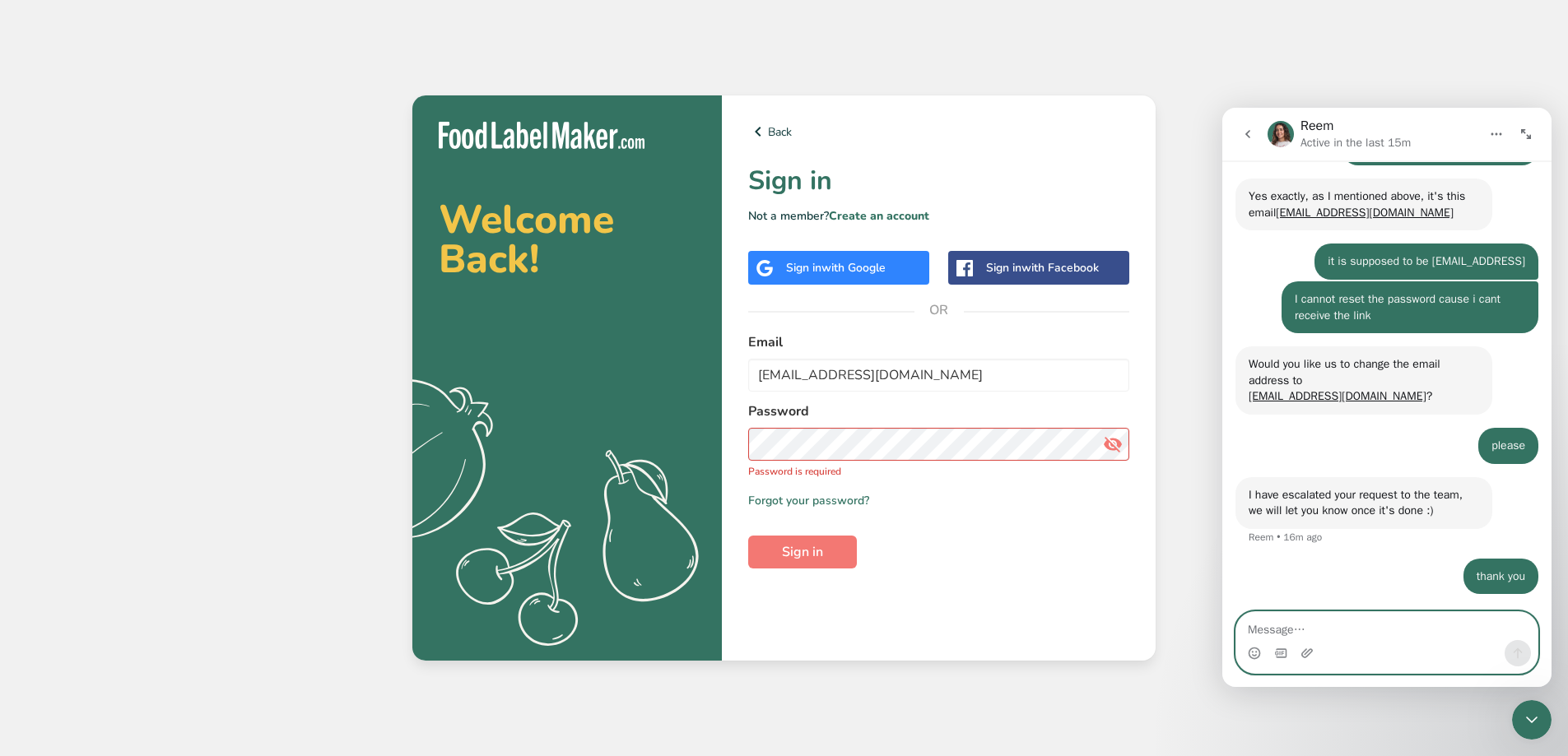 type on "i" 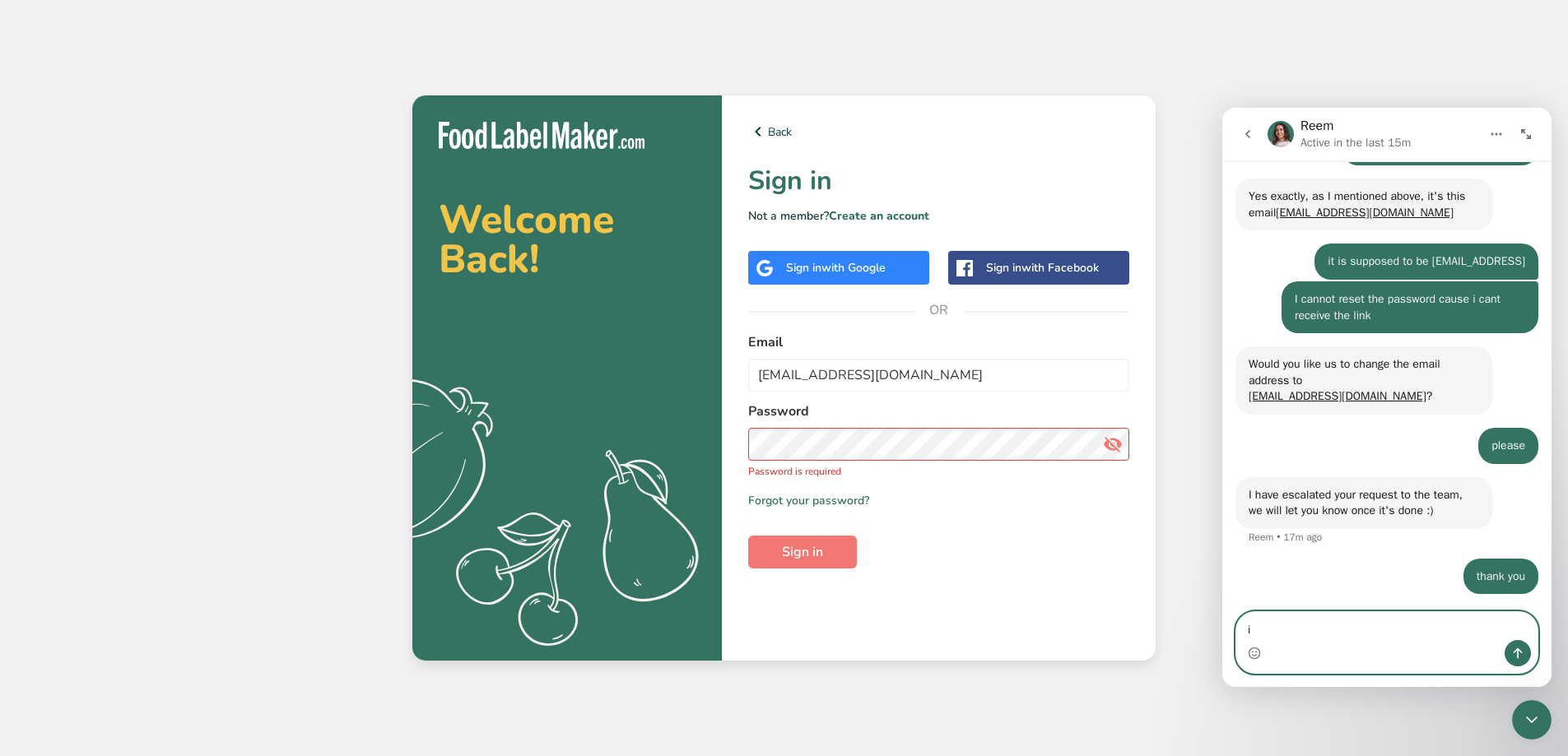 type on "i" 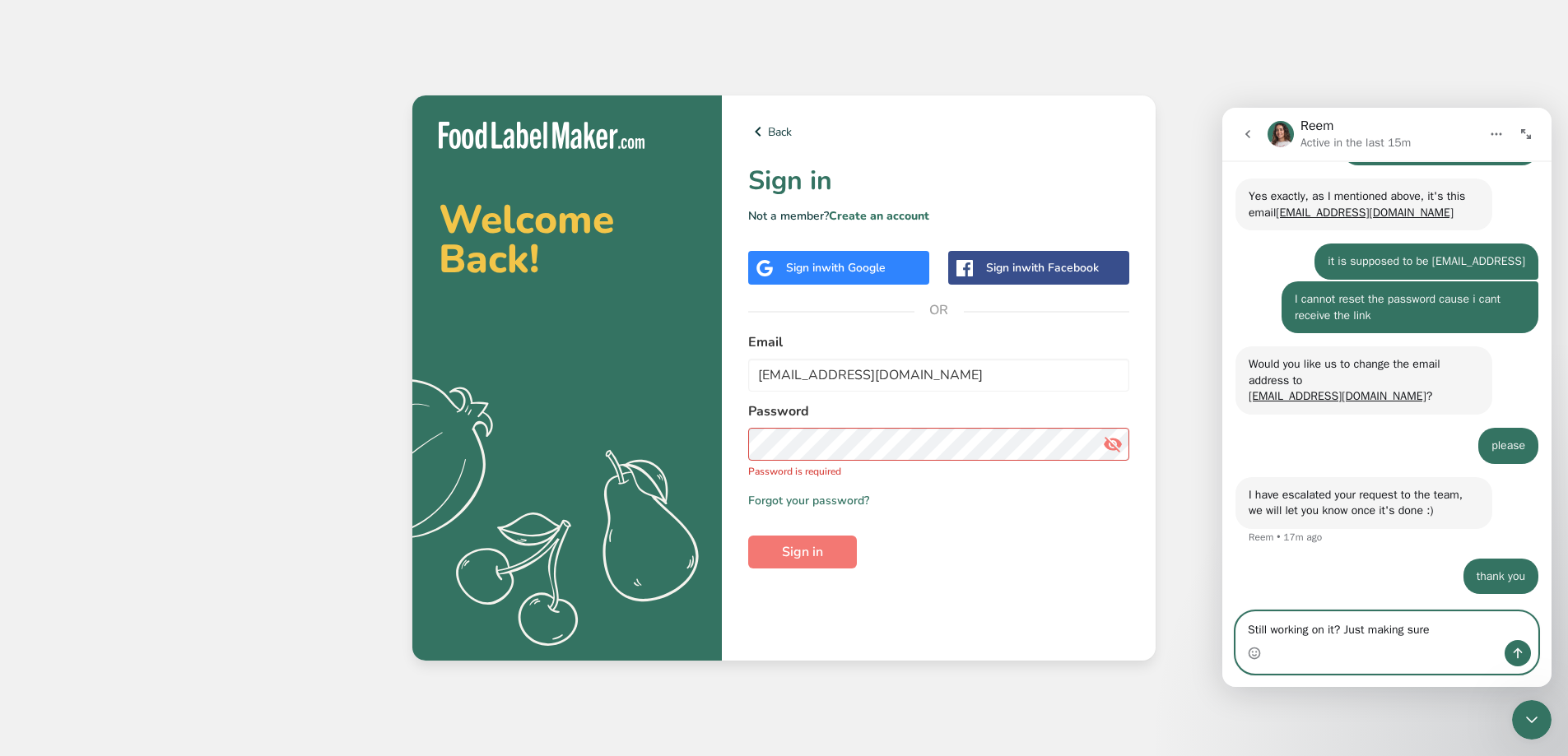 type on "Still working on it? Just making sure" 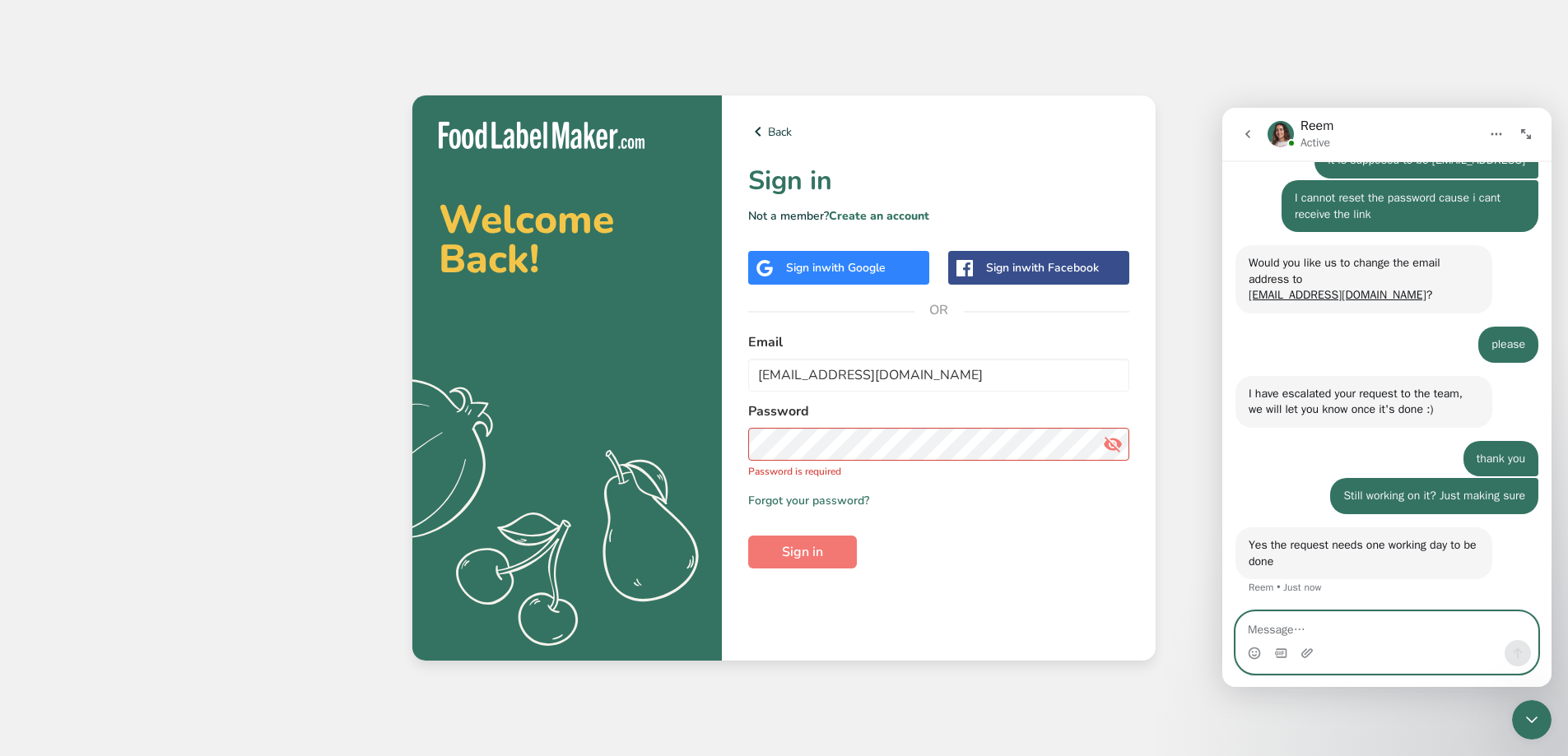 scroll, scrollTop: 981, scrollLeft: 0, axis: vertical 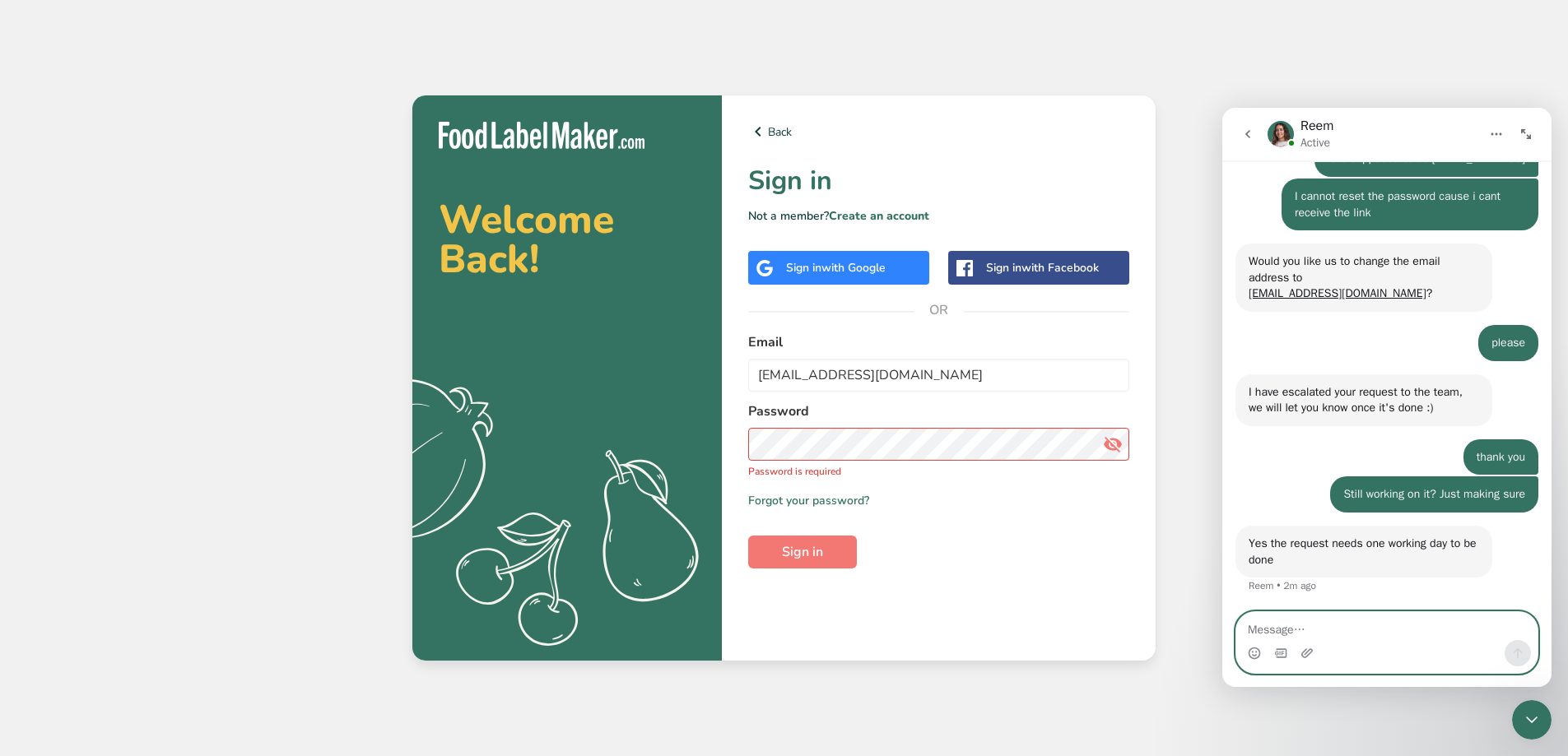 click at bounding box center (1387, 626) 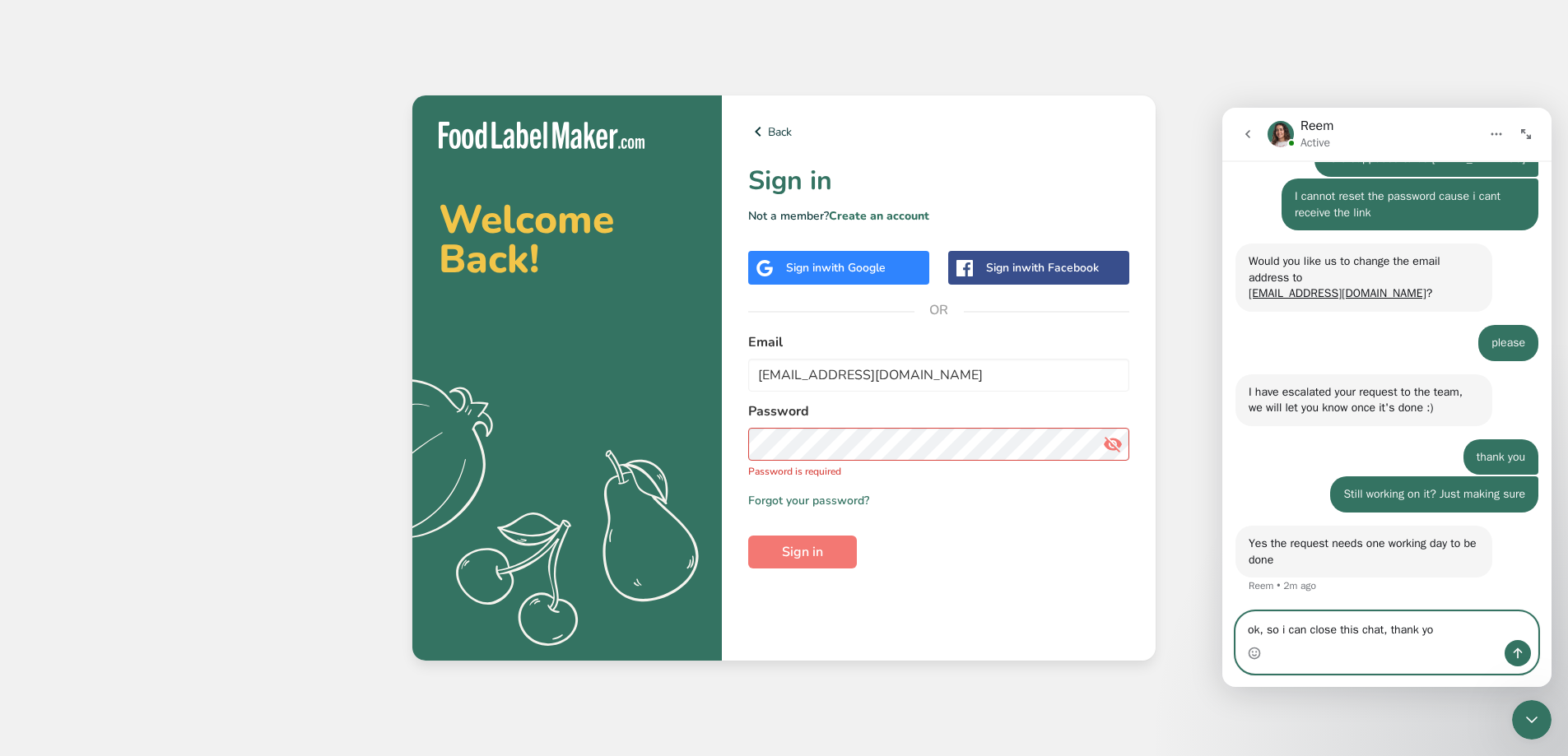 type on "ok, so i can close this chat, thank you" 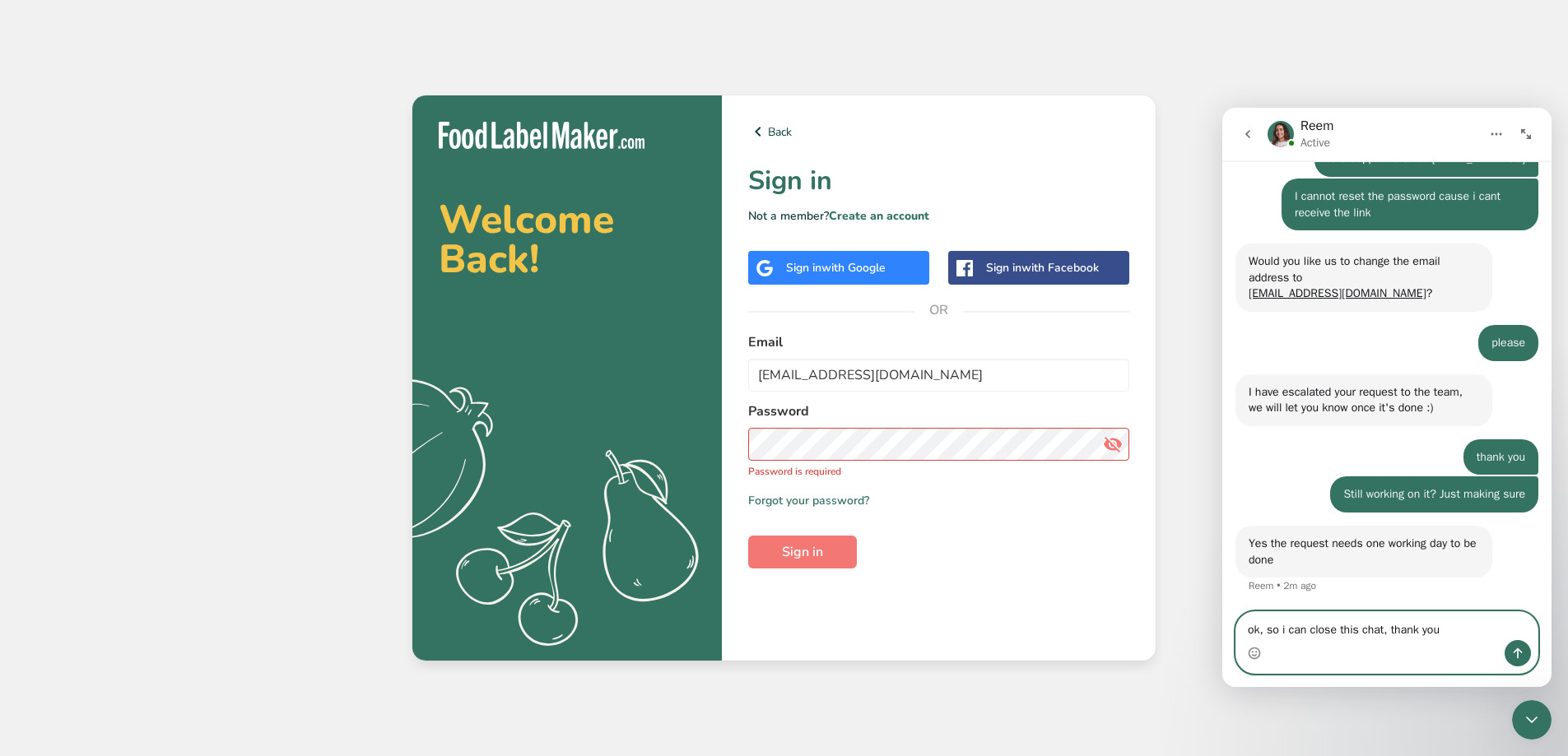 type 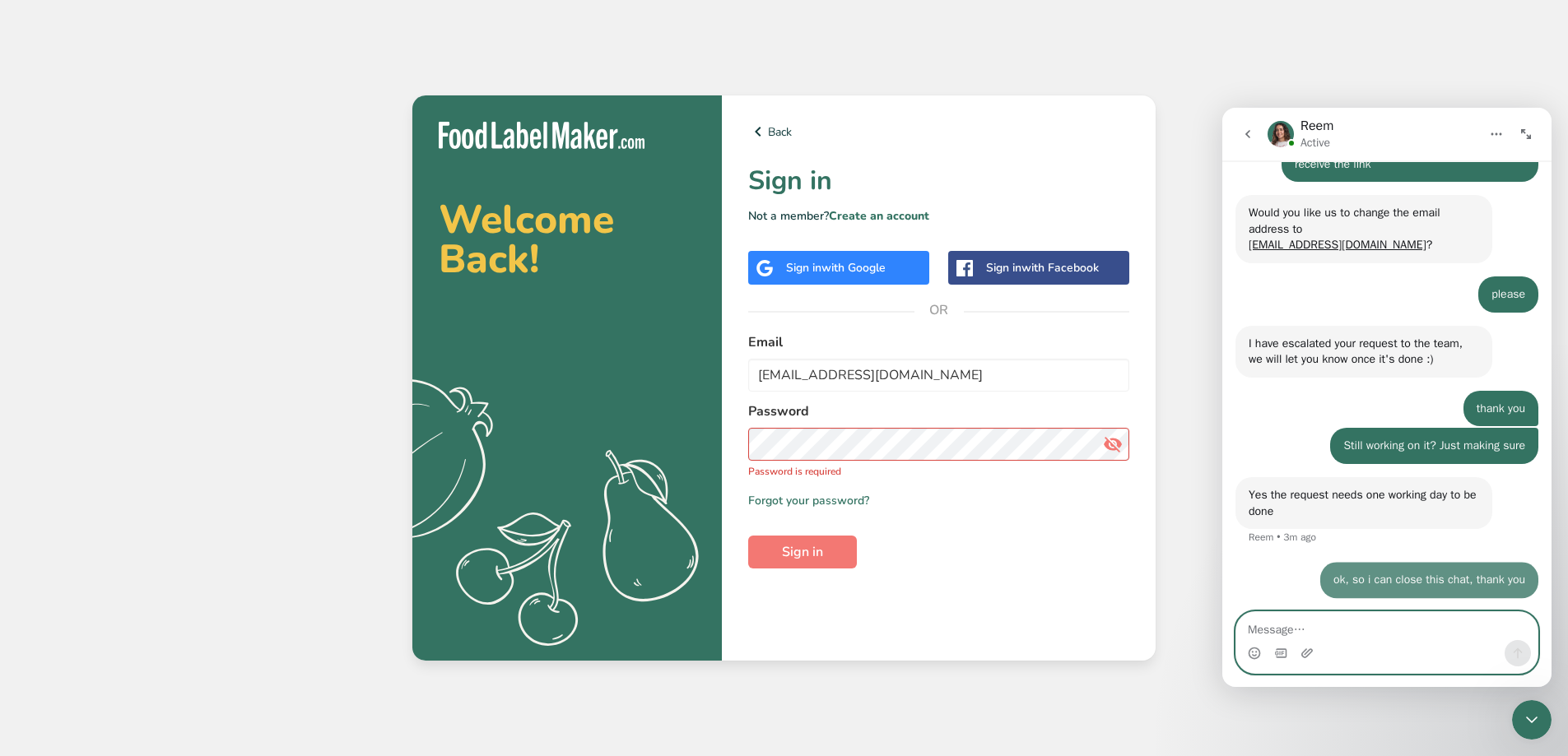 scroll, scrollTop: 1031, scrollLeft: 0, axis: vertical 